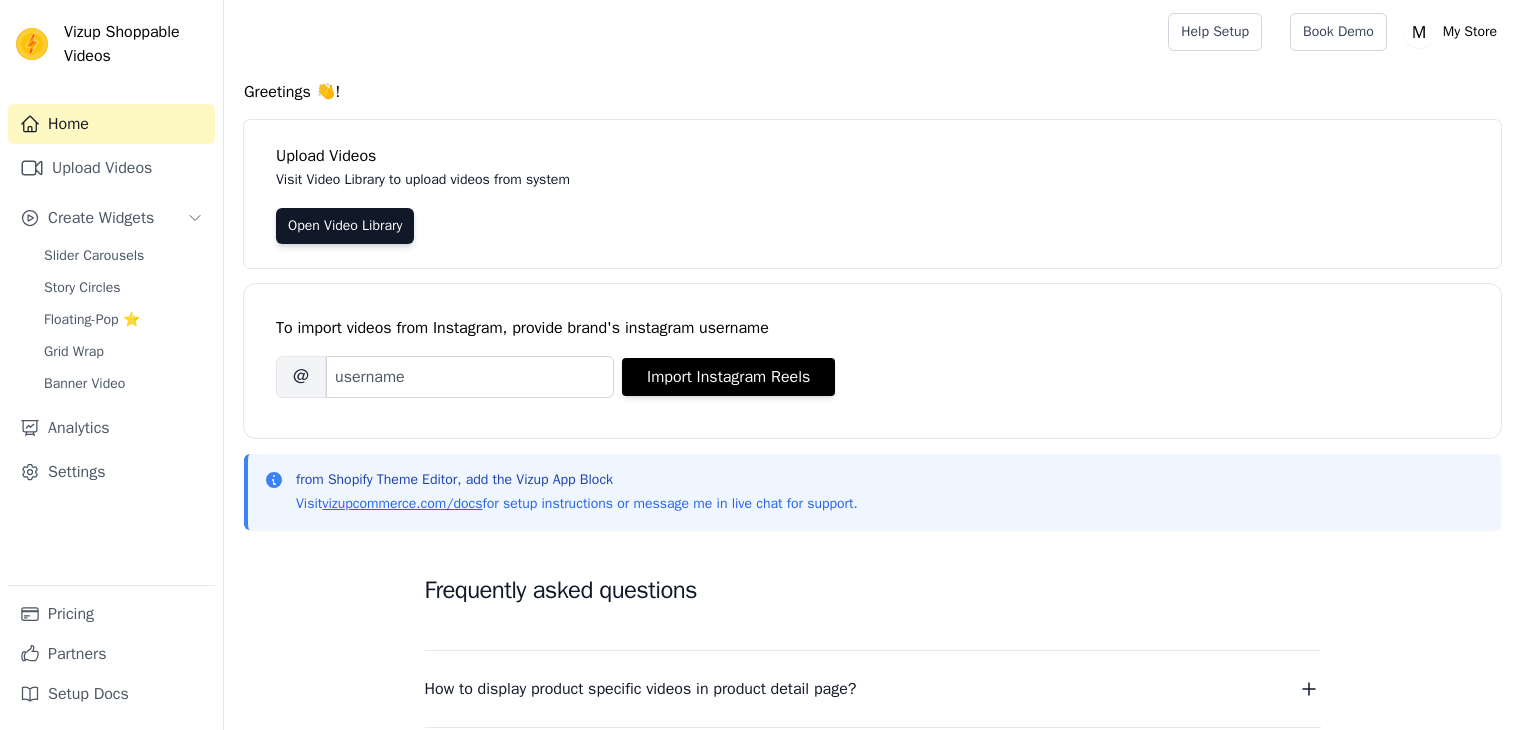 scroll, scrollTop: 0, scrollLeft: 0, axis: both 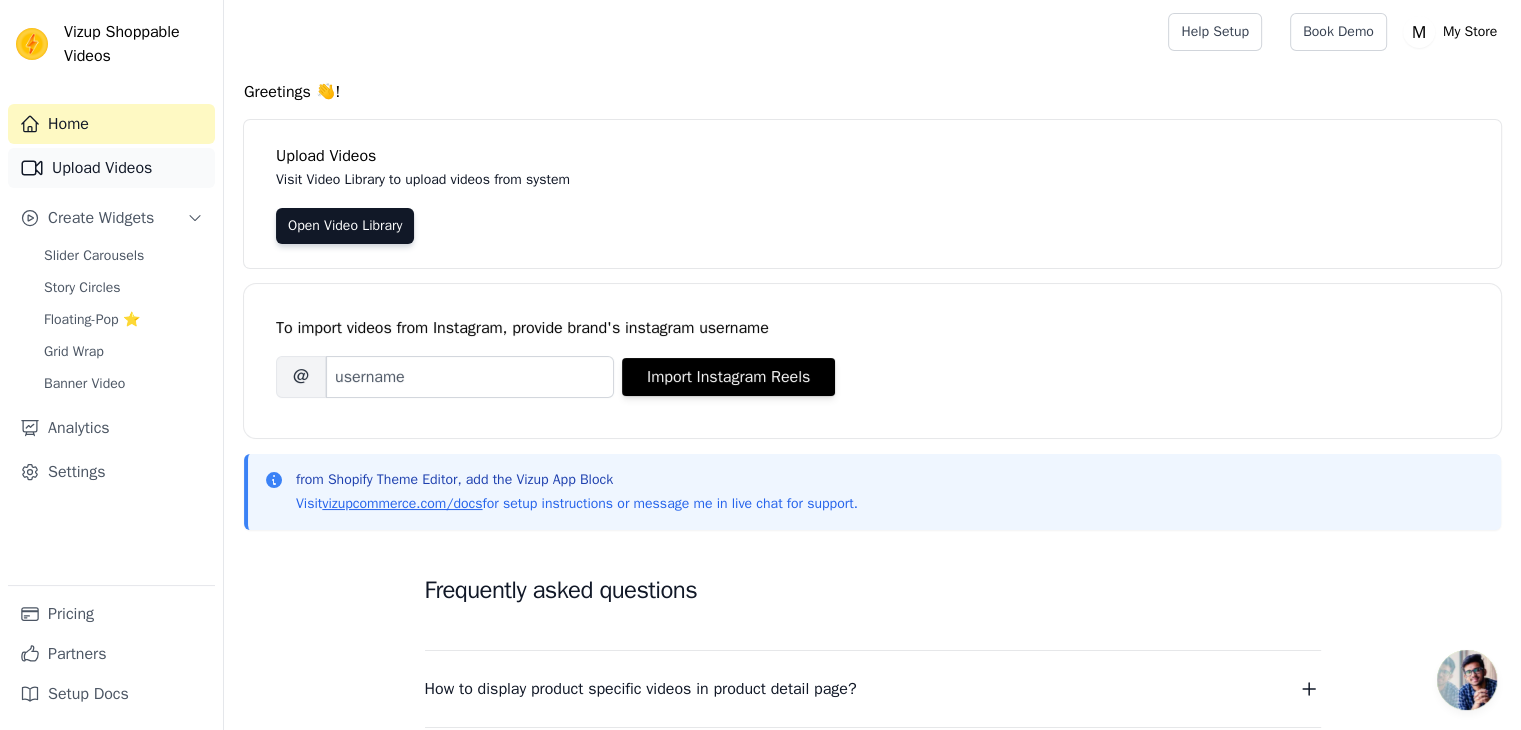 click on "Upload Videos" at bounding box center [111, 168] 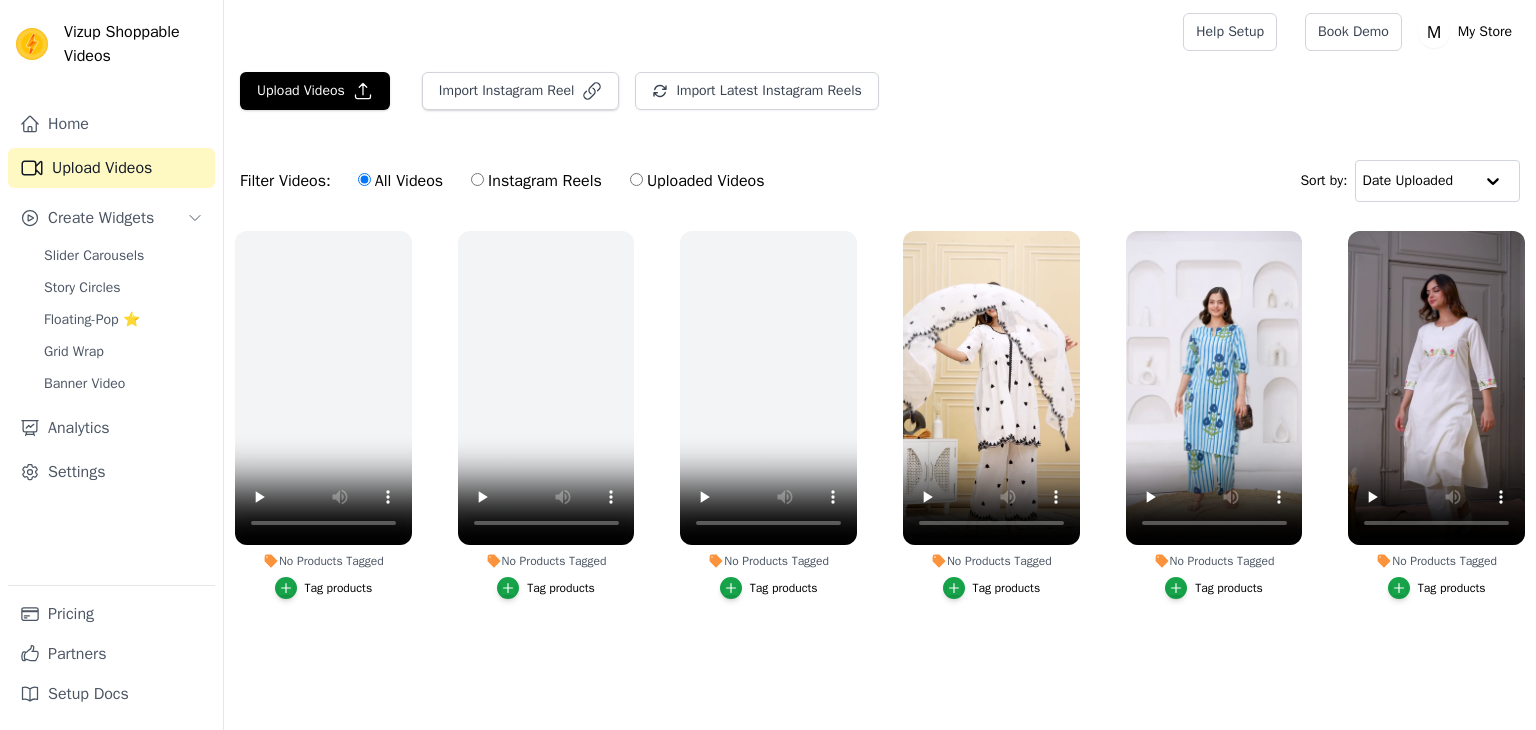 scroll, scrollTop: 0, scrollLeft: 0, axis: both 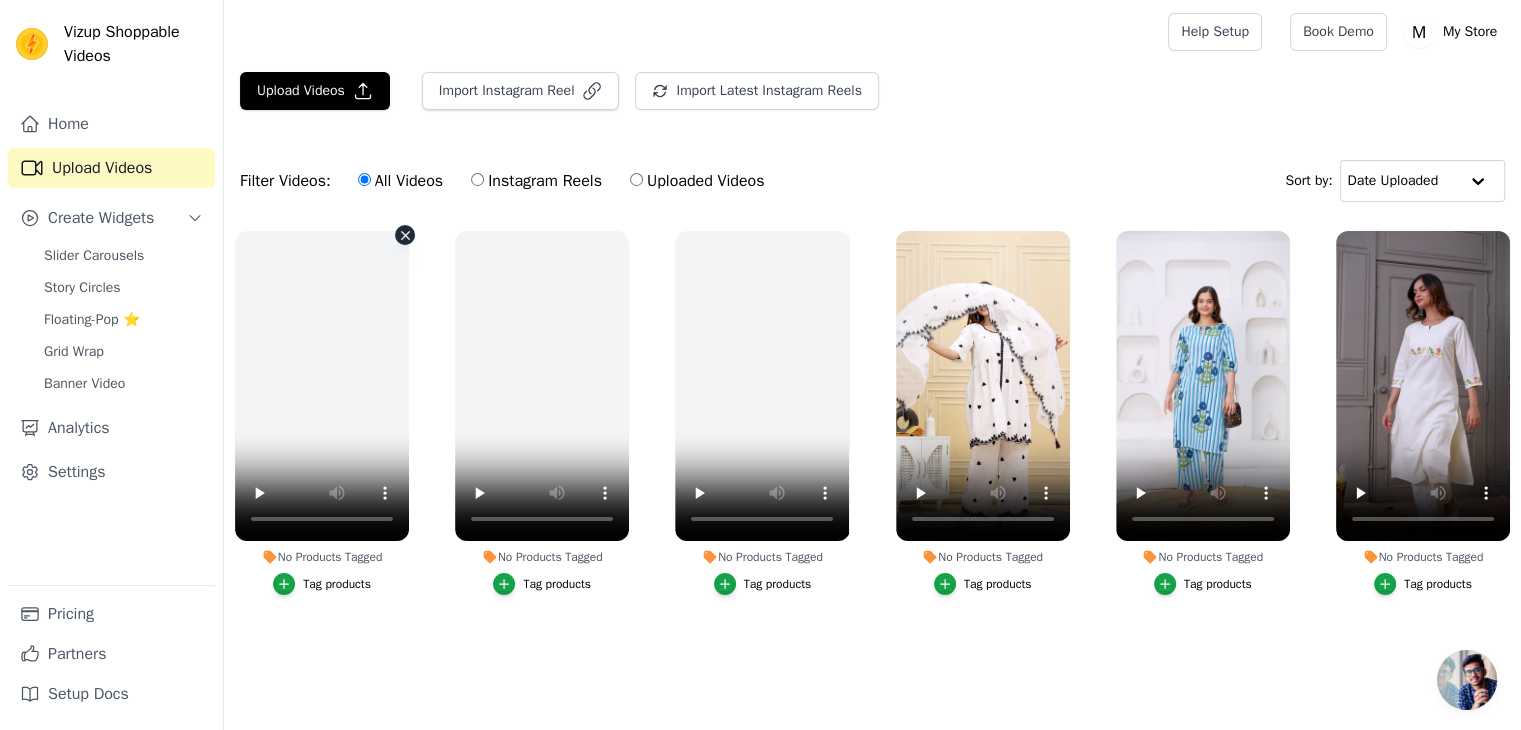 click 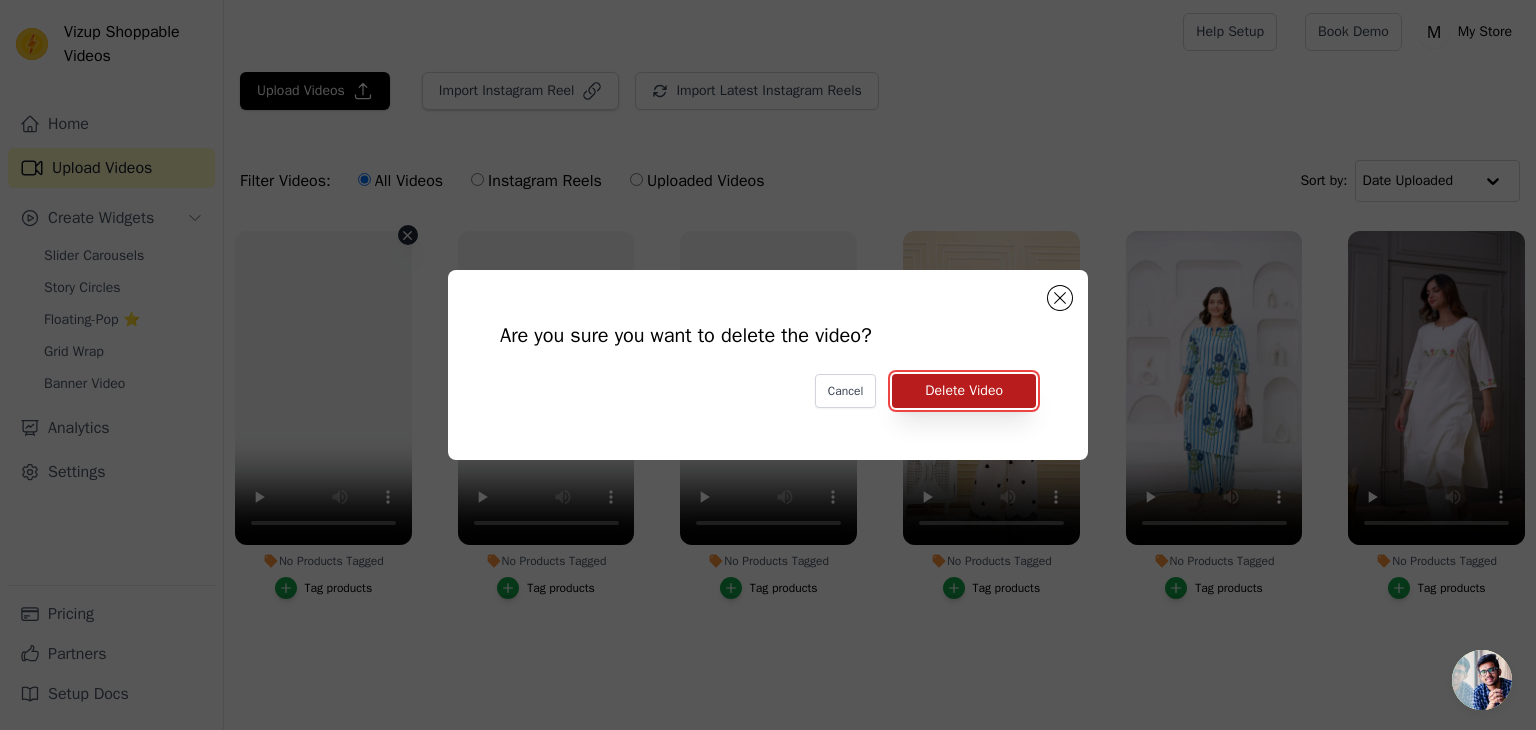 click on "Delete Video" at bounding box center (964, 391) 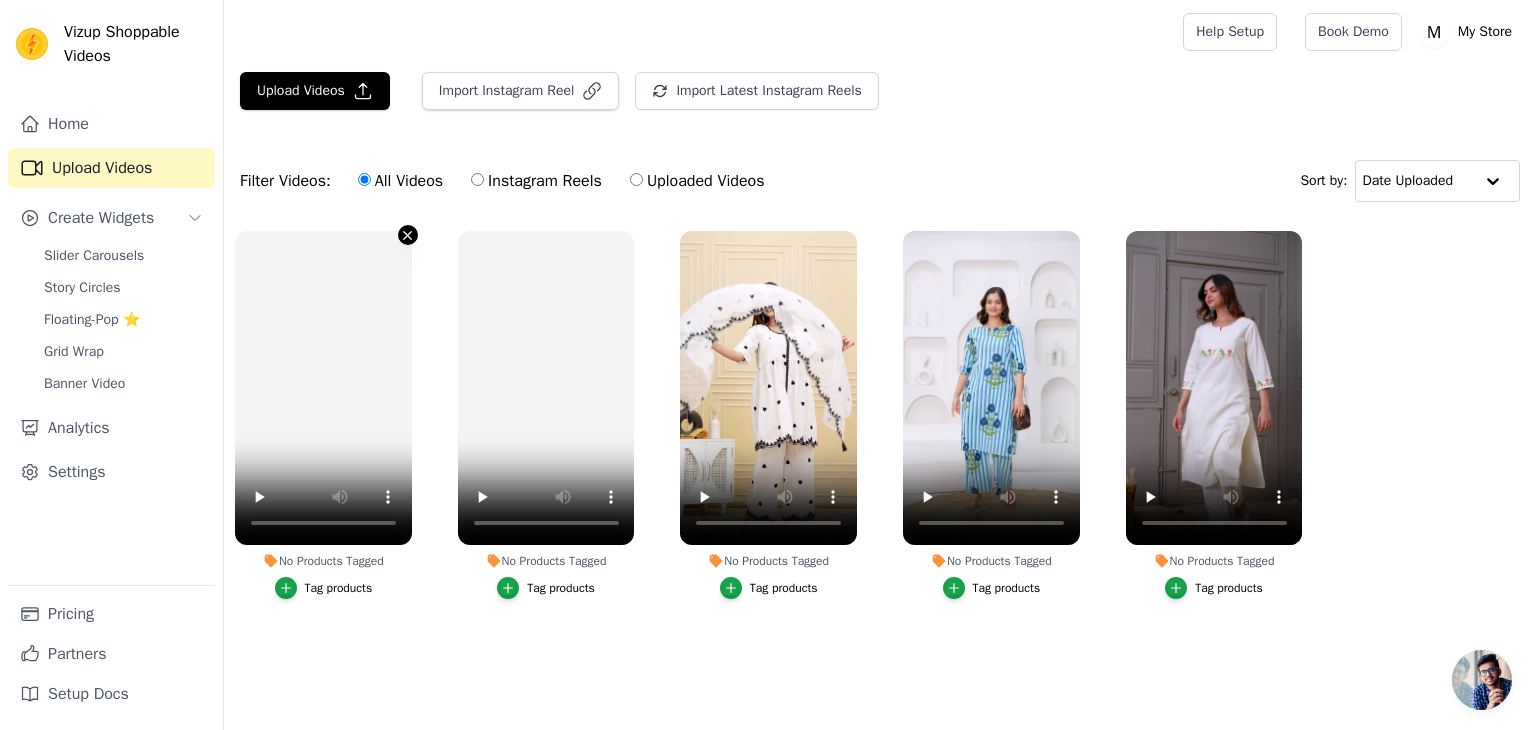 click 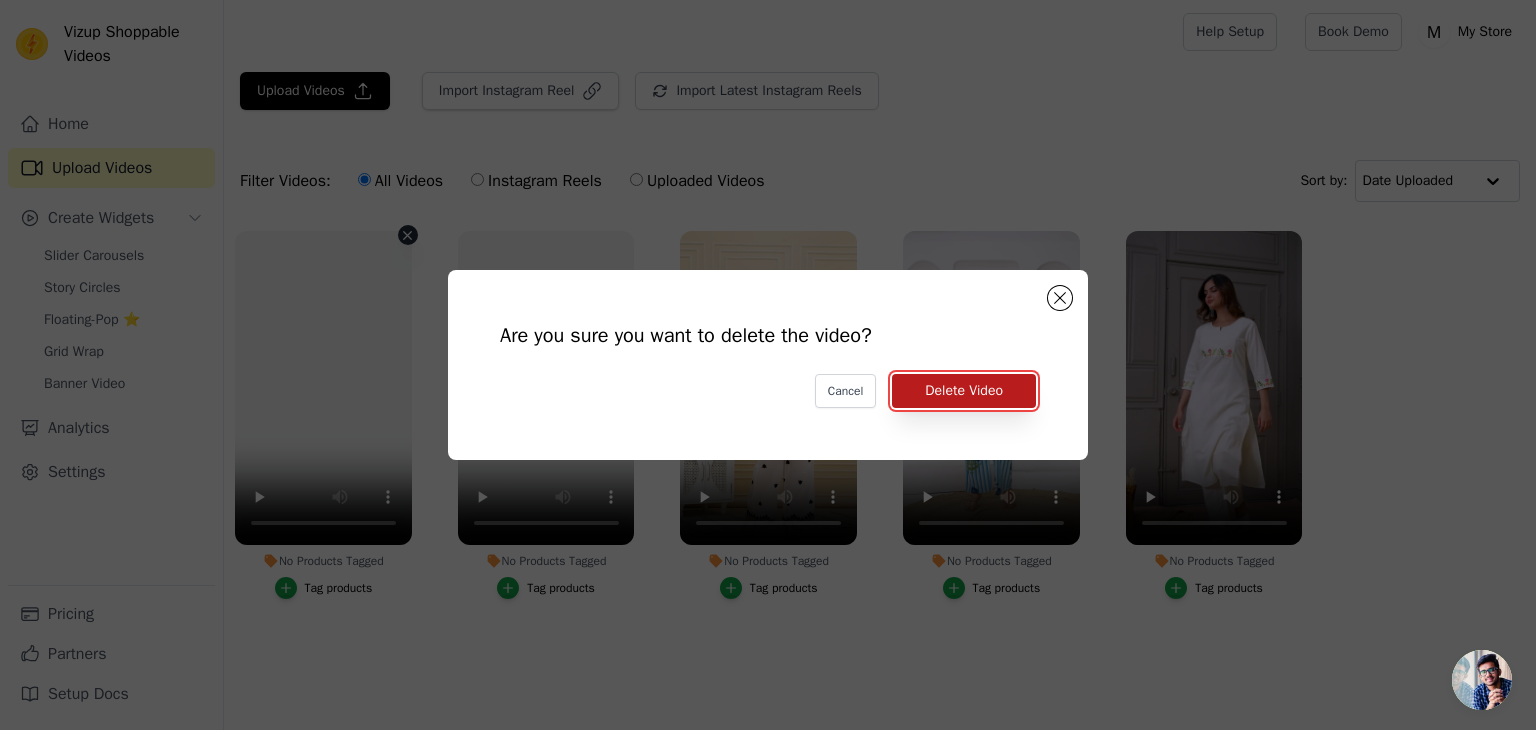 click on "Delete Video" at bounding box center [964, 391] 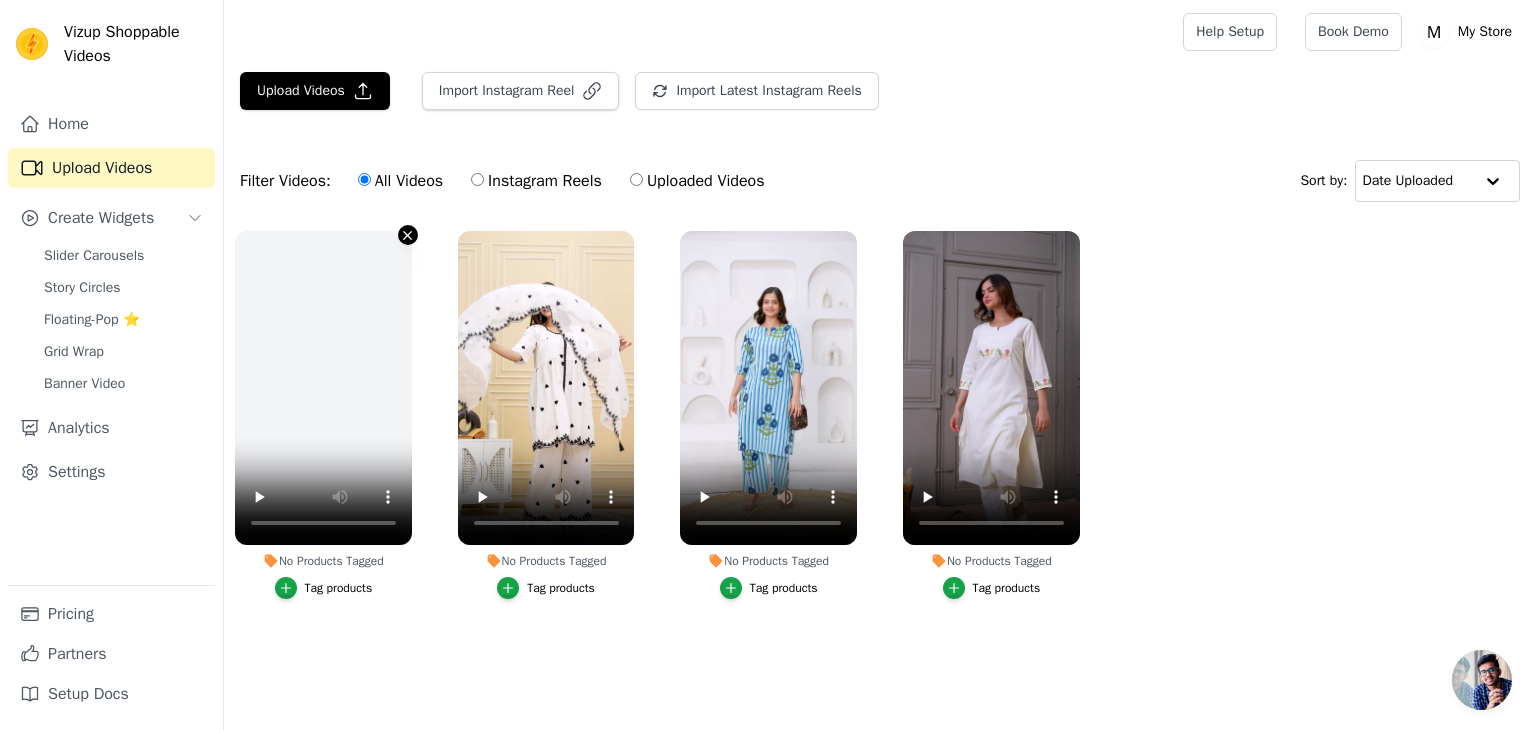 click 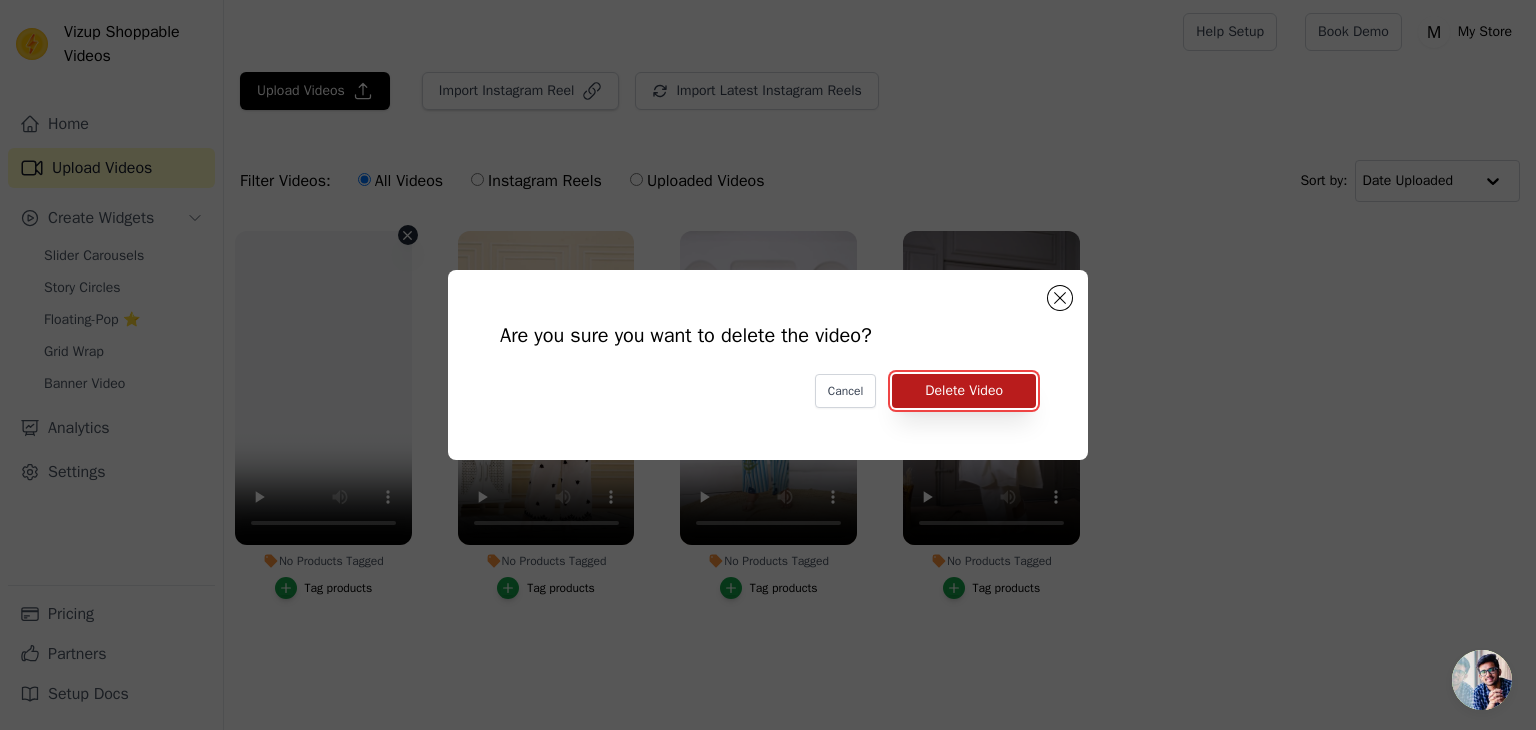 click on "Delete Video" at bounding box center [964, 391] 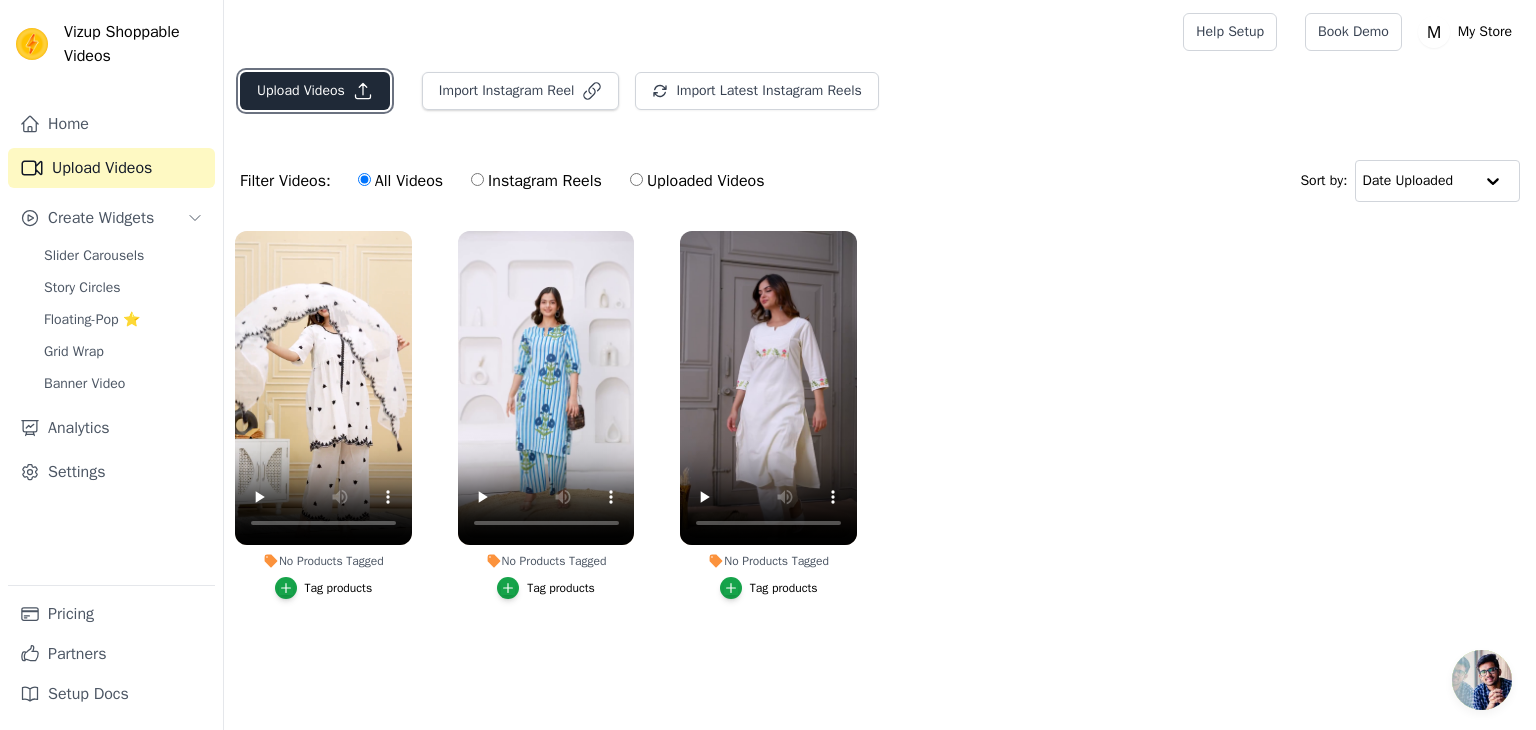 click on "Upload Videos" at bounding box center (315, 91) 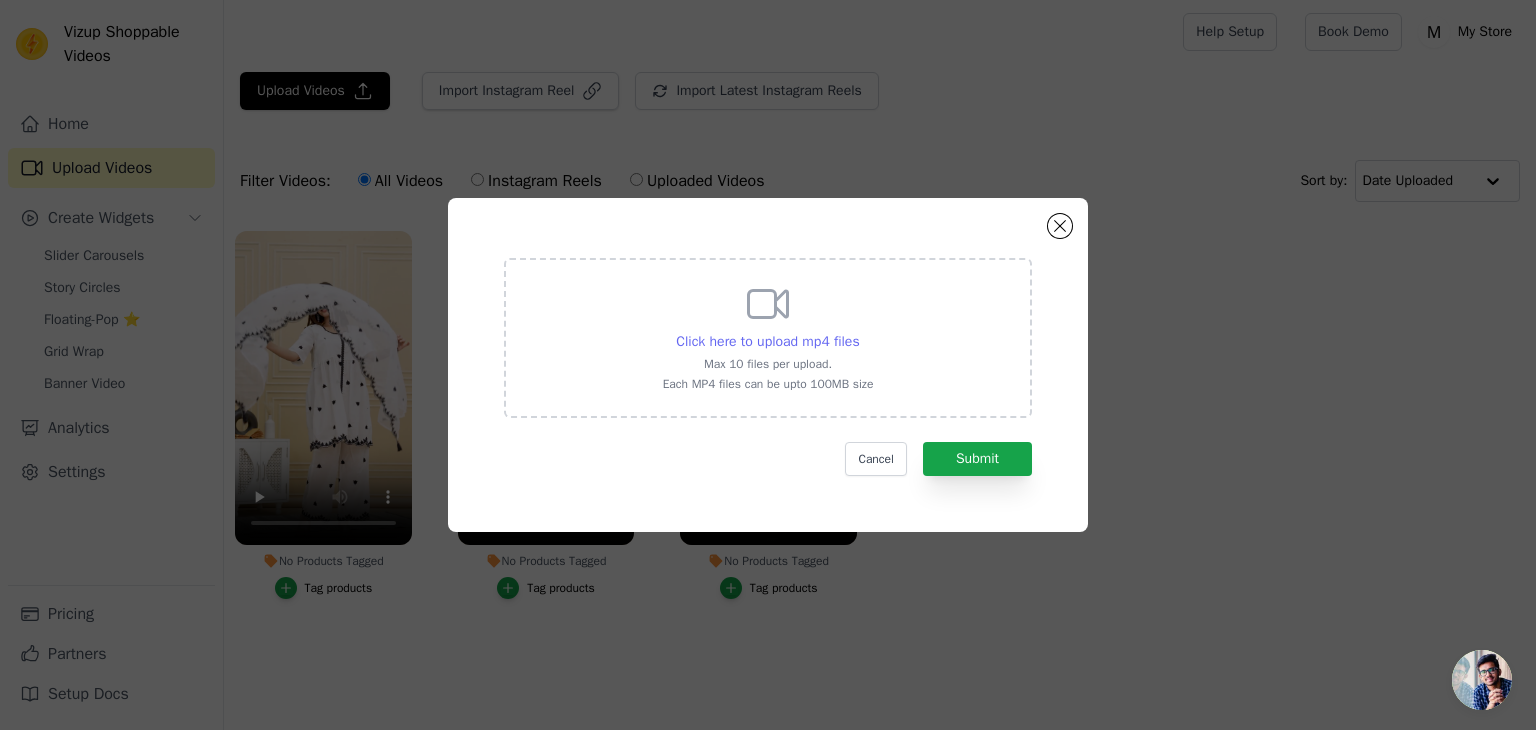 click on "Click here to upload mp4 files" at bounding box center (767, 341) 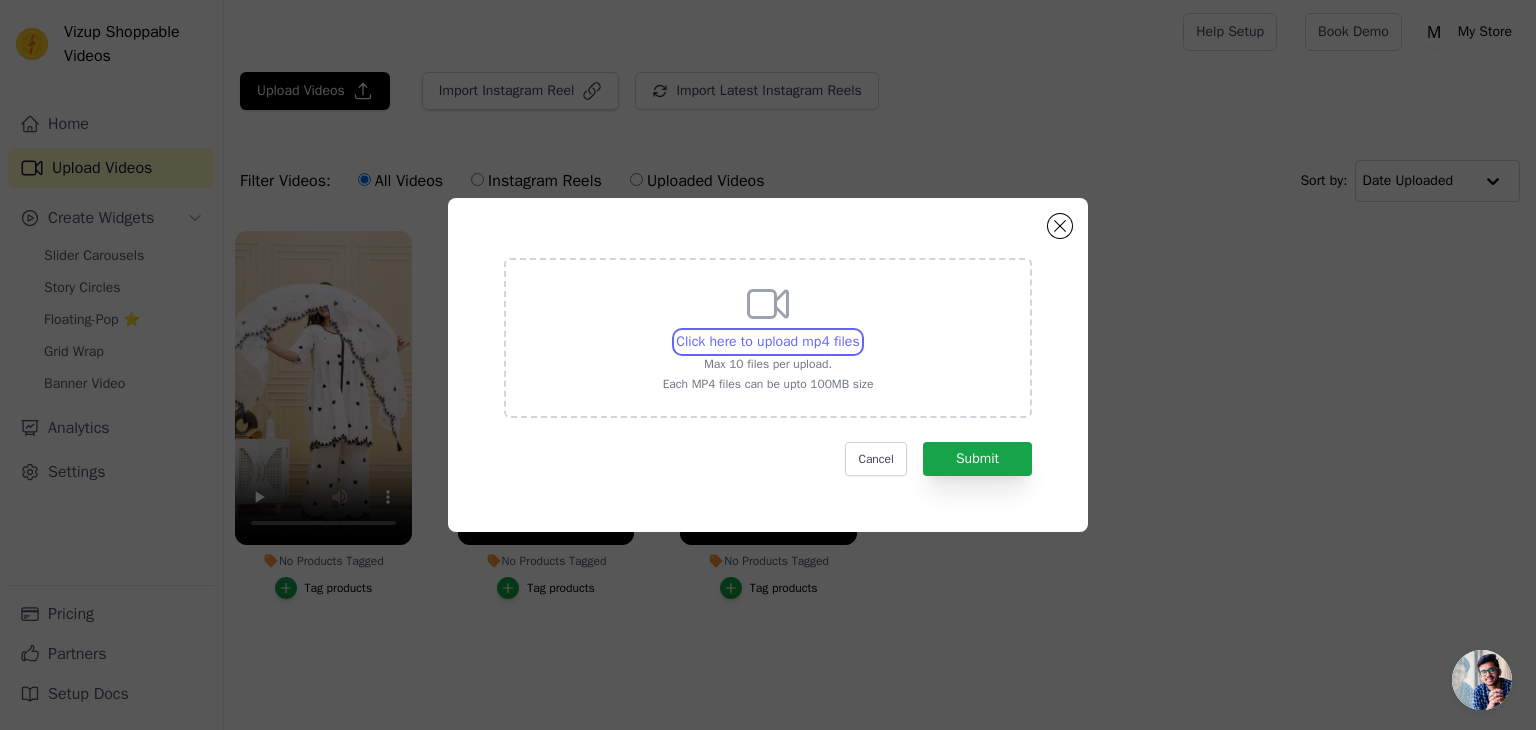 click on "Click here to upload mp4 files     Max 10 files per upload.   Each MP4 files can be upto 100MB size" at bounding box center [859, 331] 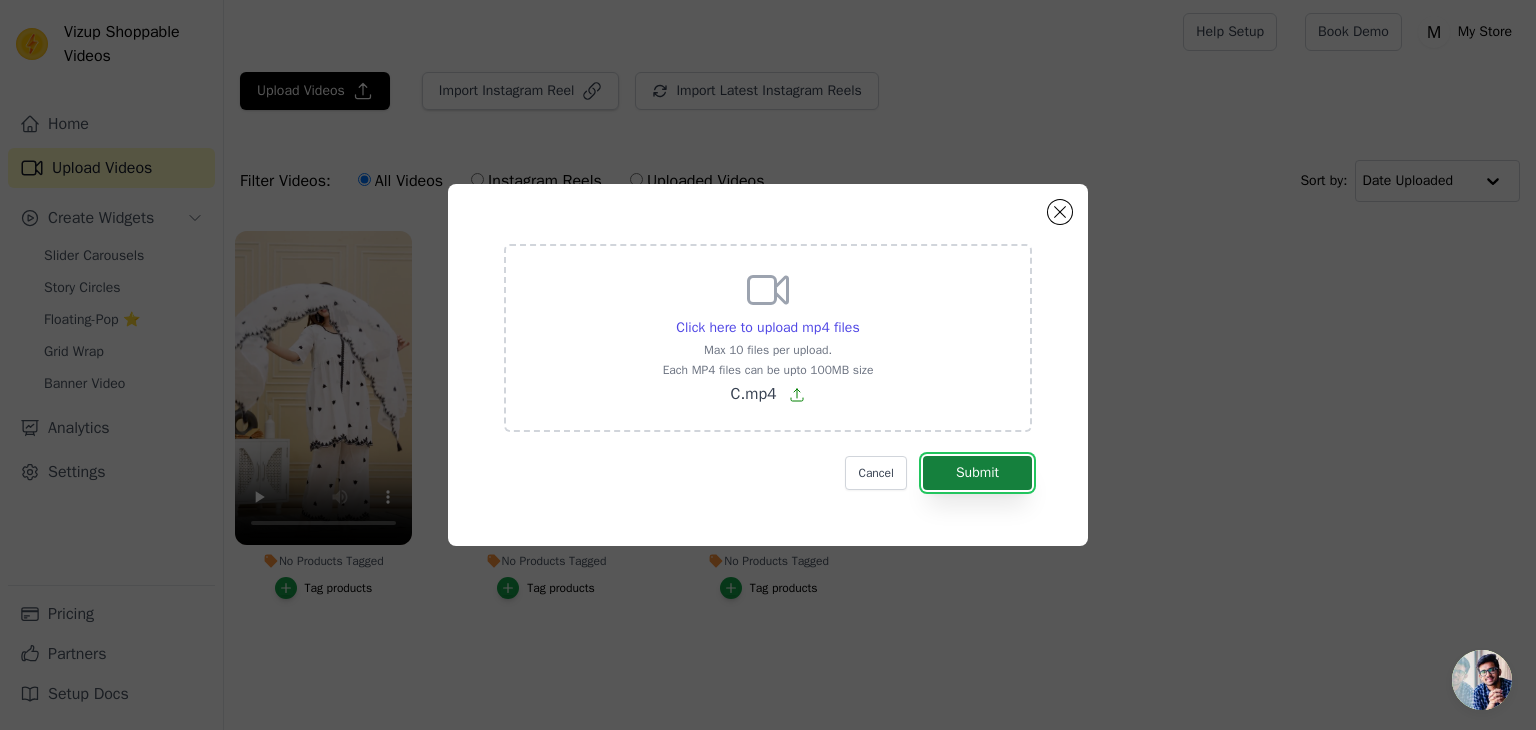 click on "Submit" at bounding box center [977, 473] 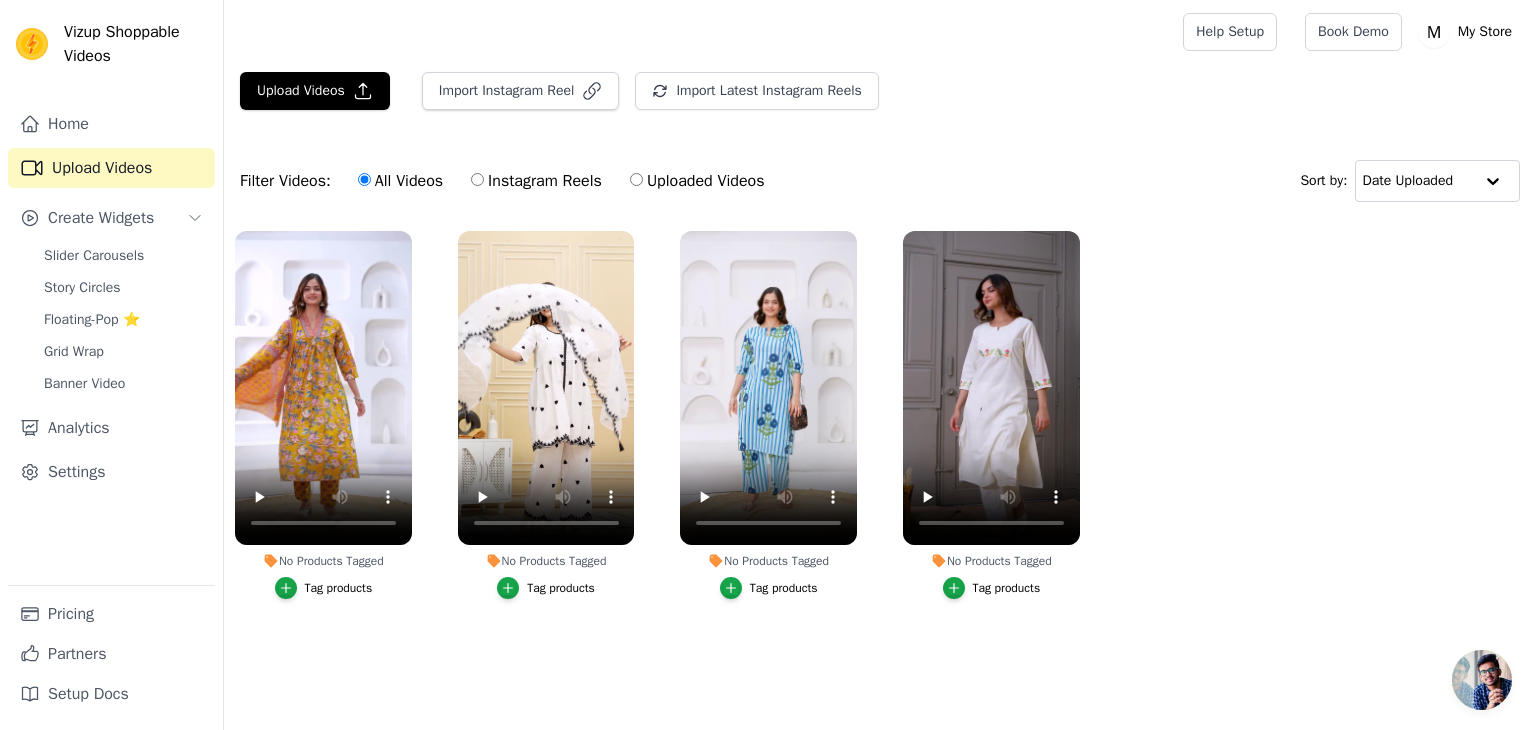 scroll, scrollTop: 0, scrollLeft: 0, axis: both 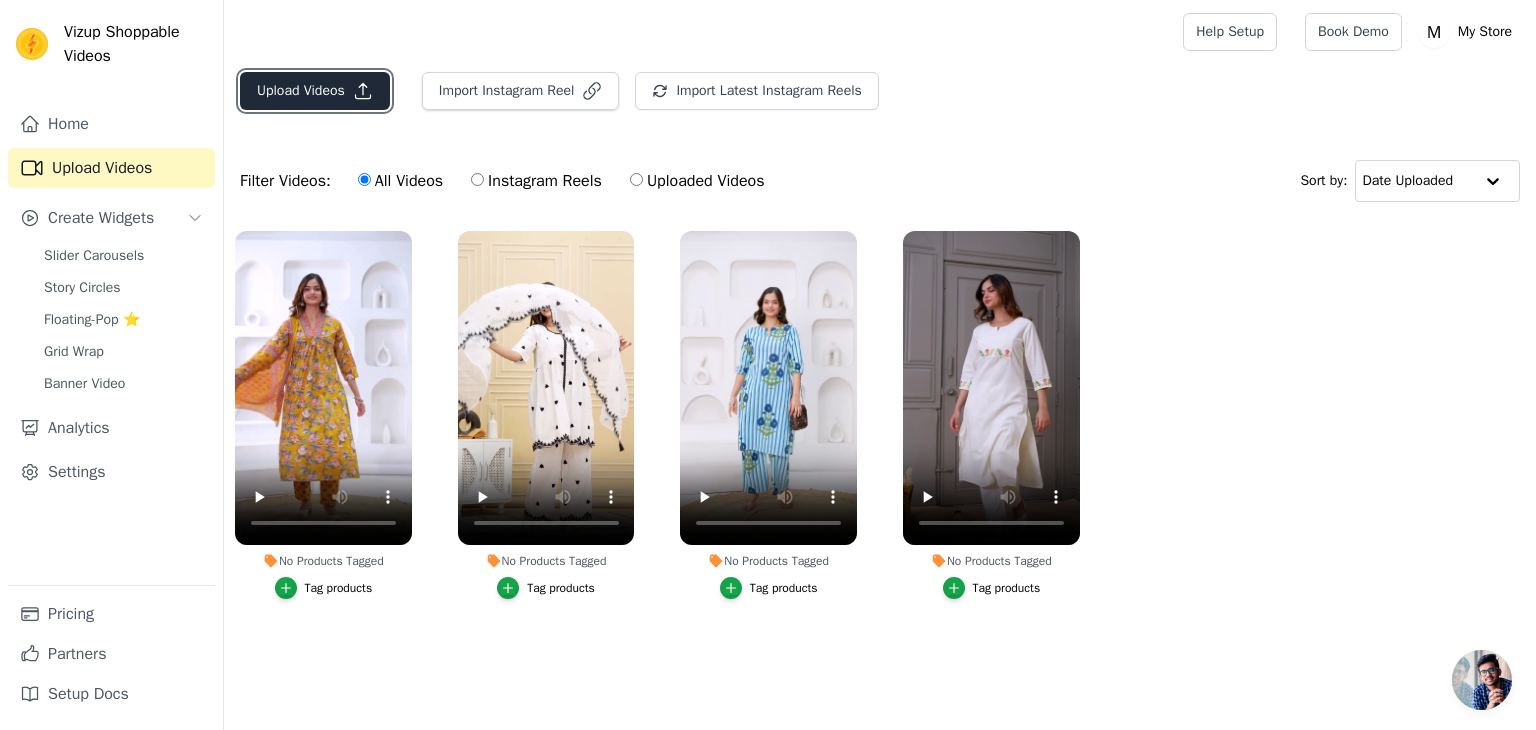 click on "Upload Videos" at bounding box center [315, 91] 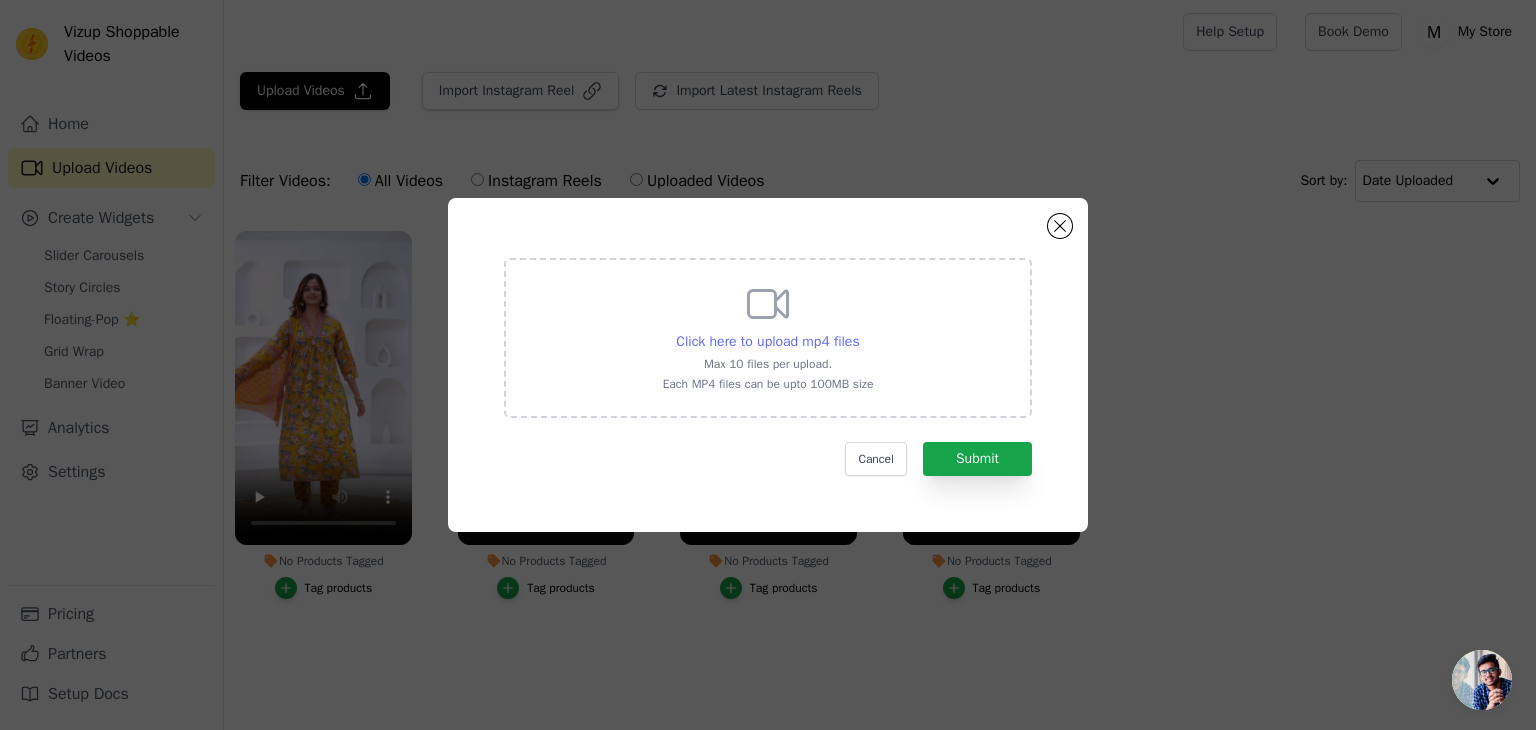 click on "Click here to upload mp4 files" at bounding box center [767, 341] 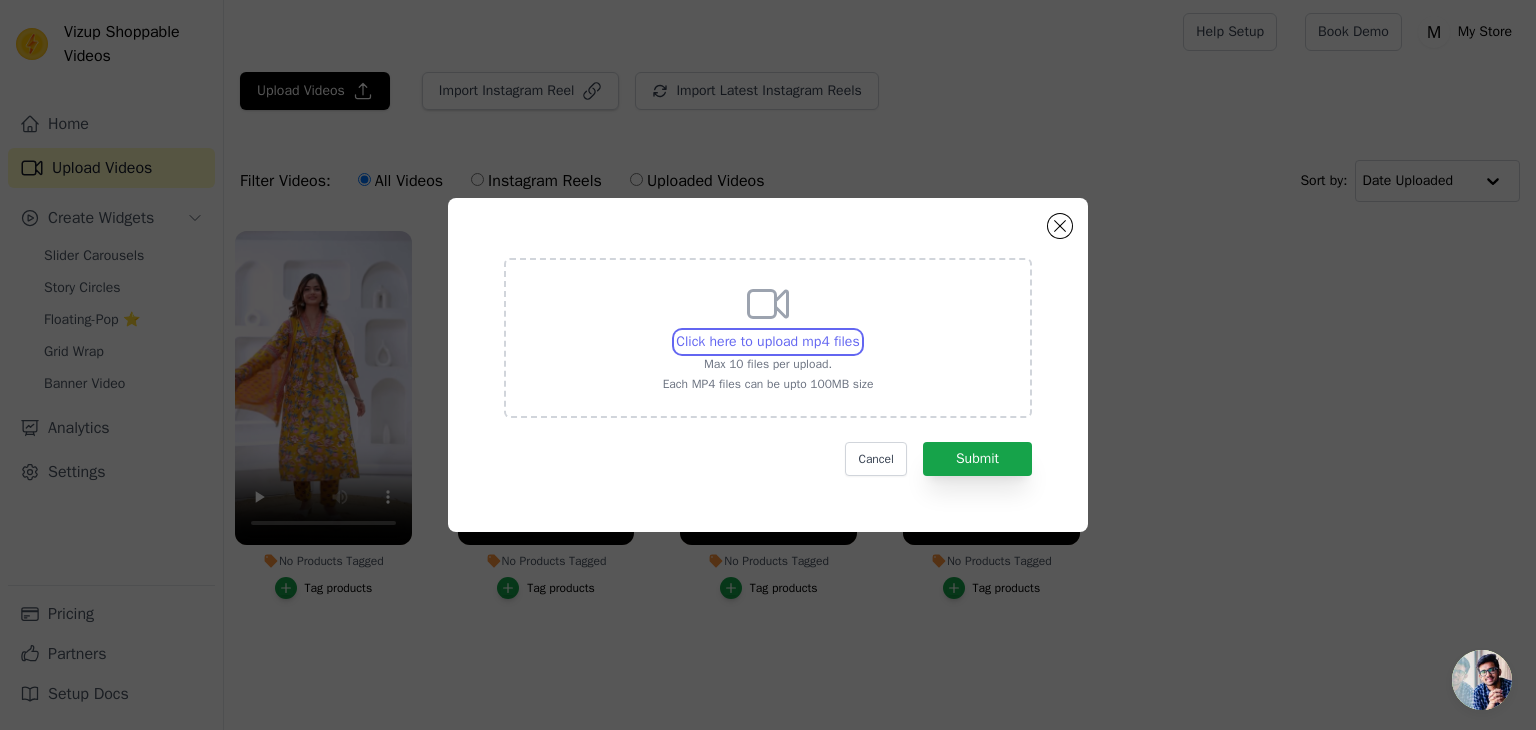 type on "C:\fakepath\D.mp4" 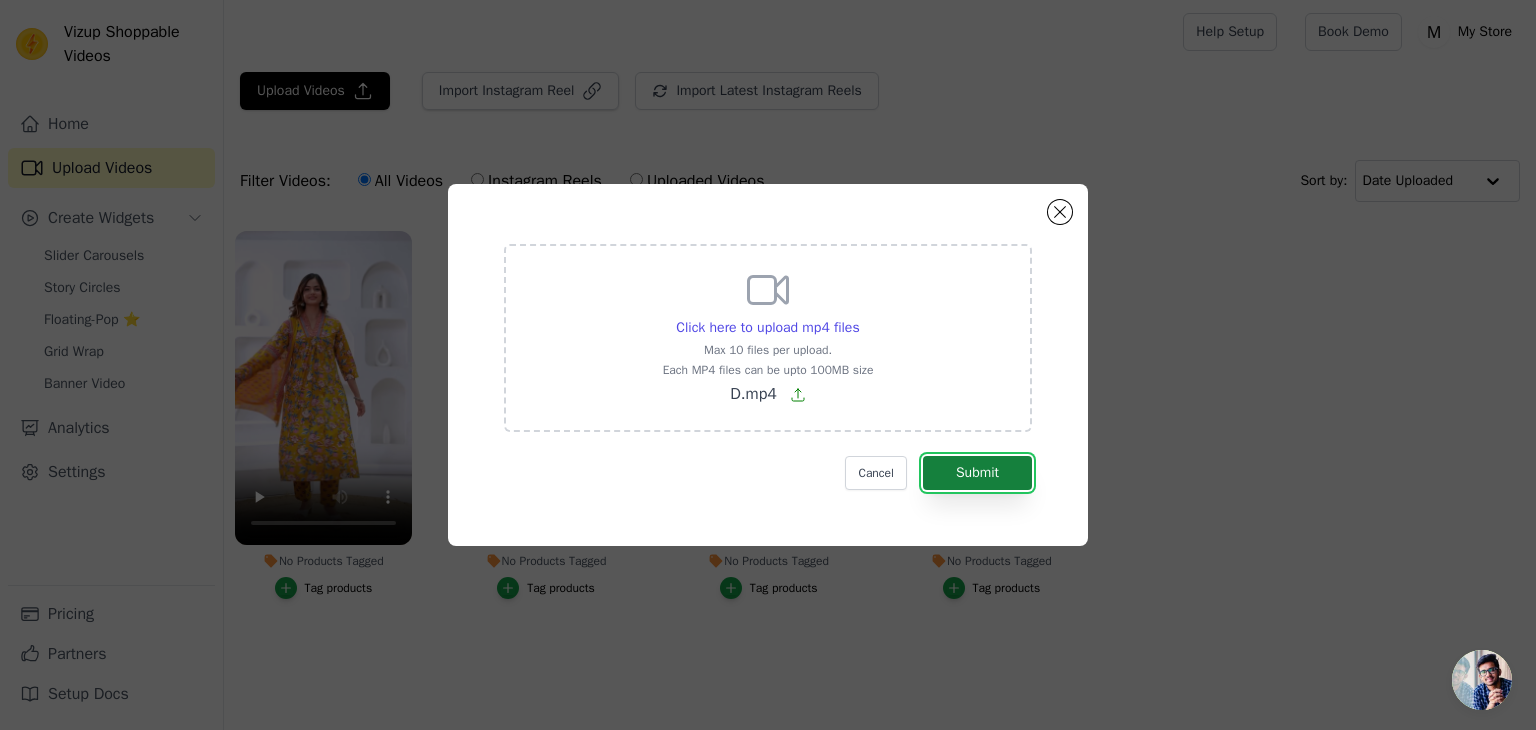 click on "Submit" at bounding box center [977, 473] 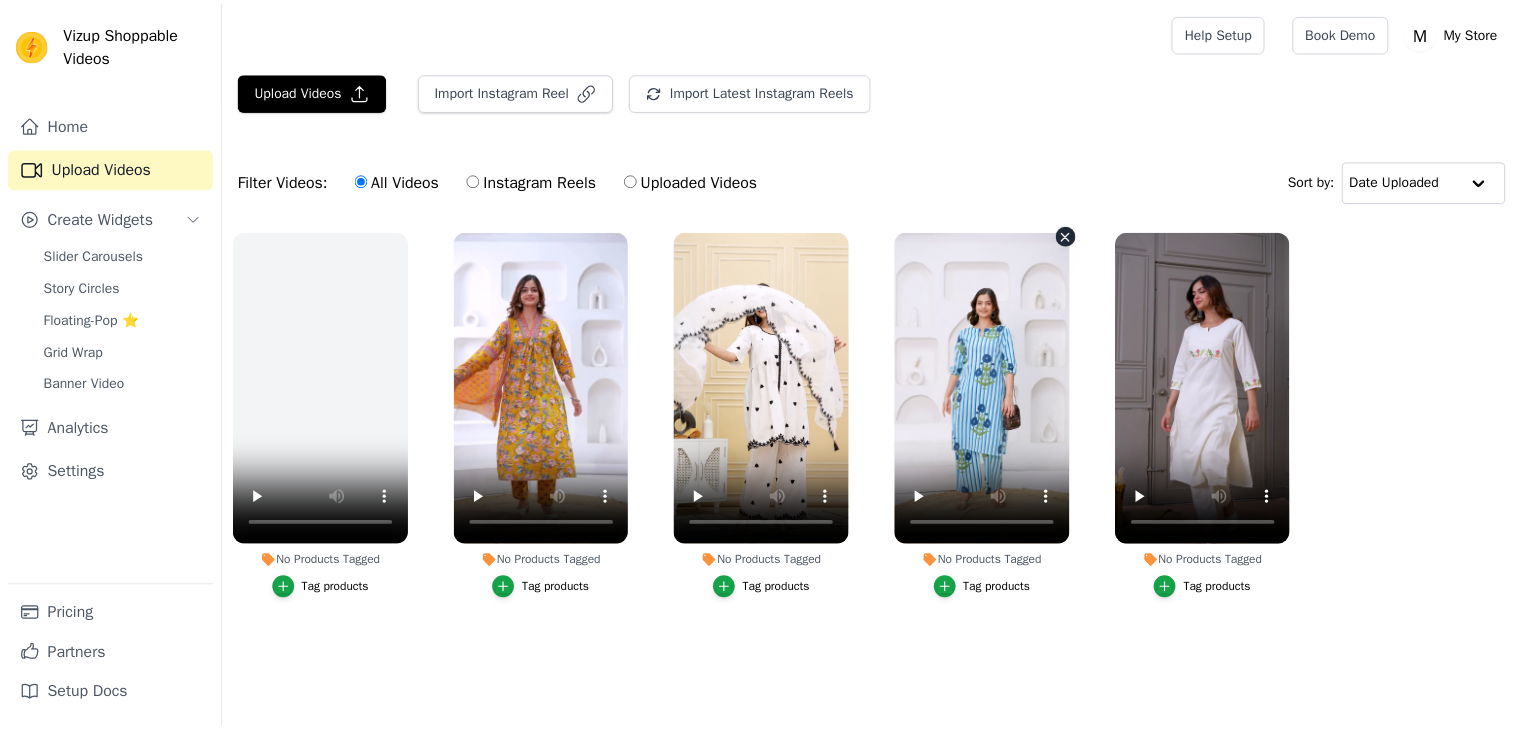 scroll, scrollTop: 0, scrollLeft: 0, axis: both 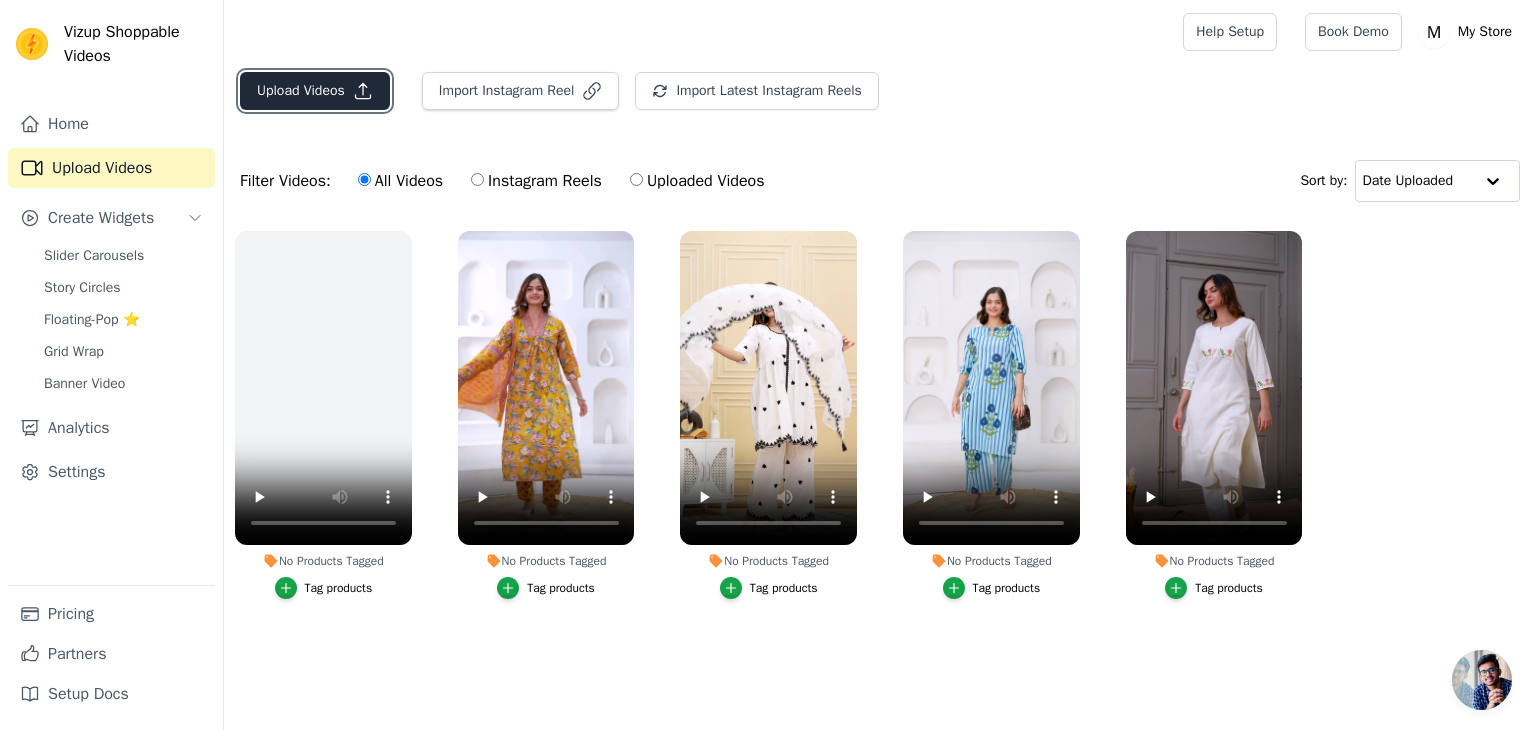 click on "Upload Videos" at bounding box center [315, 91] 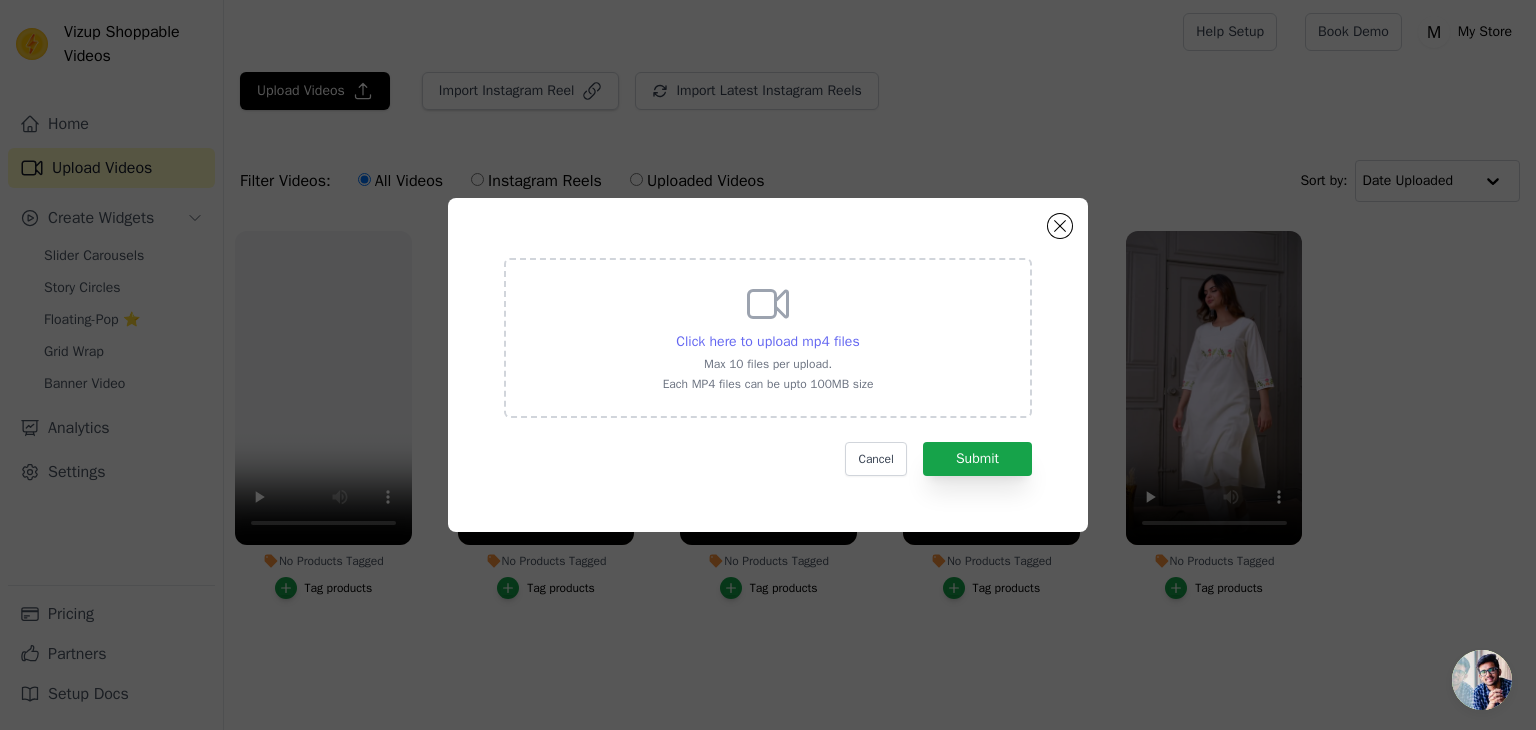click on "Click here to upload mp4 files" at bounding box center [767, 341] 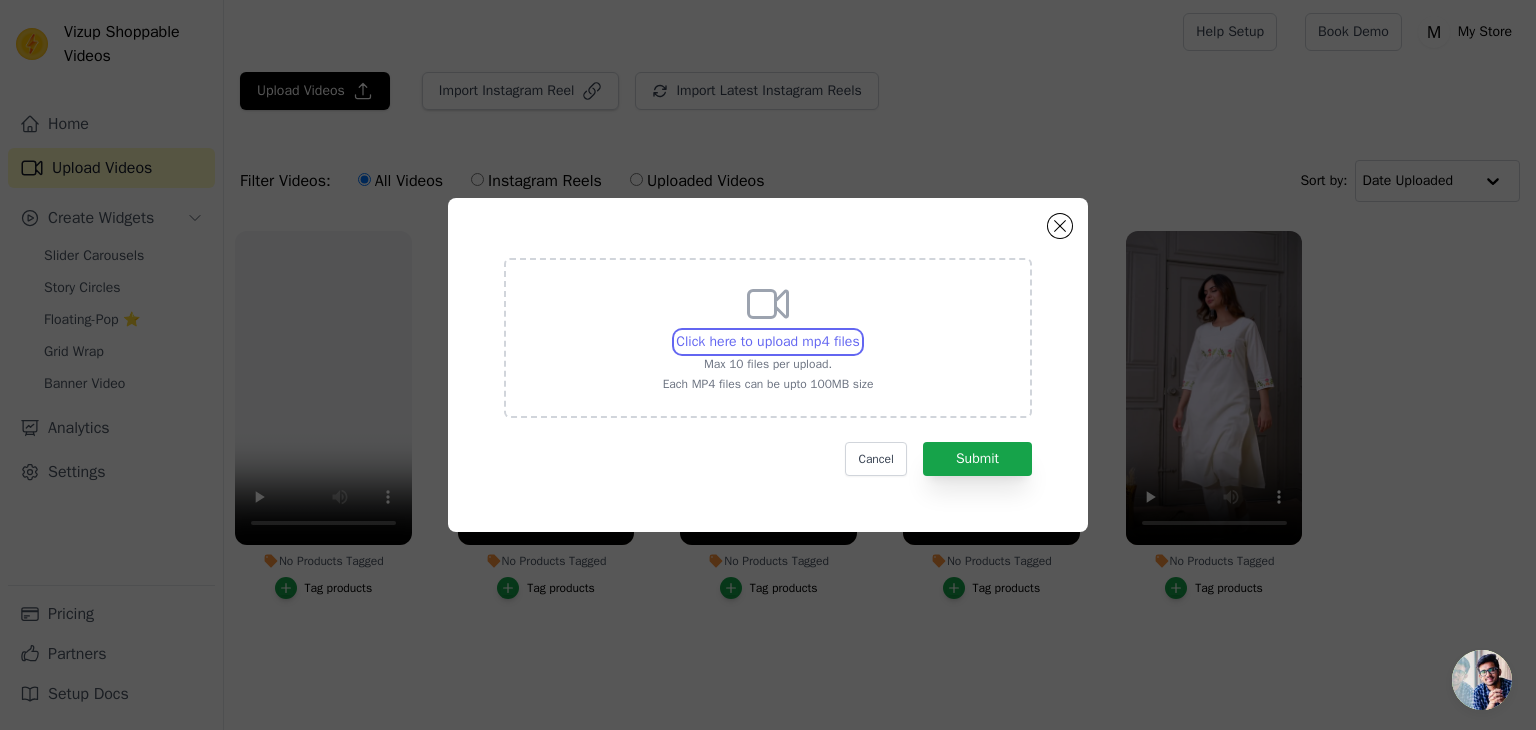 type on "C:\fakepath\E.mp4" 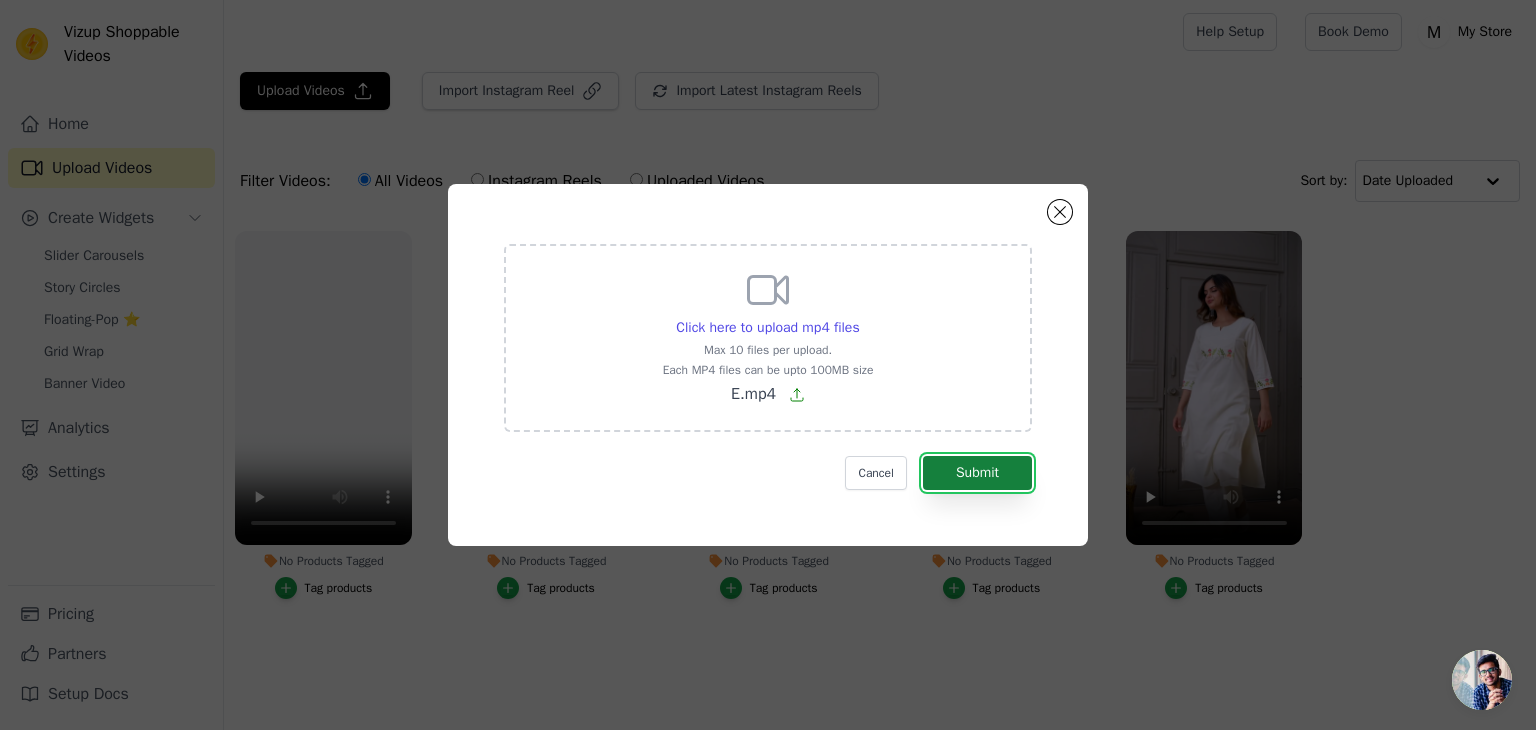 click on "Submit" at bounding box center (977, 473) 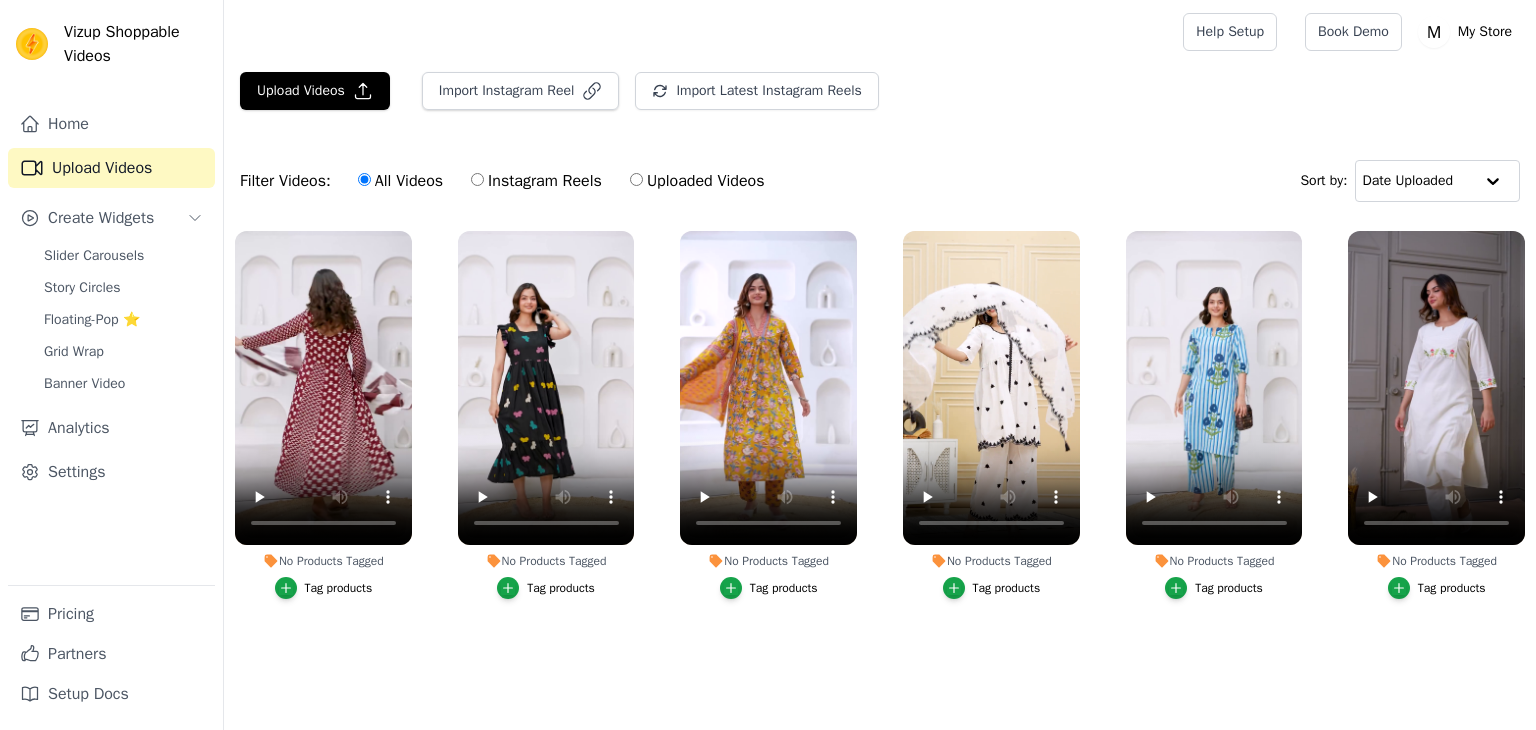 scroll, scrollTop: 0, scrollLeft: 0, axis: both 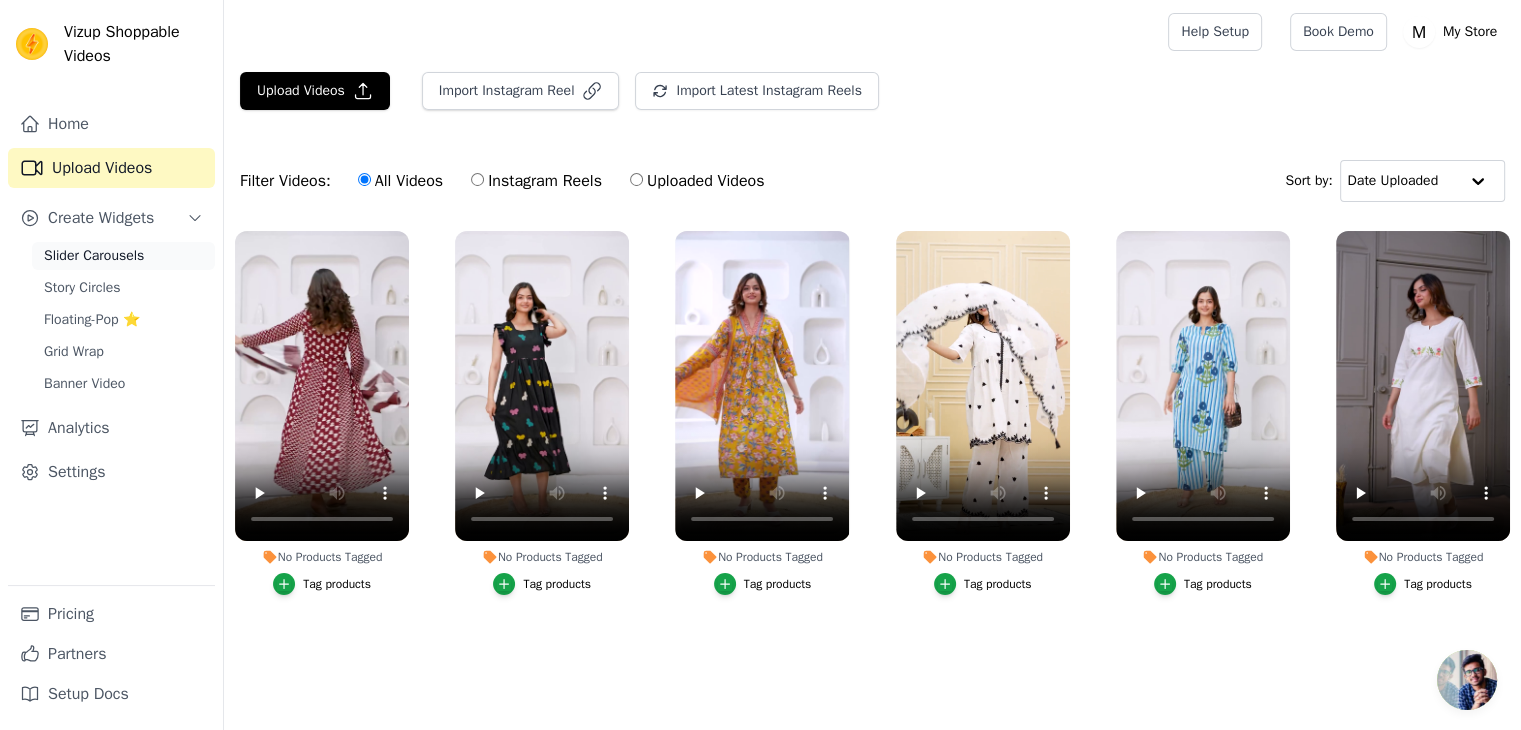 click on "Slider Carousels" at bounding box center (94, 256) 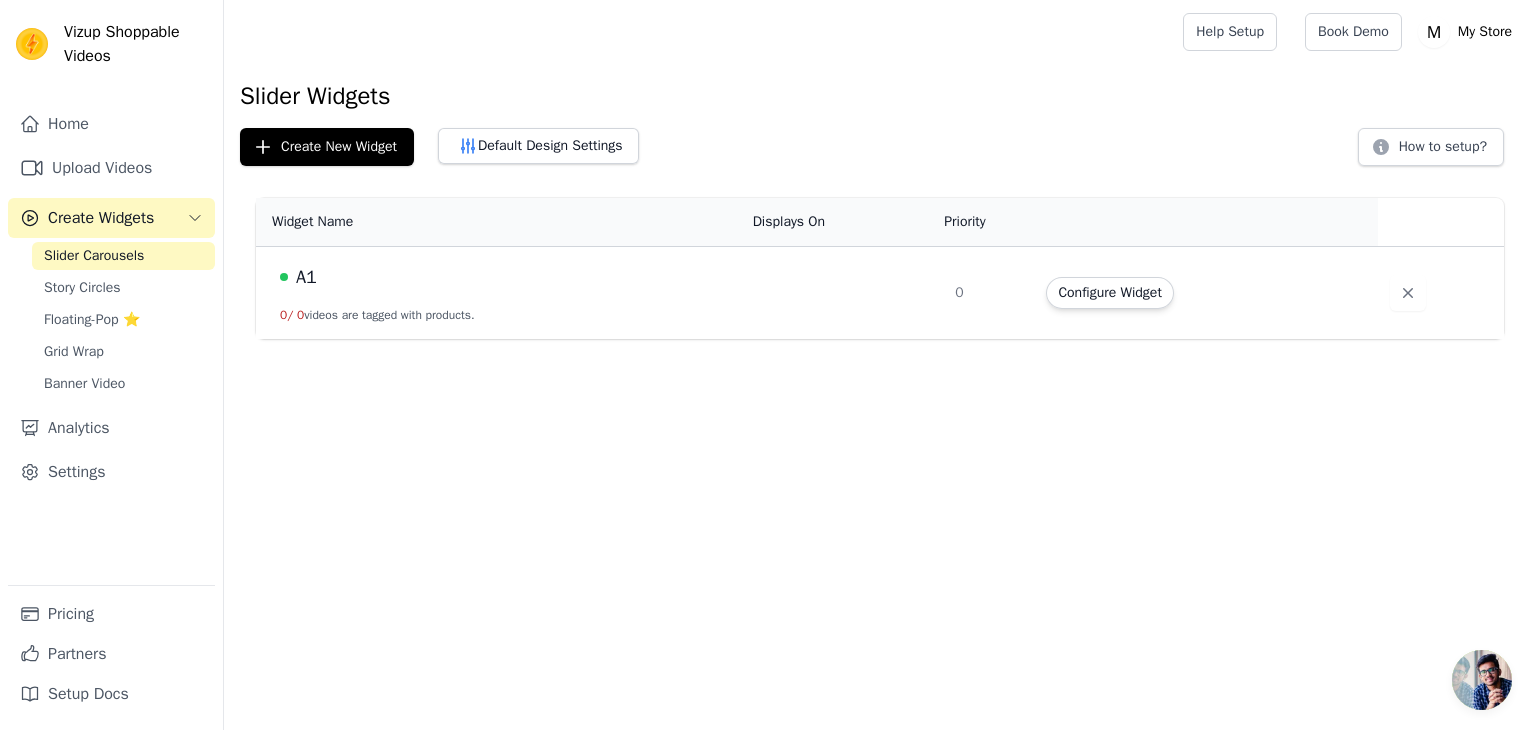 click on "A1" at bounding box center (306, 277) 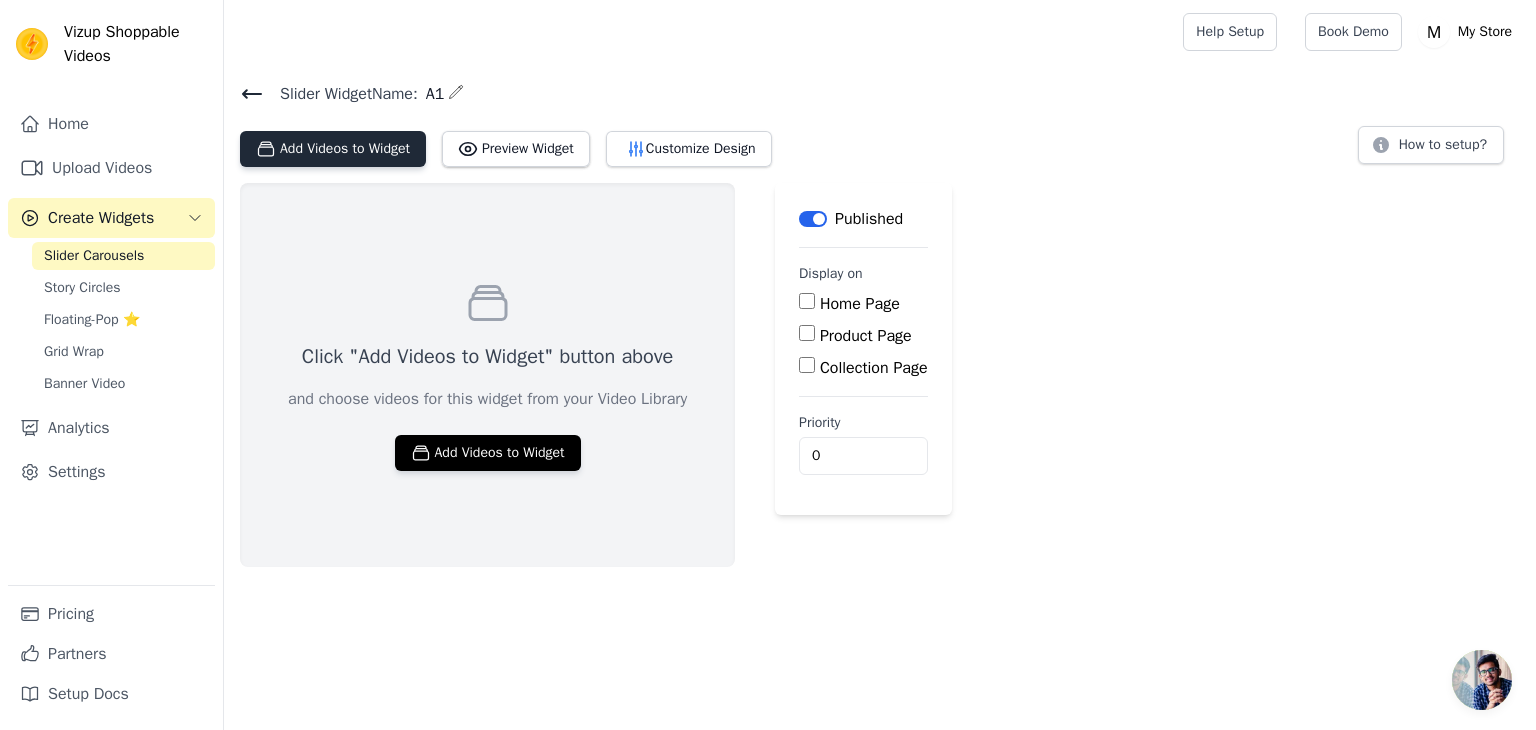 click on "Add Videos to Widget" at bounding box center [333, 149] 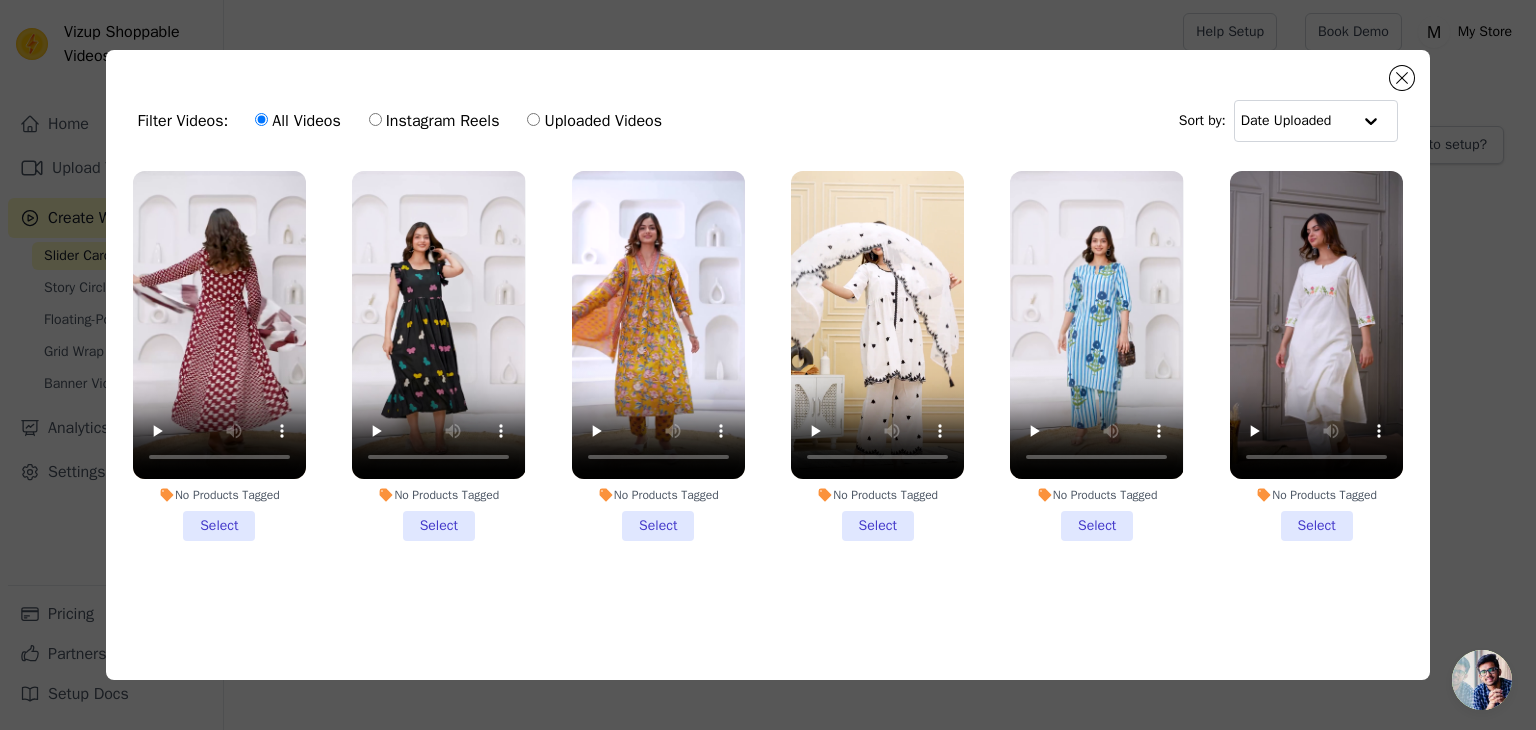 click on "No Products Tagged     Select" at bounding box center (219, 356) 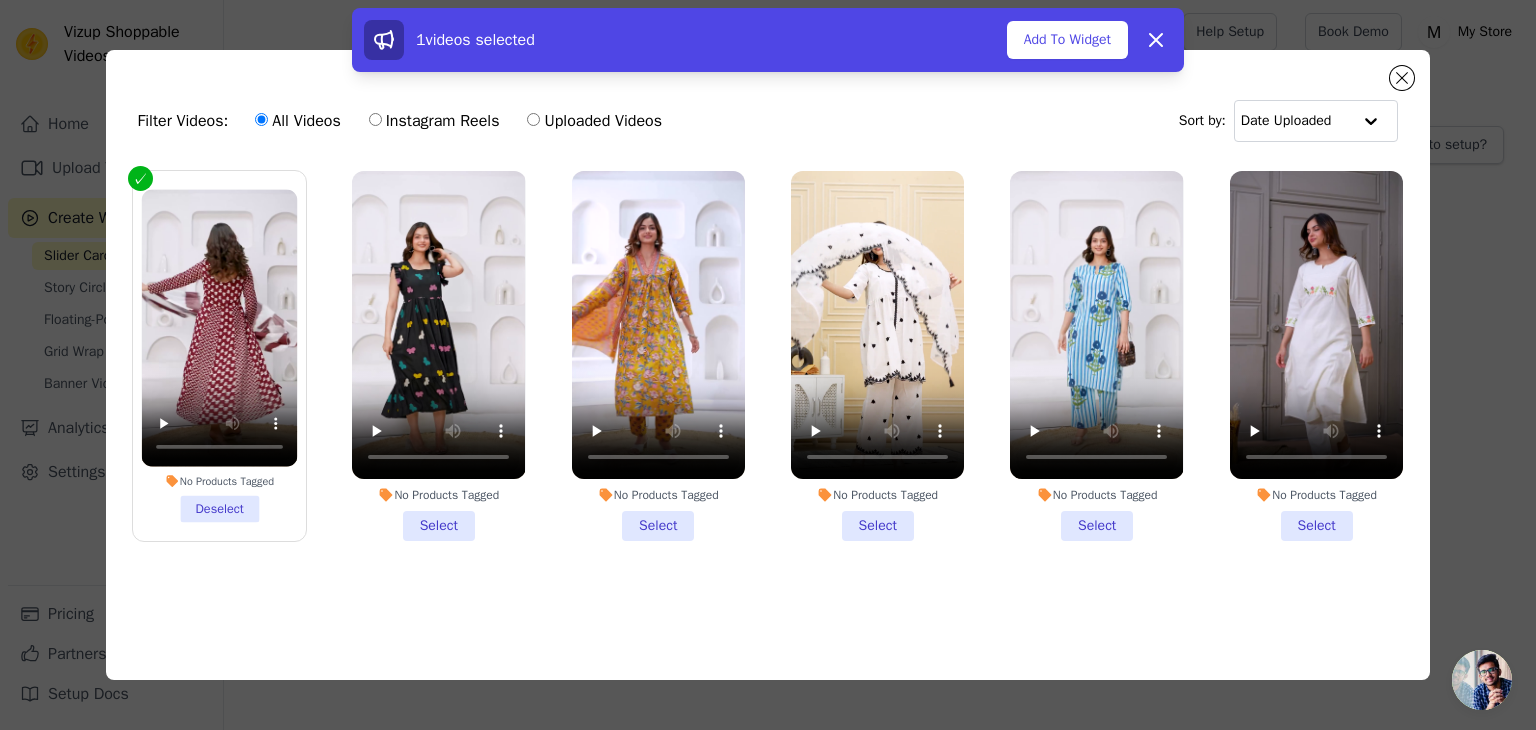 click on "No Products Tagged     Select" at bounding box center [438, 356] 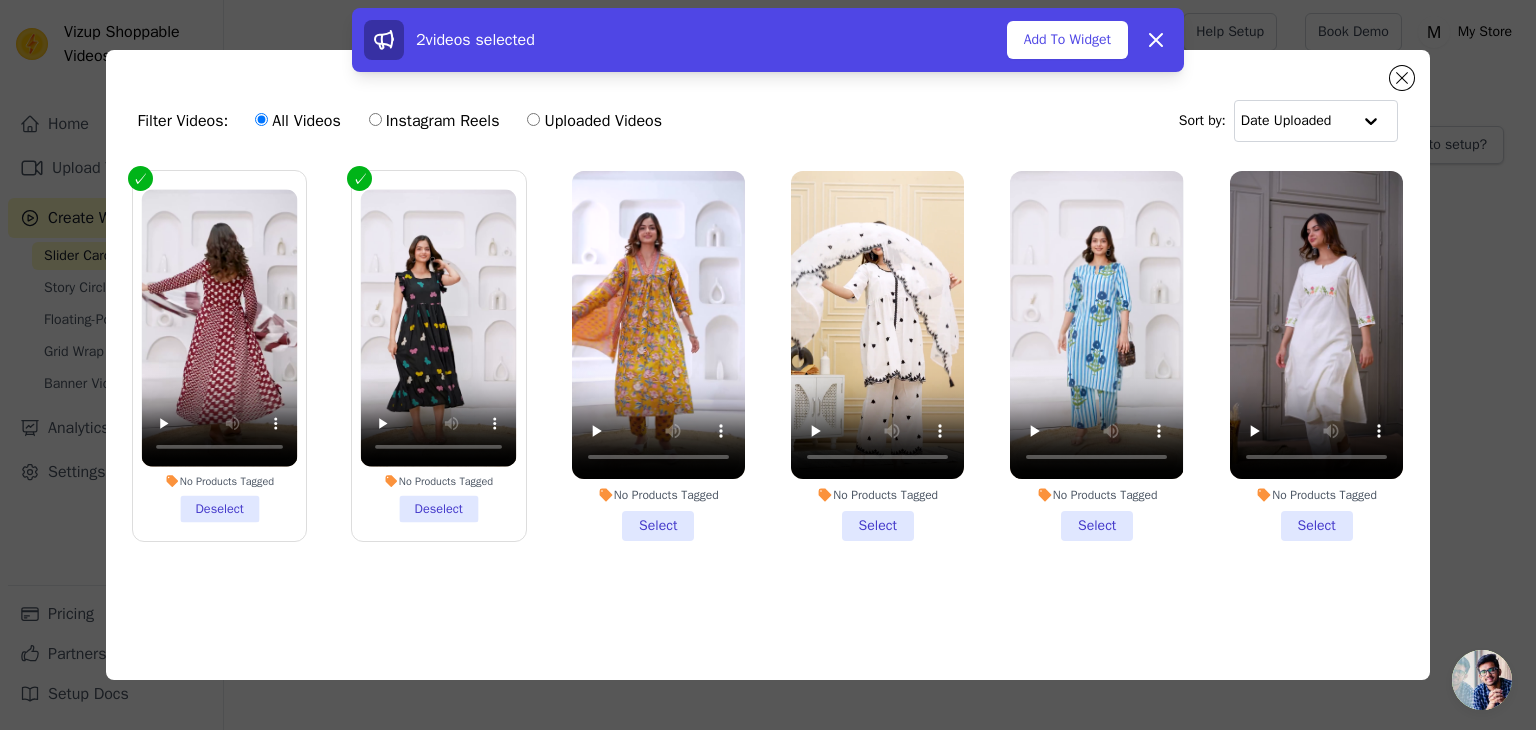 click on "No Products Tagged     Select" at bounding box center (658, 356) 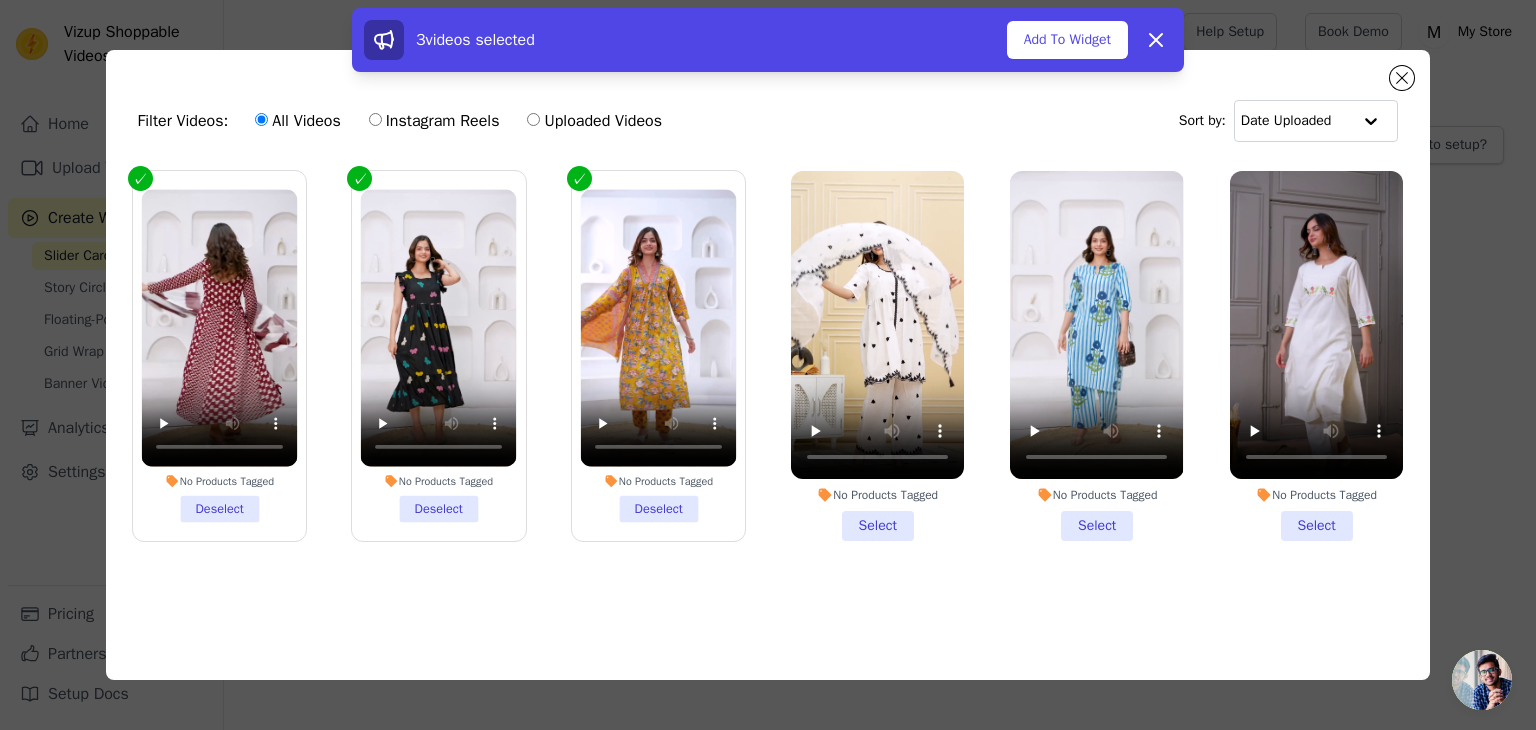 click on "No Products Tagged     Select" at bounding box center (877, 356) 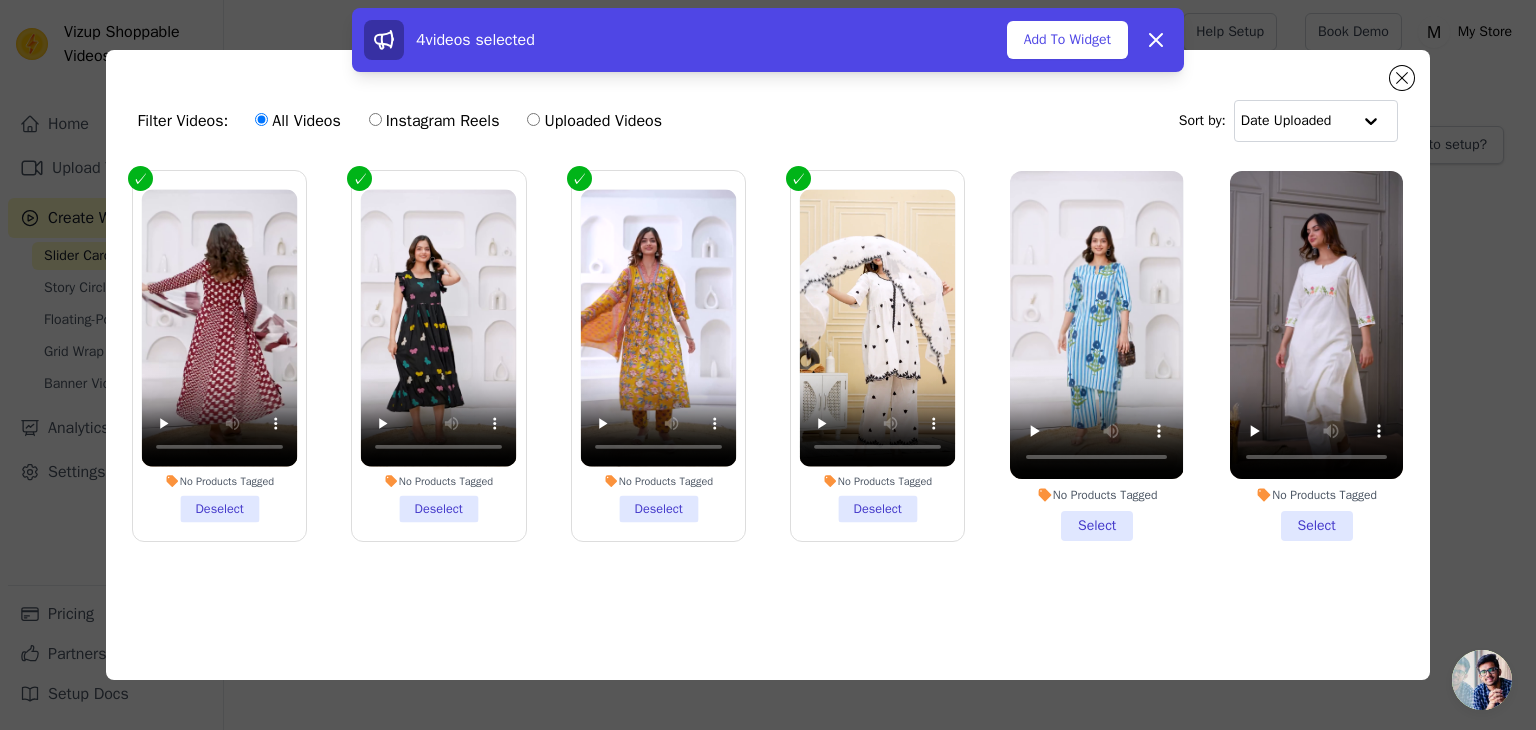 click on "No Products Tagged     Select" at bounding box center [1096, 356] 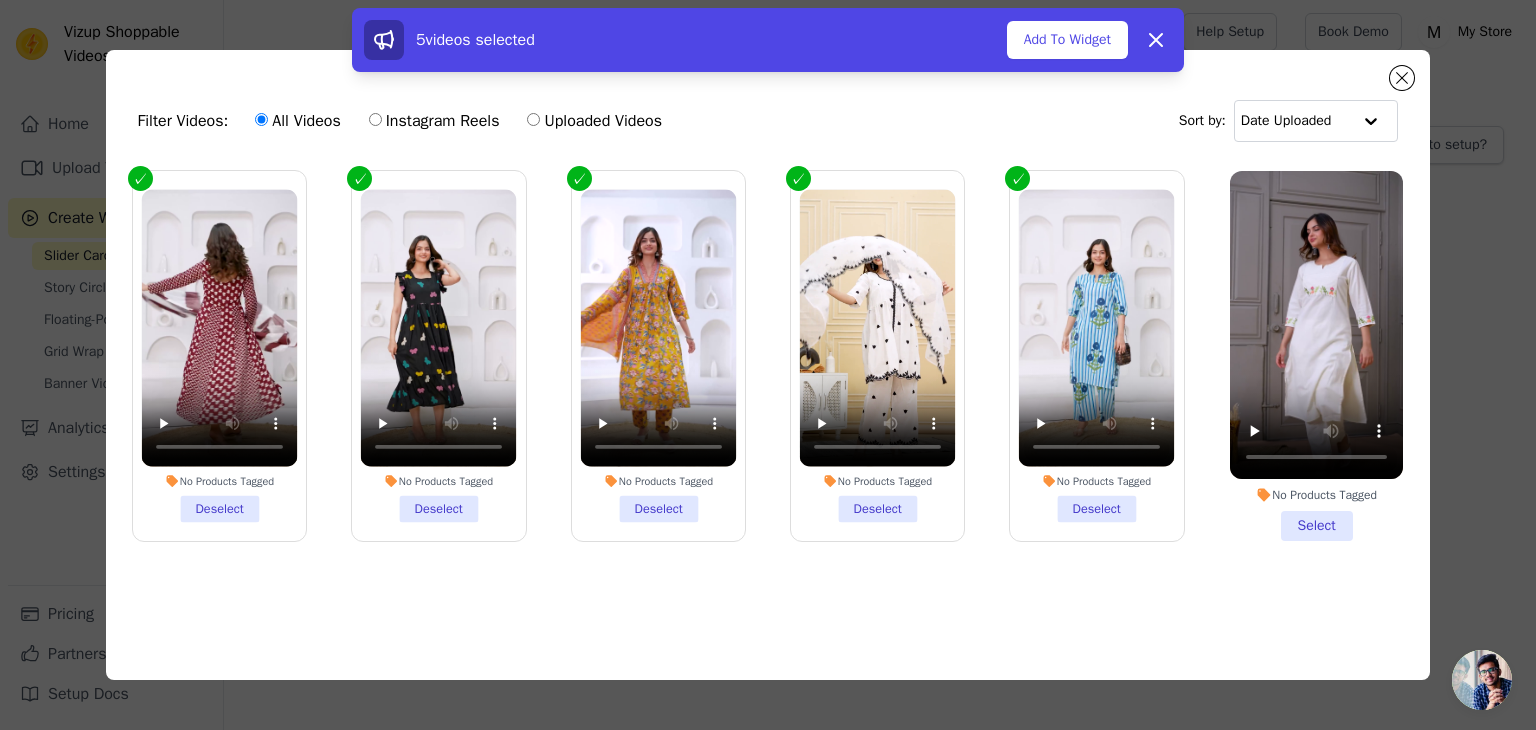 click on "No Products Tagged     Select" at bounding box center [1316, 356] 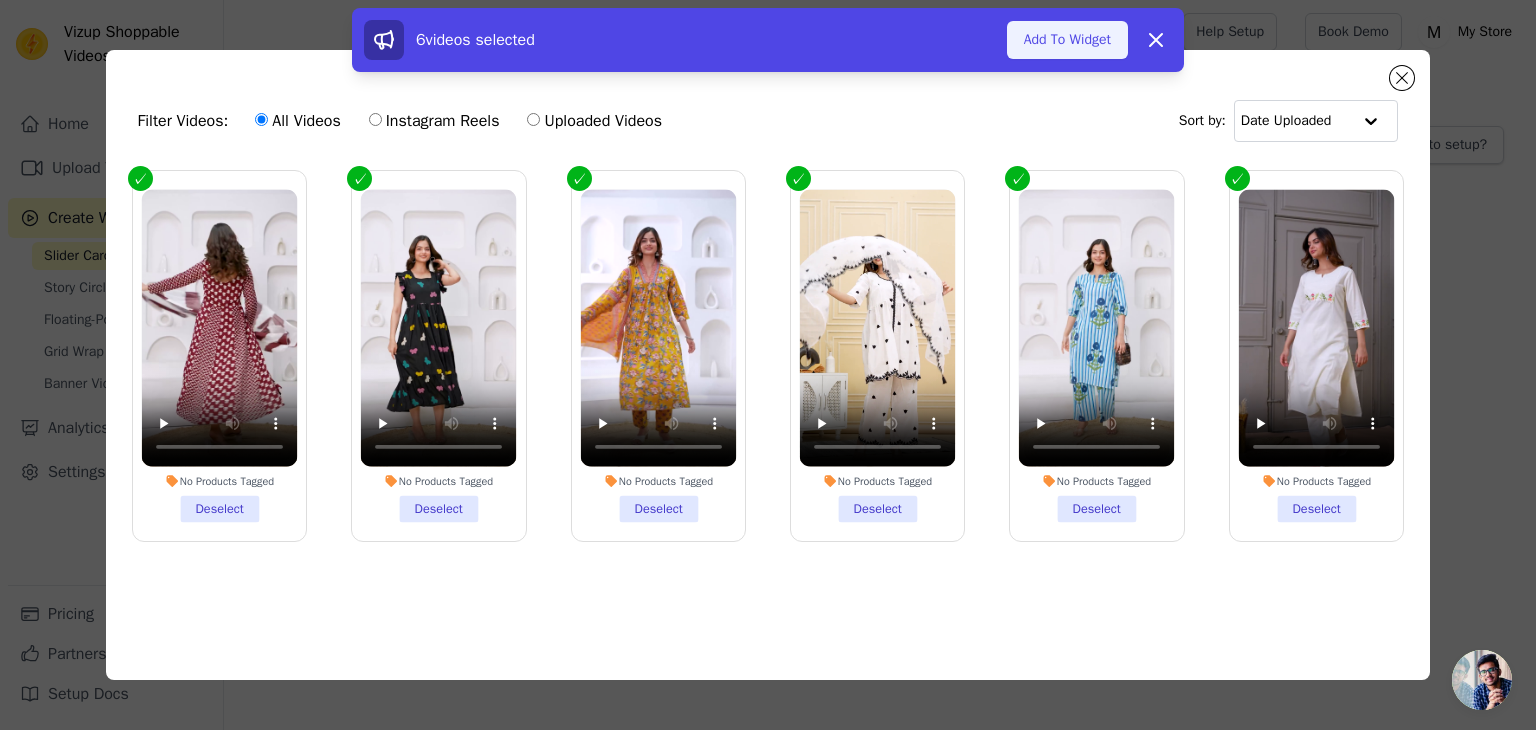 click on "Add To Widget" at bounding box center [1067, 40] 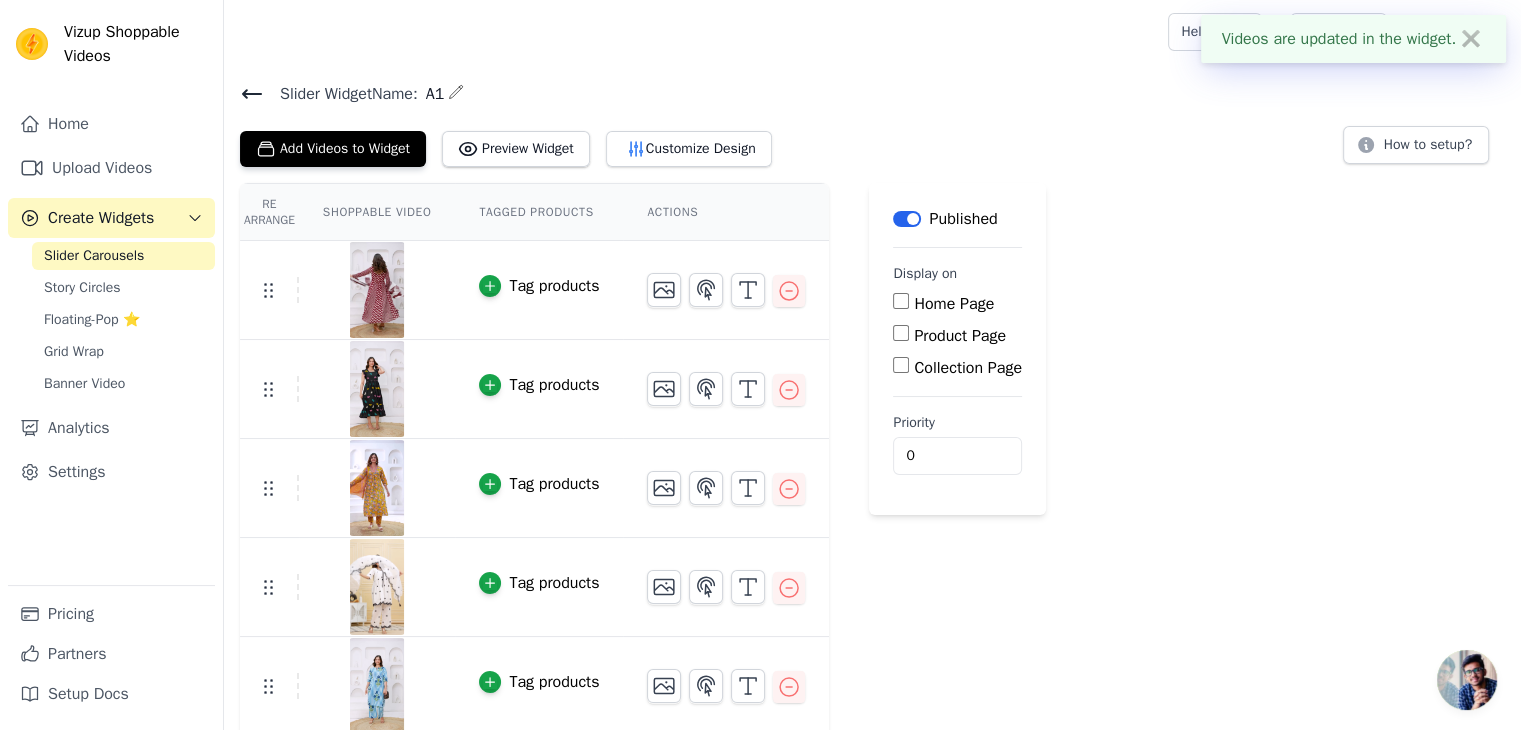 click on "Home Page" at bounding box center (901, 301) 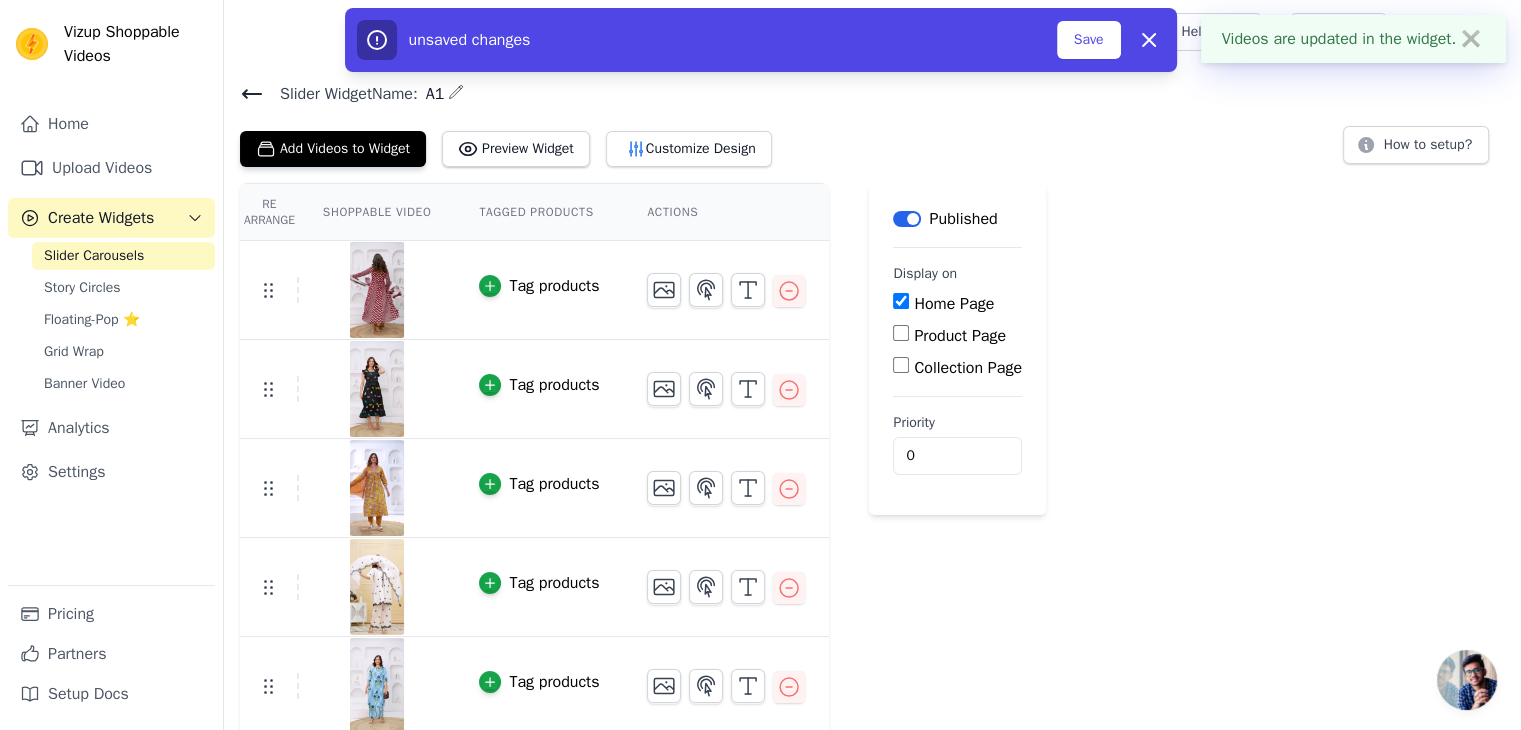 click on "Product Page" at bounding box center [901, 333] 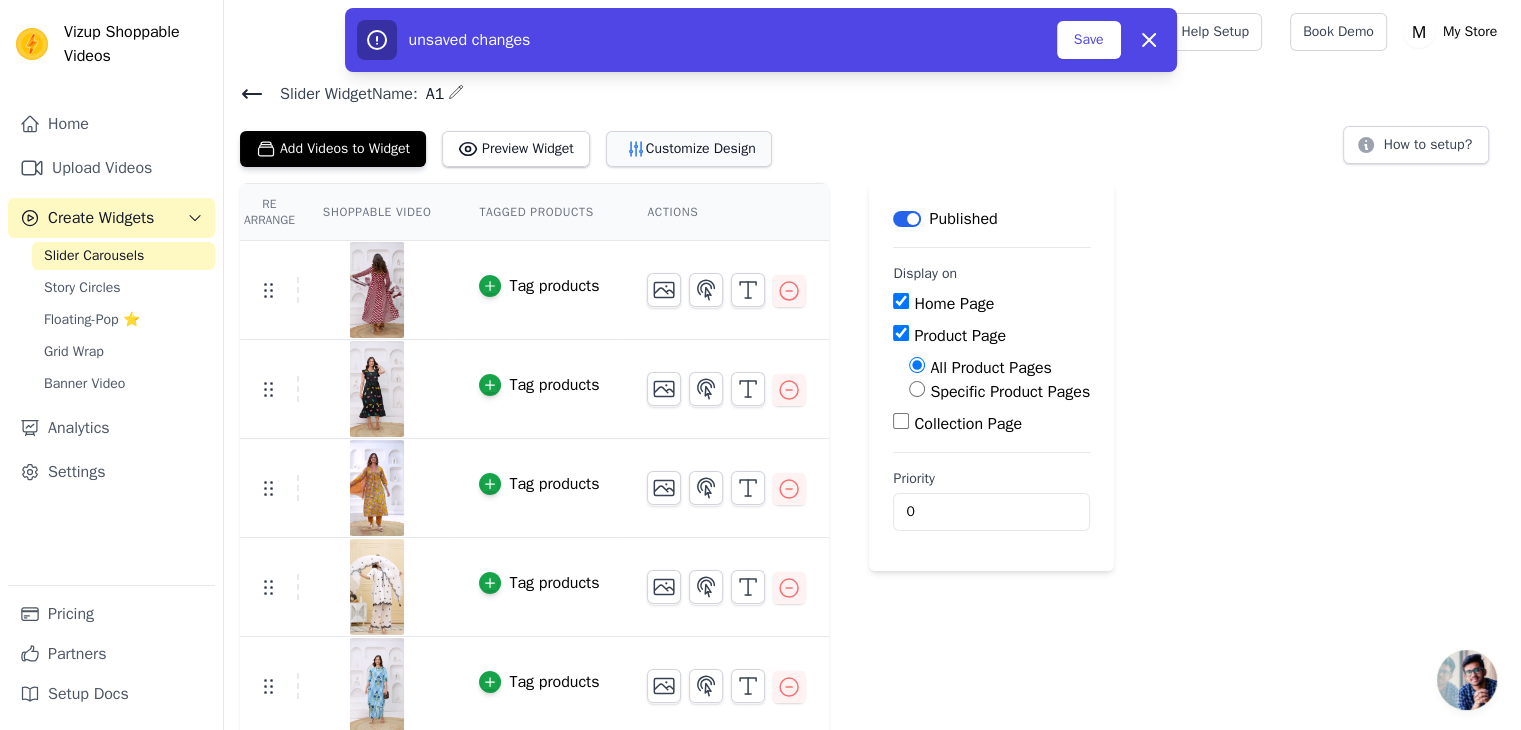 click on "Customize Design" at bounding box center [689, 149] 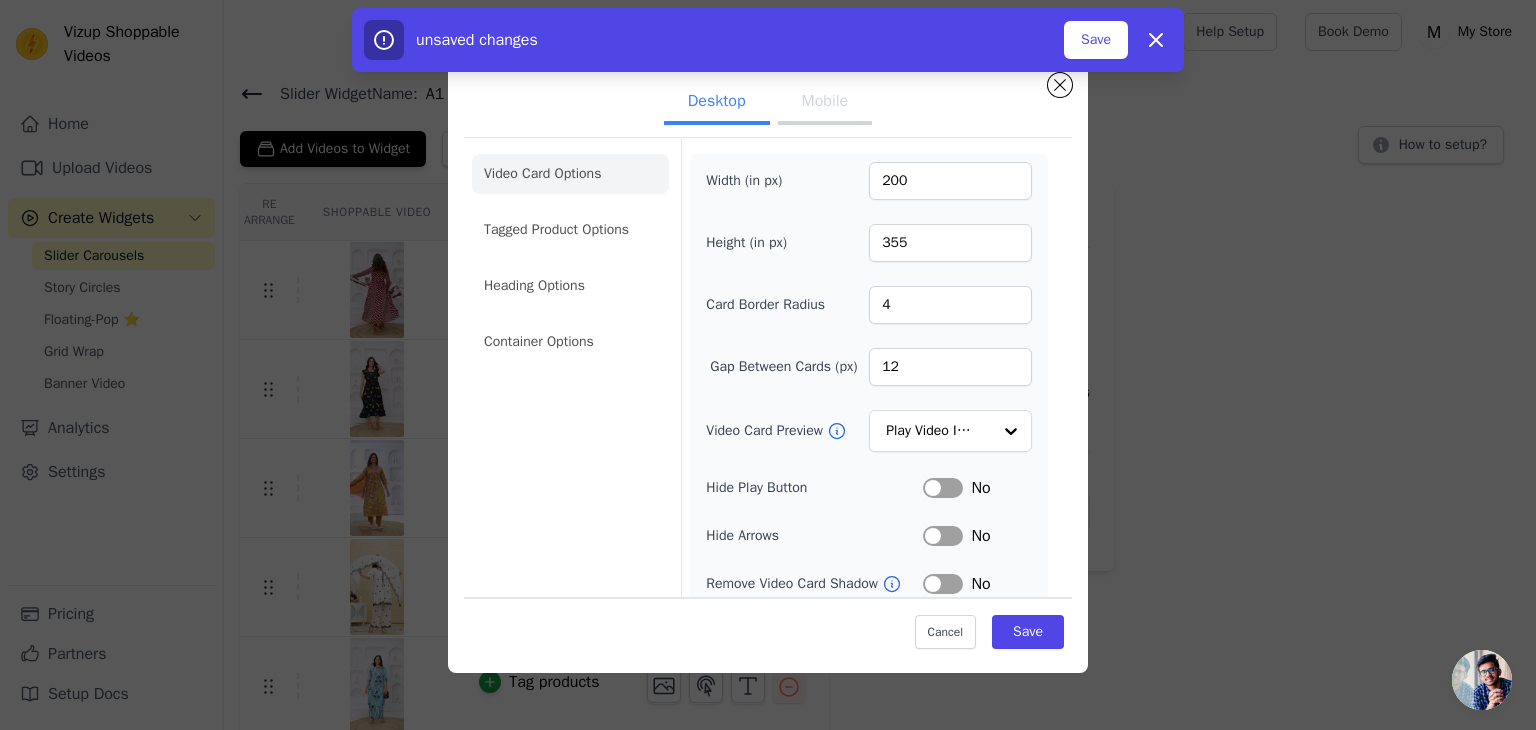 type 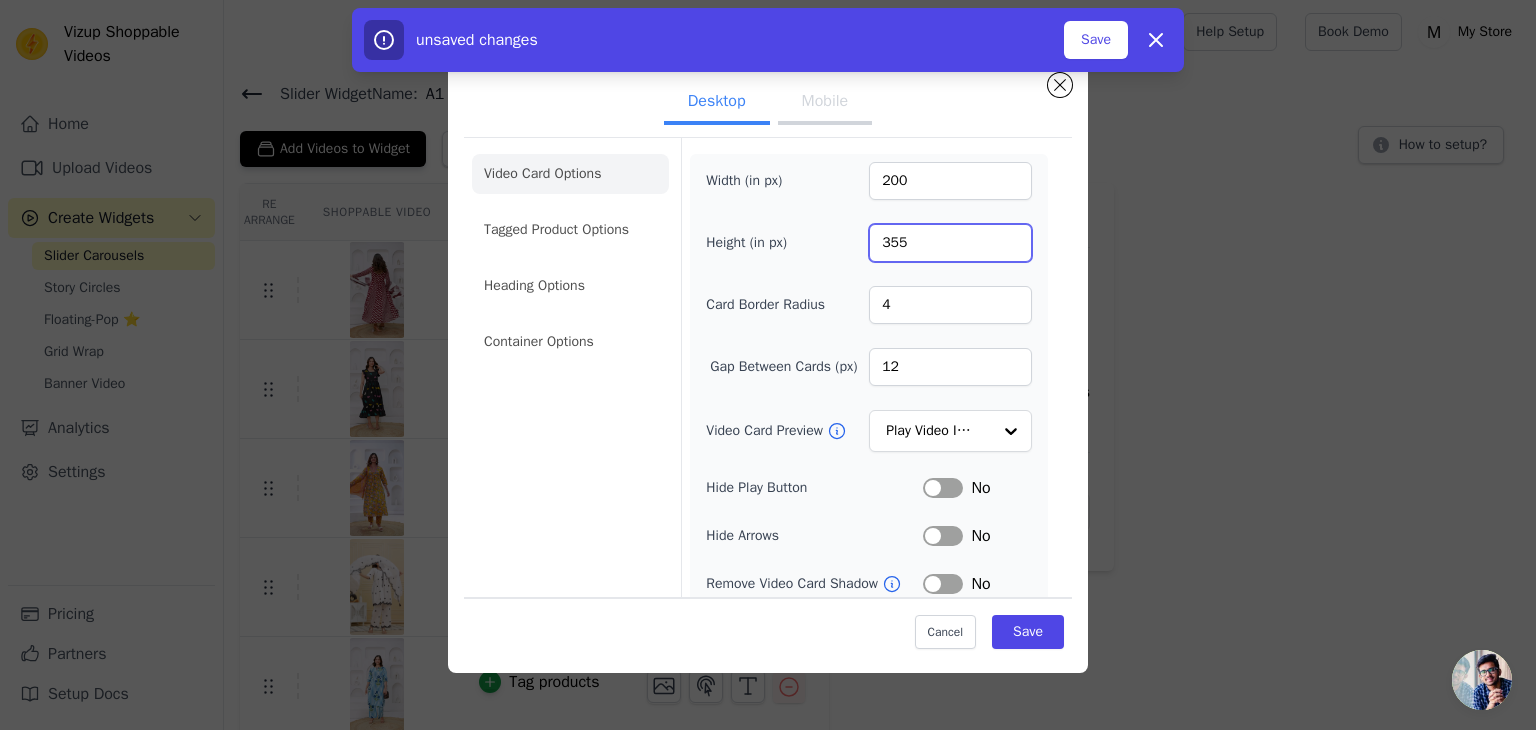 drag, startPoint x: 909, startPoint y: 238, endPoint x: 834, endPoint y: 237, distance: 75.00667 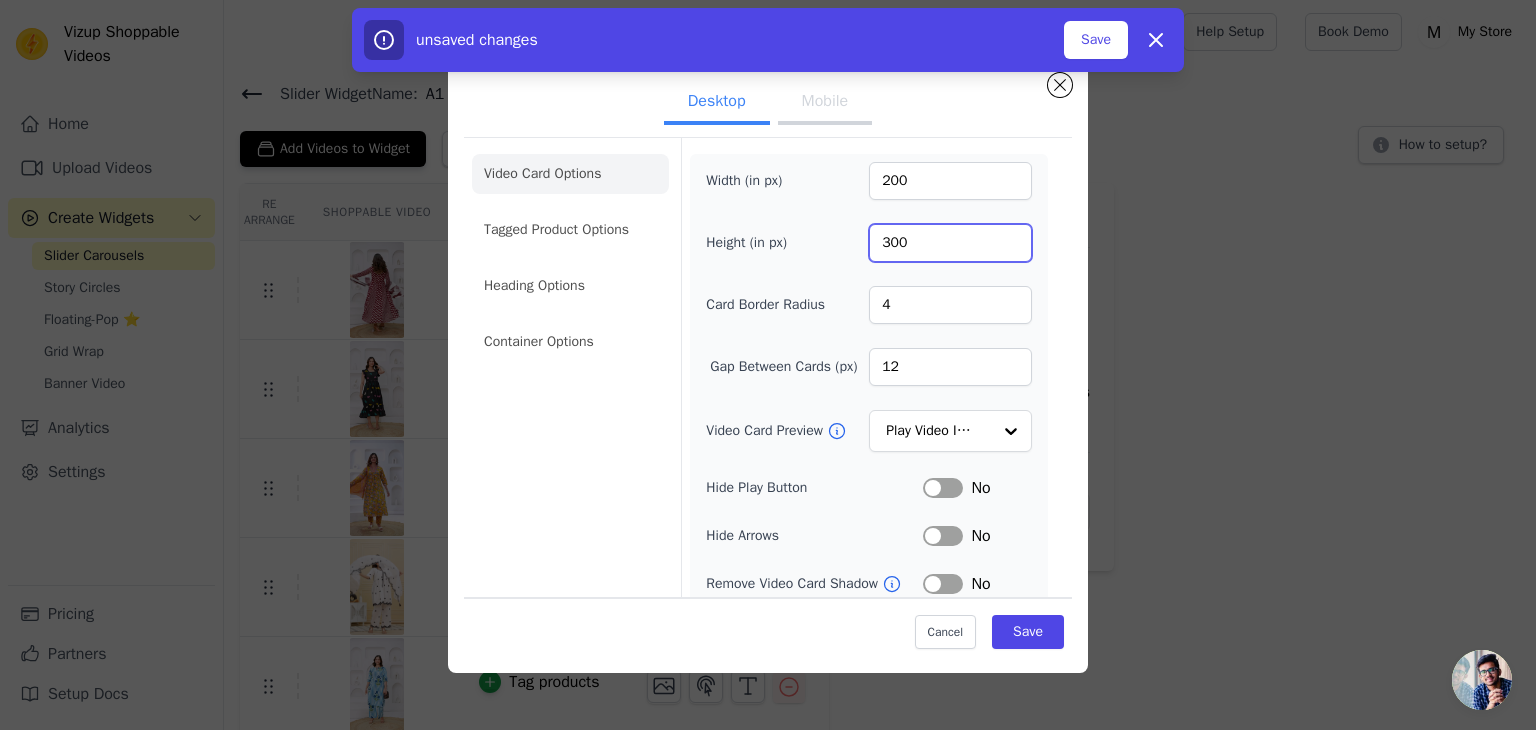 type on "300" 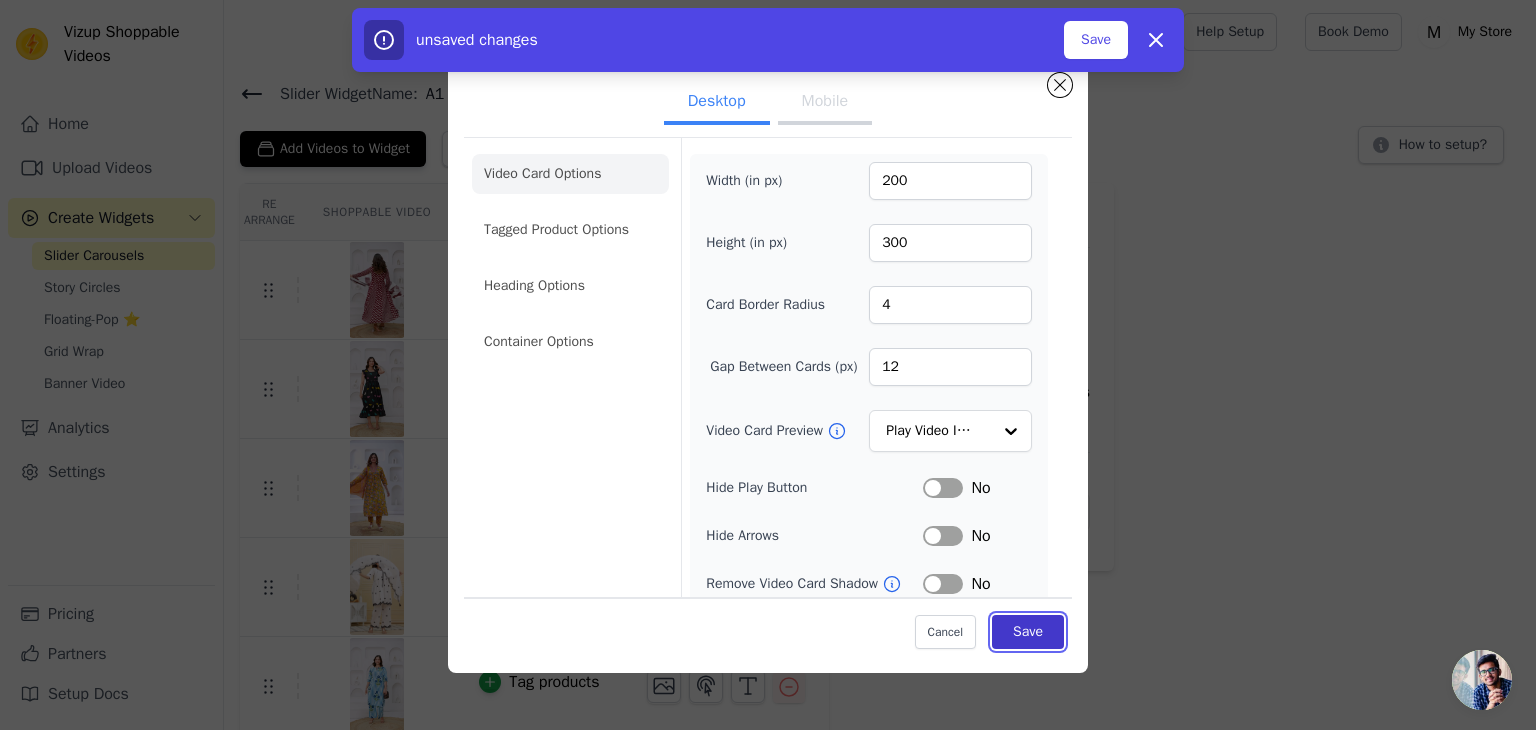 click on "Save" at bounding box center (1028, 632) 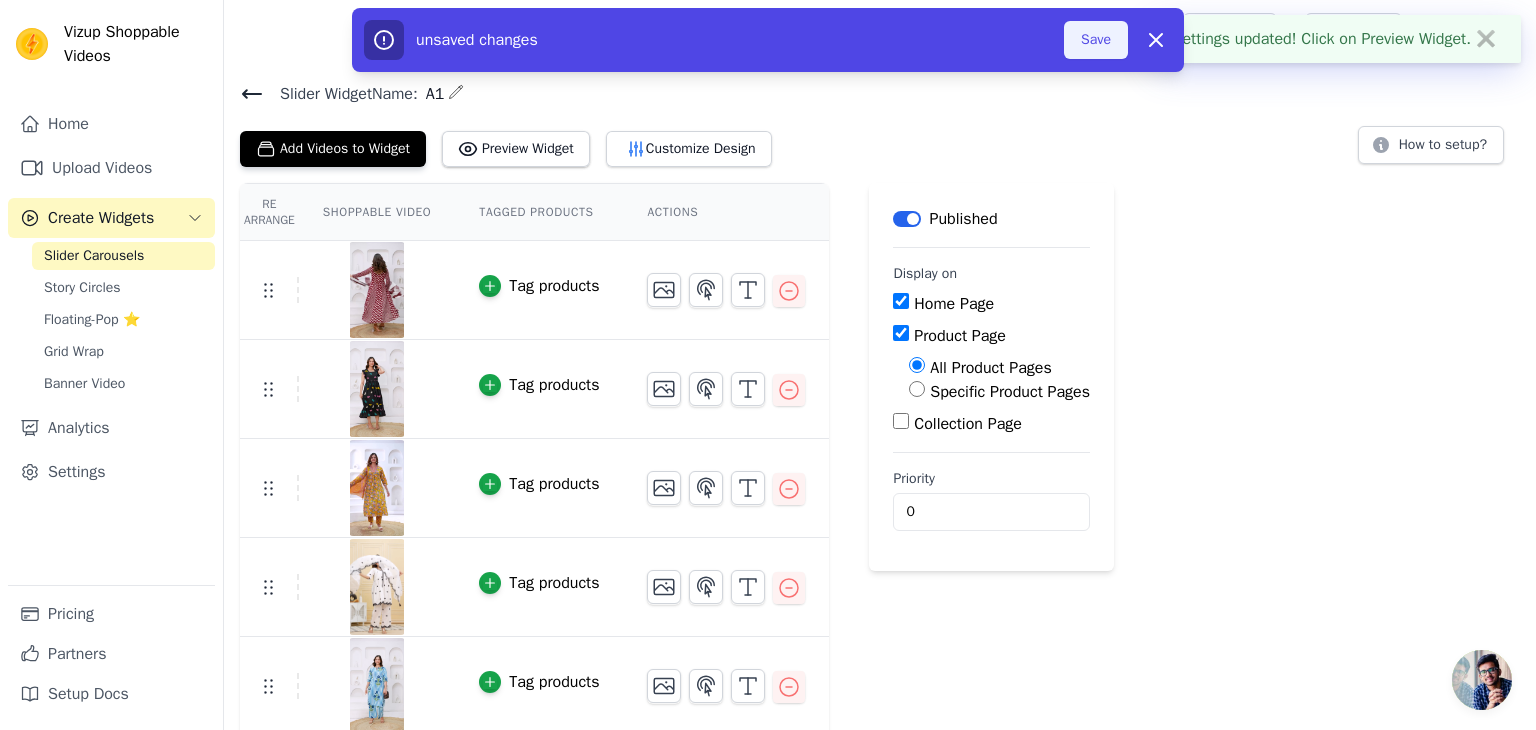 click on "Save" at bounding box center (1096, 40) 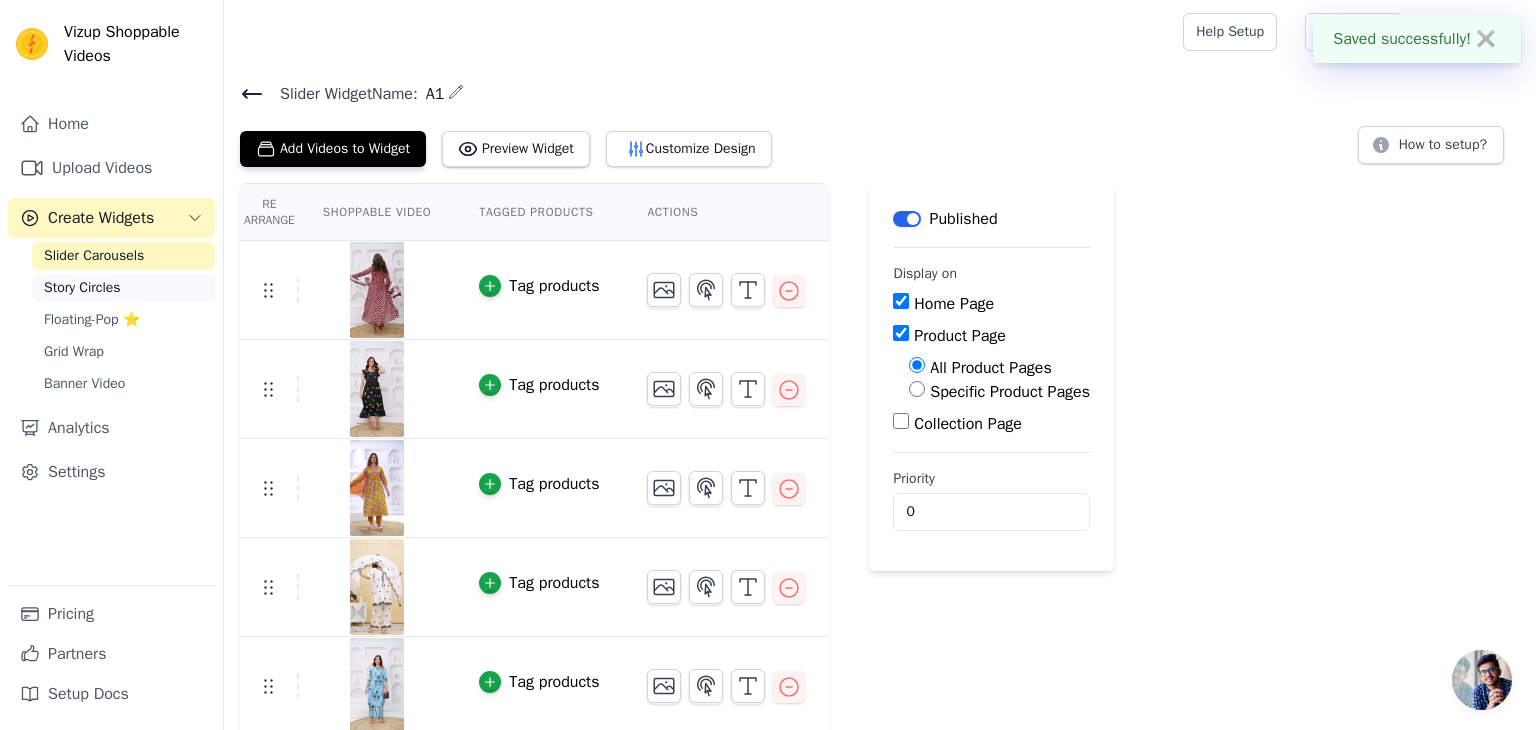 click on "Story Circles" at bounding box center (82, 288) 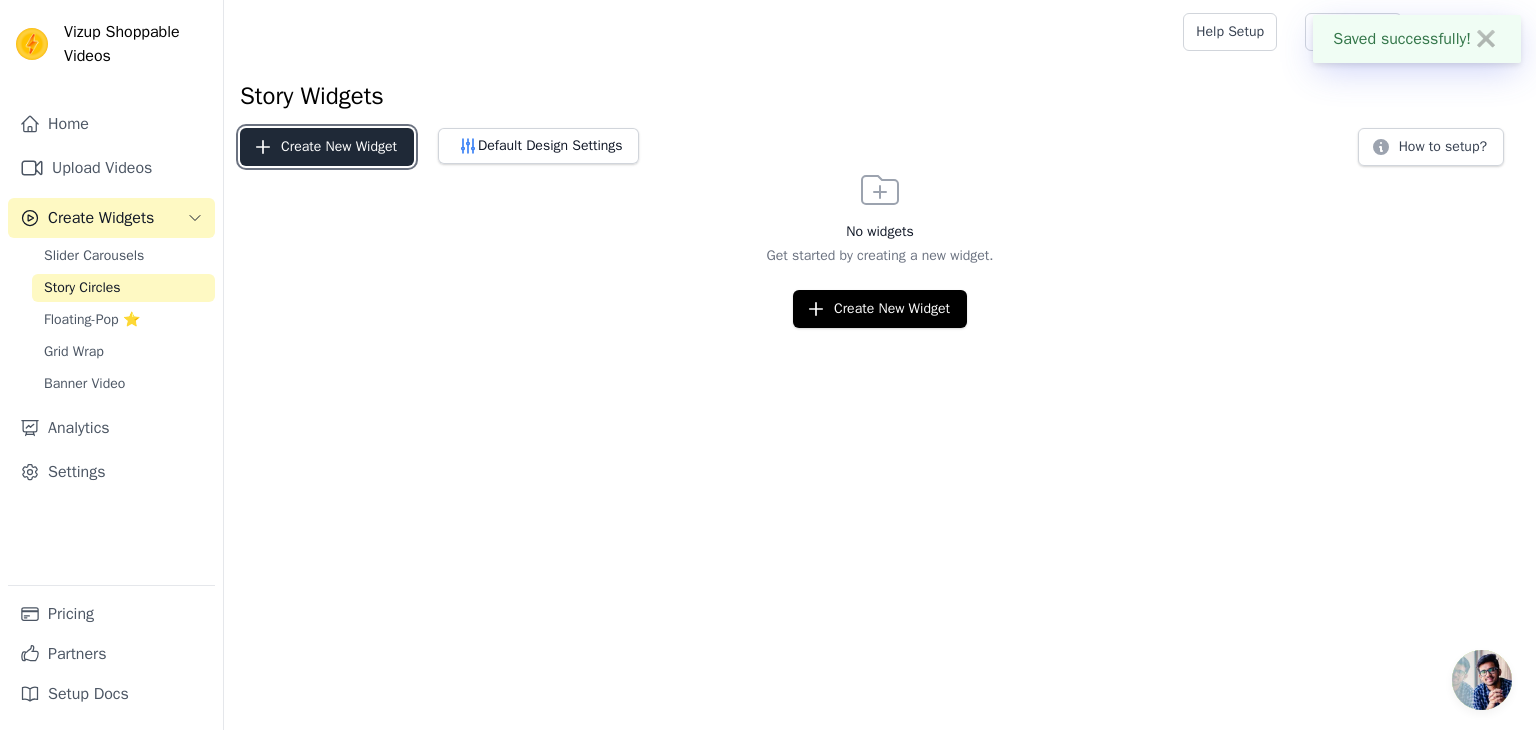click on "Create New Widget" at bounding box center (327, 147) 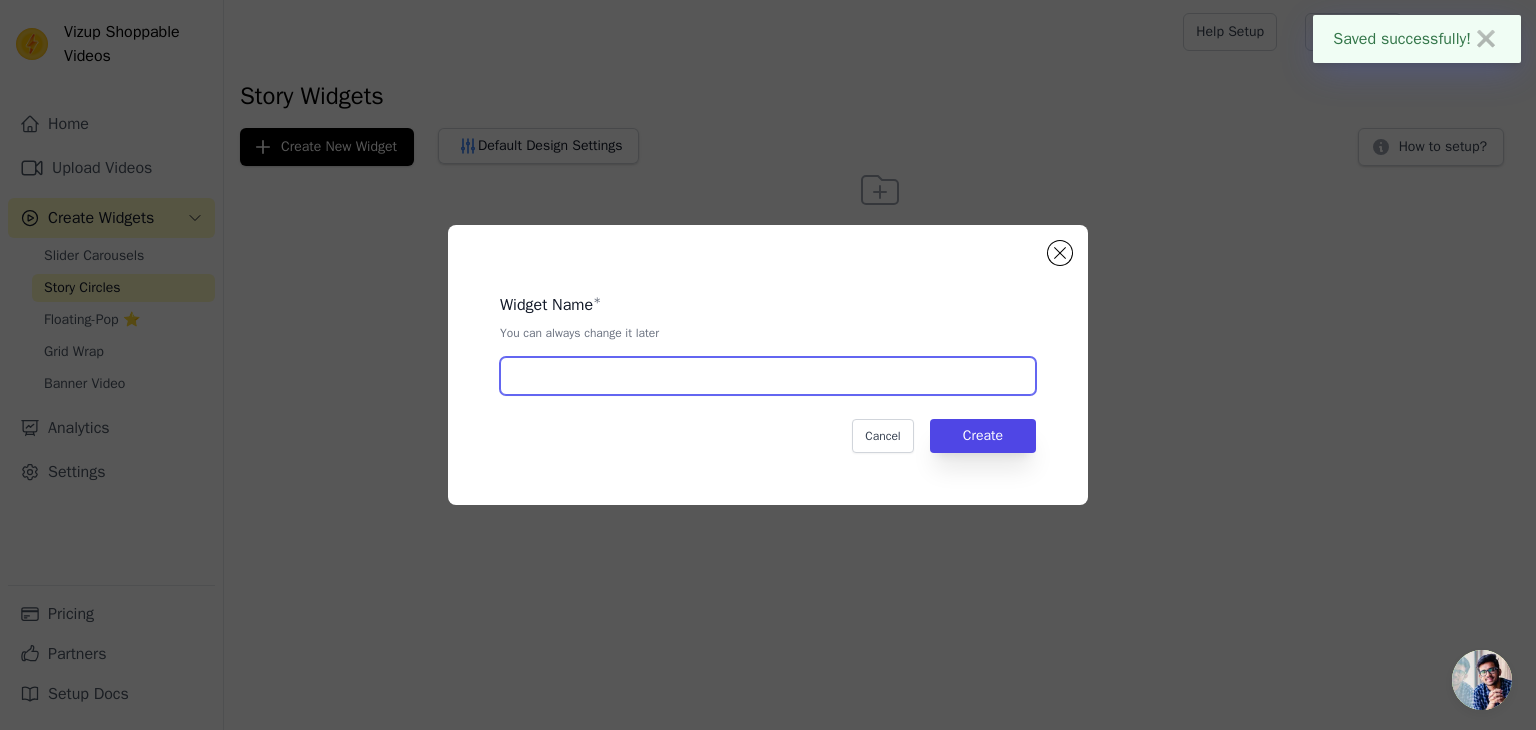 click at bounding box center [768, 376] 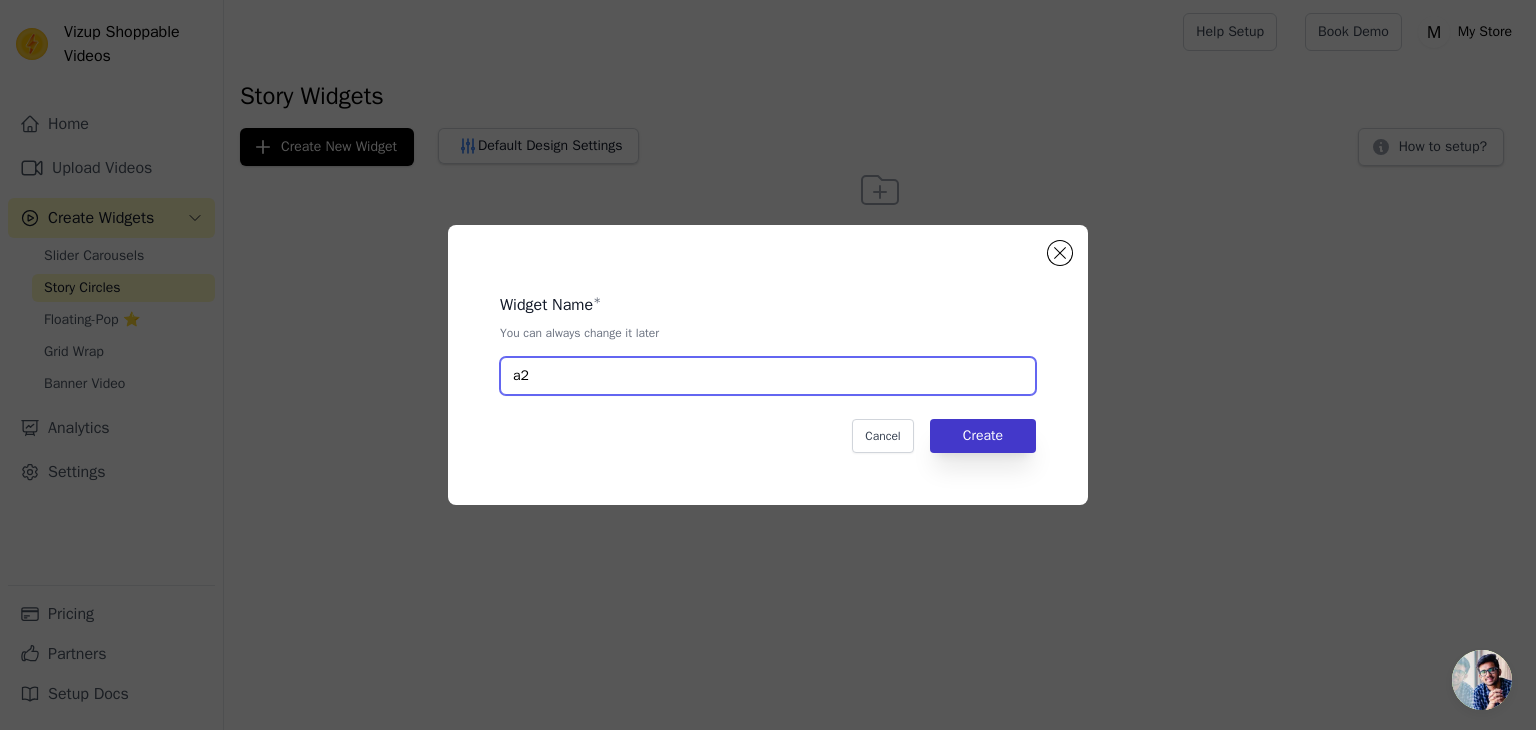 type on "a2" 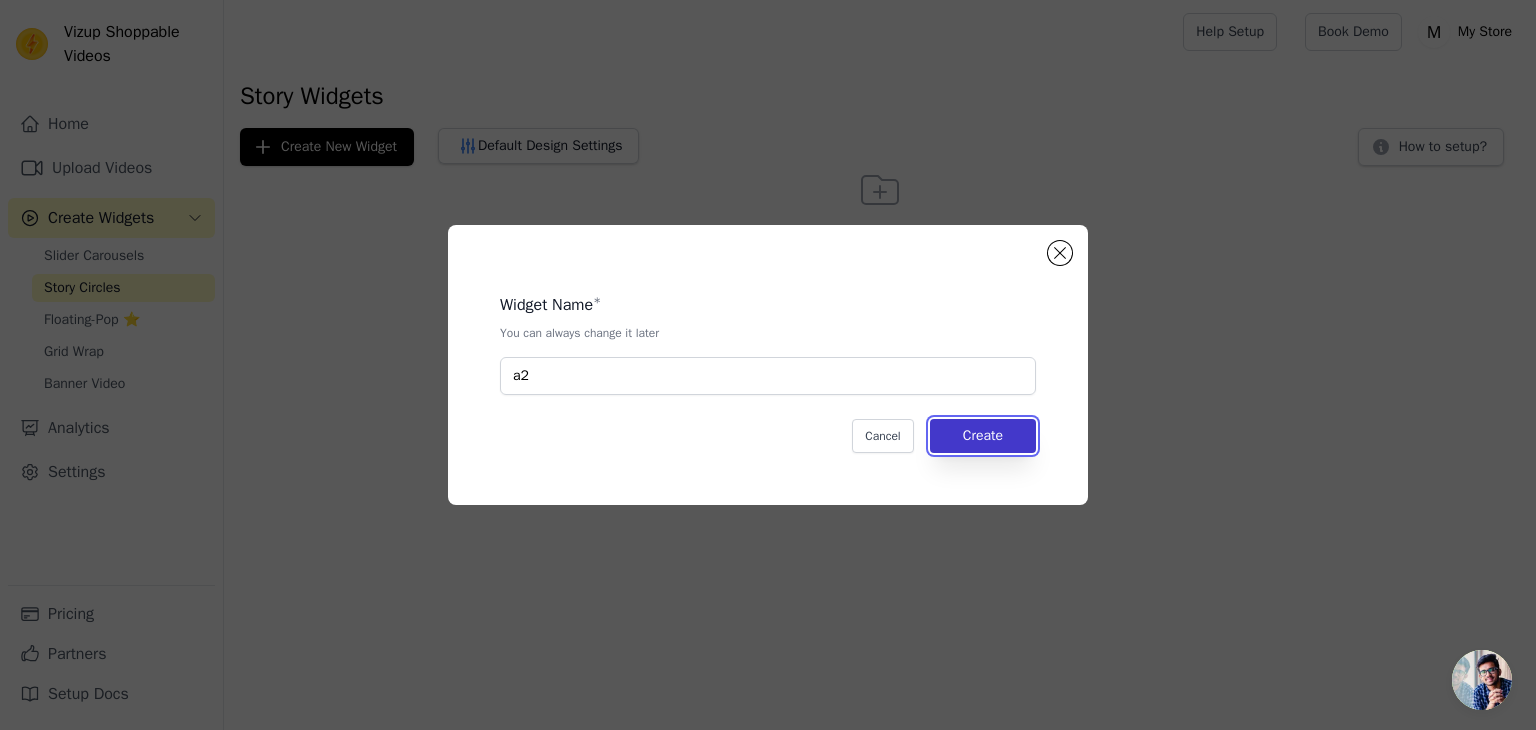 click on "Create" at bounding box center [983, 436] 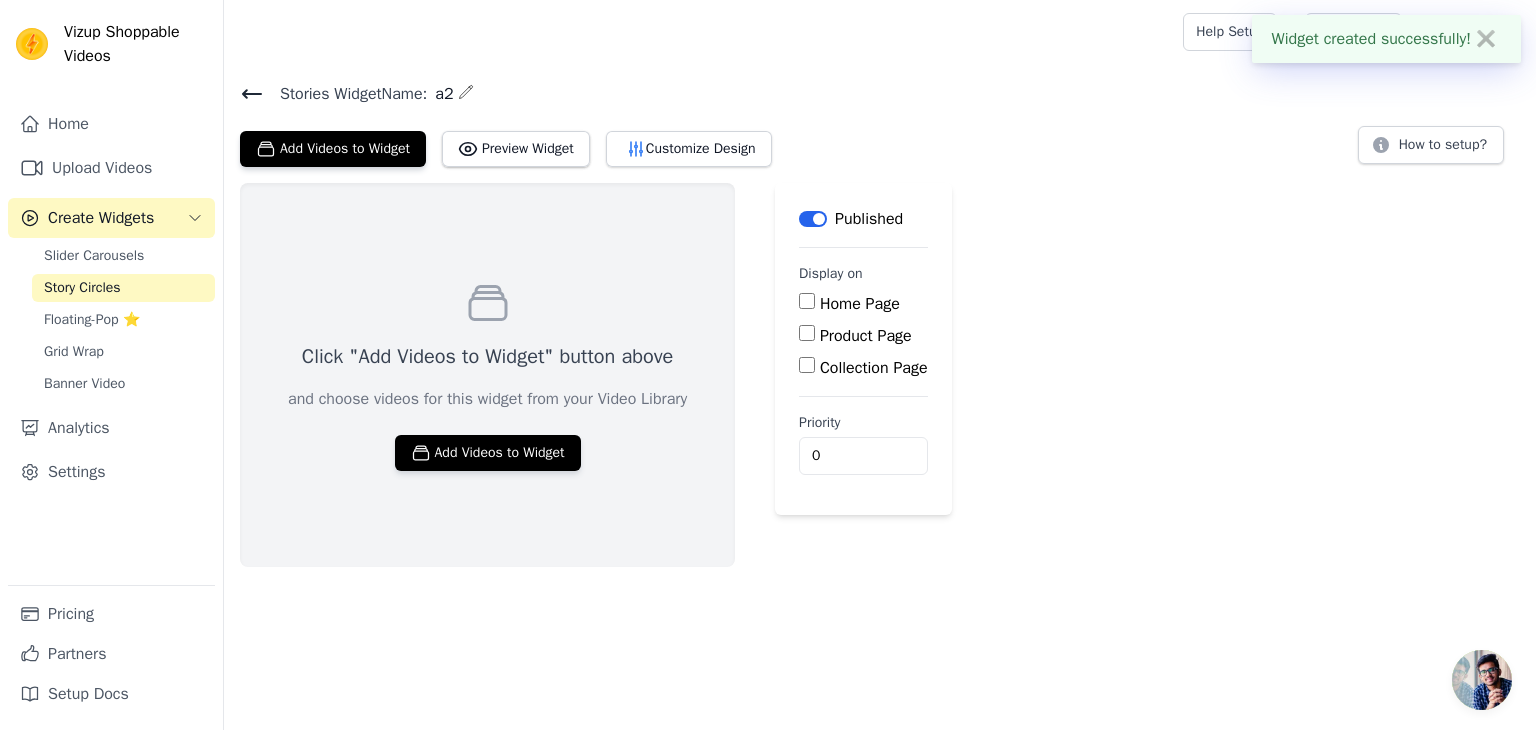 click on "Add Videos to Widget
Preview Widget       Customize Design" at bounding box center [514, 145] 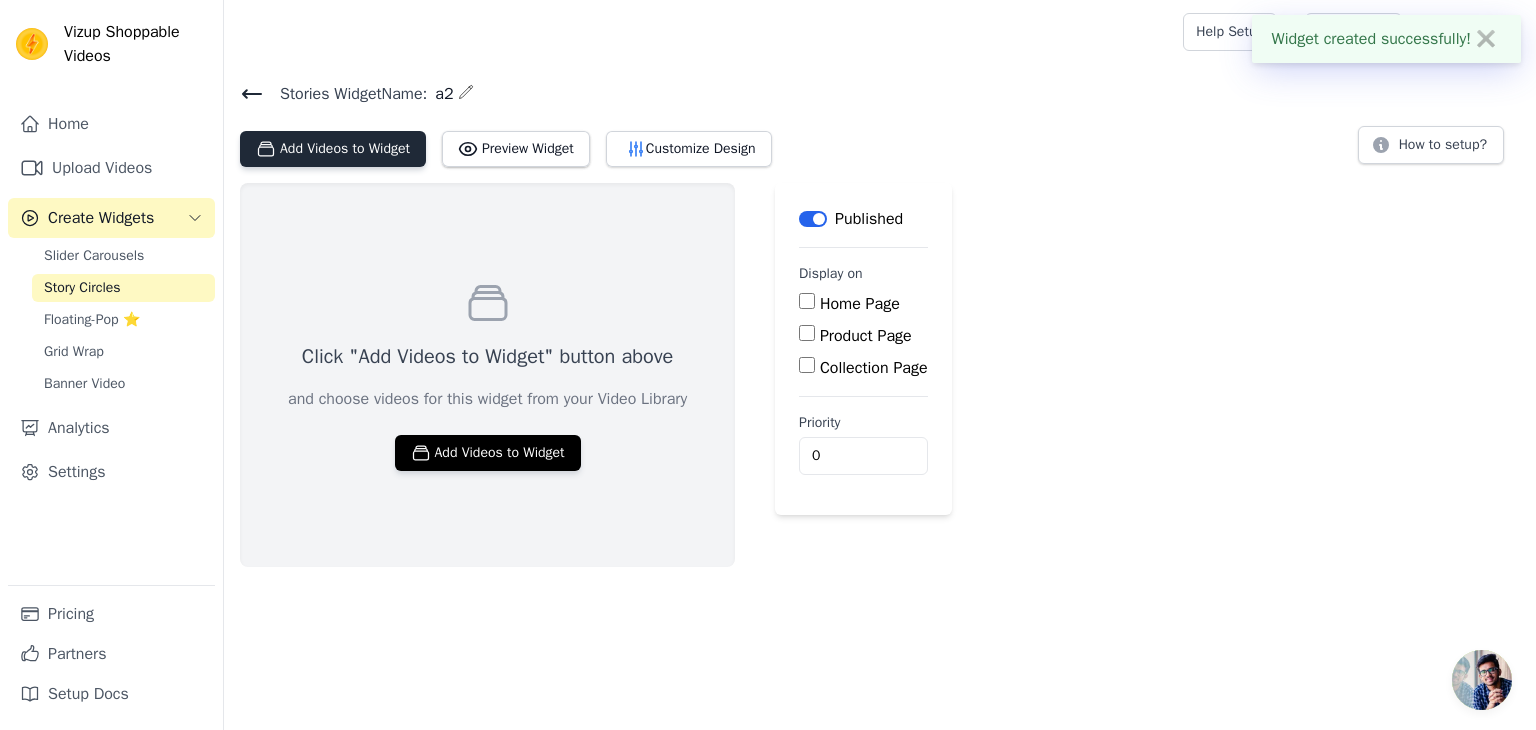 click on "Add Videos to Widget" at bounding box center (333, 149) 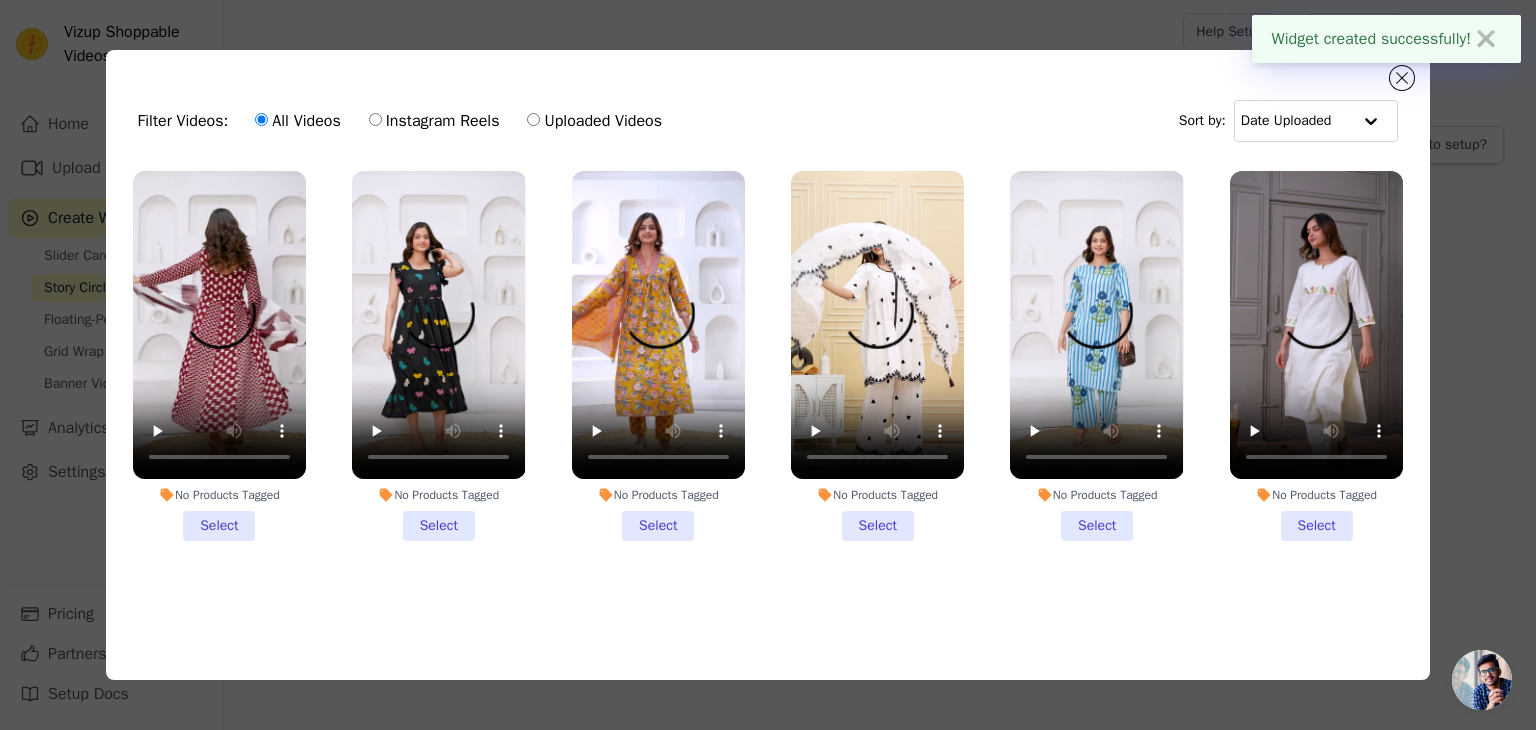click on "No Products Tagged     Select" at bounding box center (219, 356) 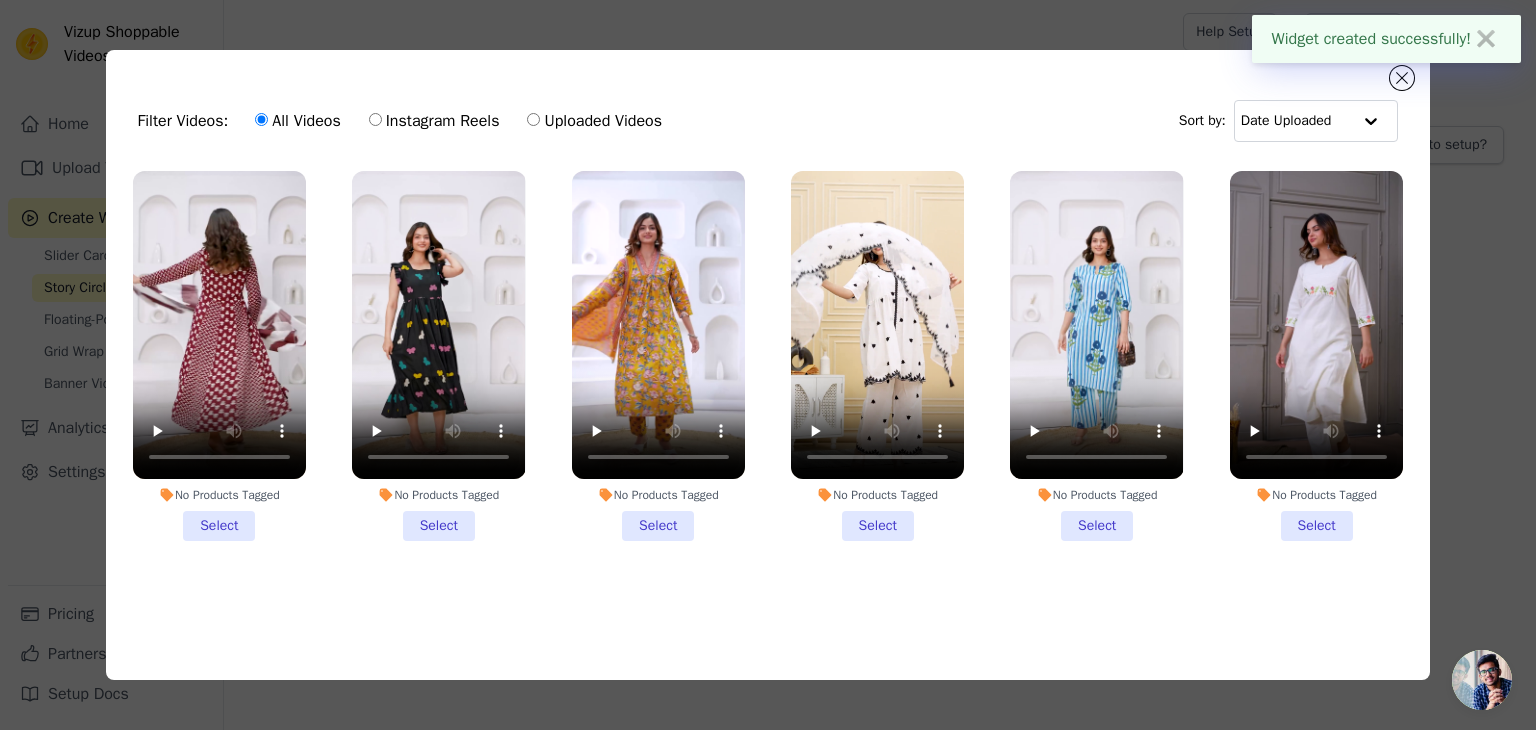 click on "No Products Tagged     Select" at bounding box center [0, 0] 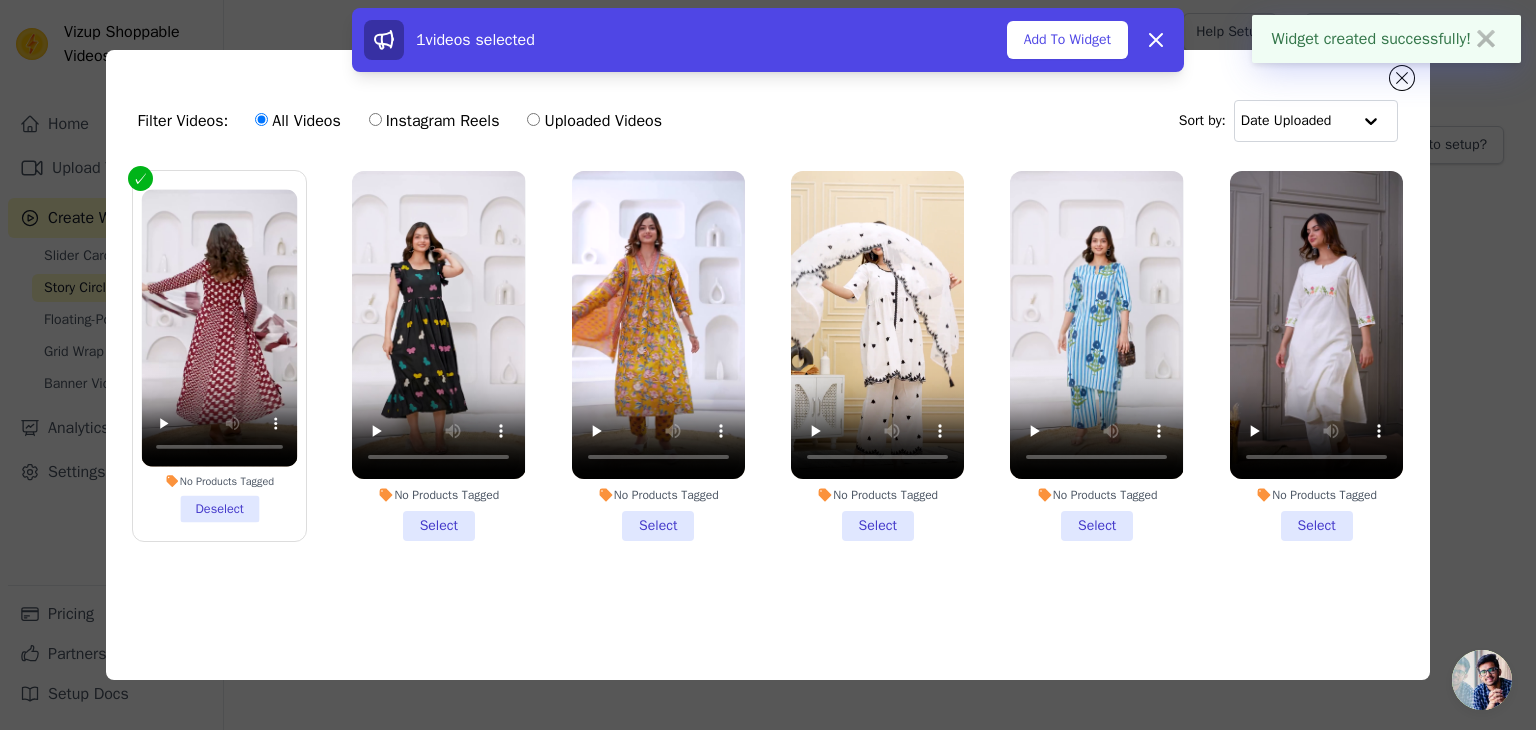 click on "No Products Tagged     Select" at bounding box center [438, 356] 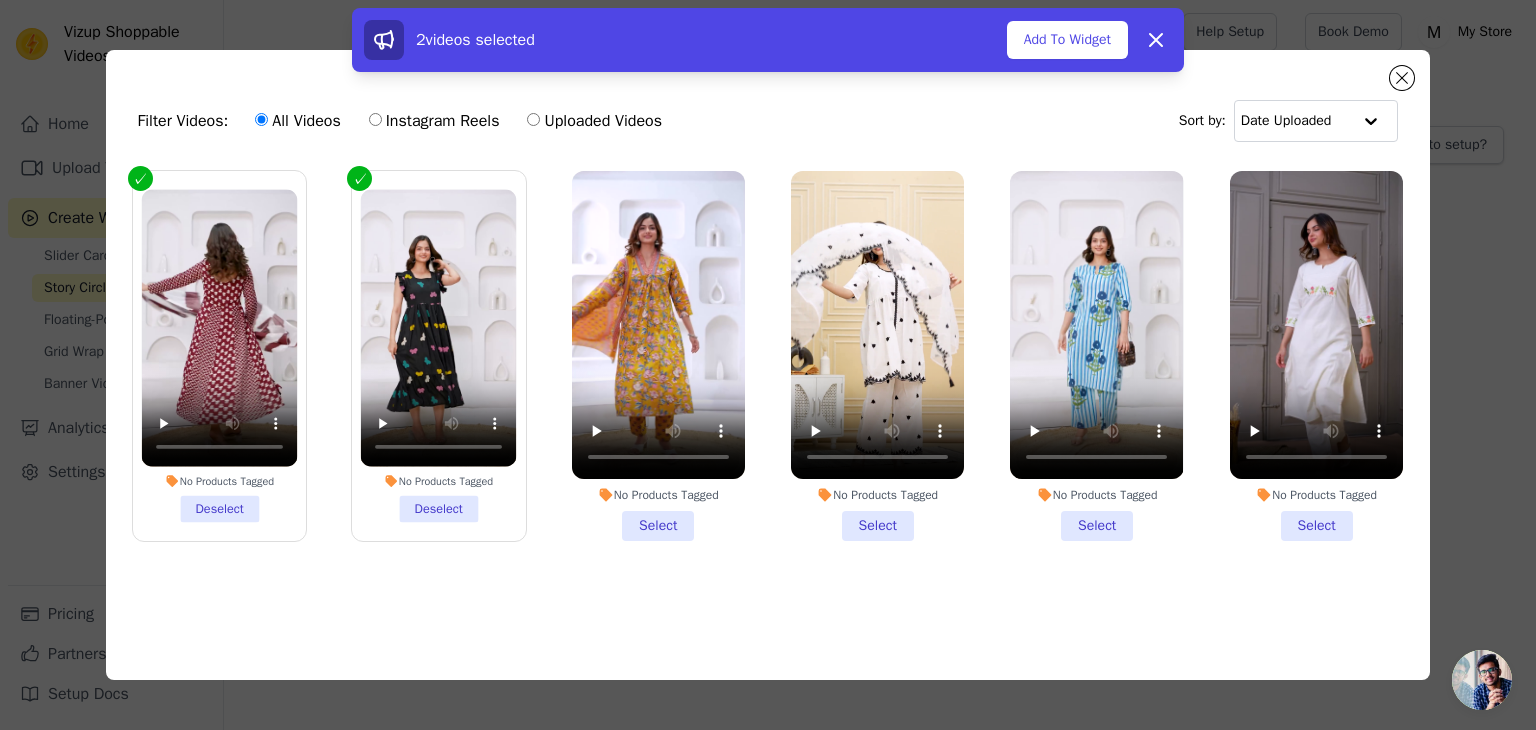 click on "No Products Tagged     Select" at bounding box center [658, 356] 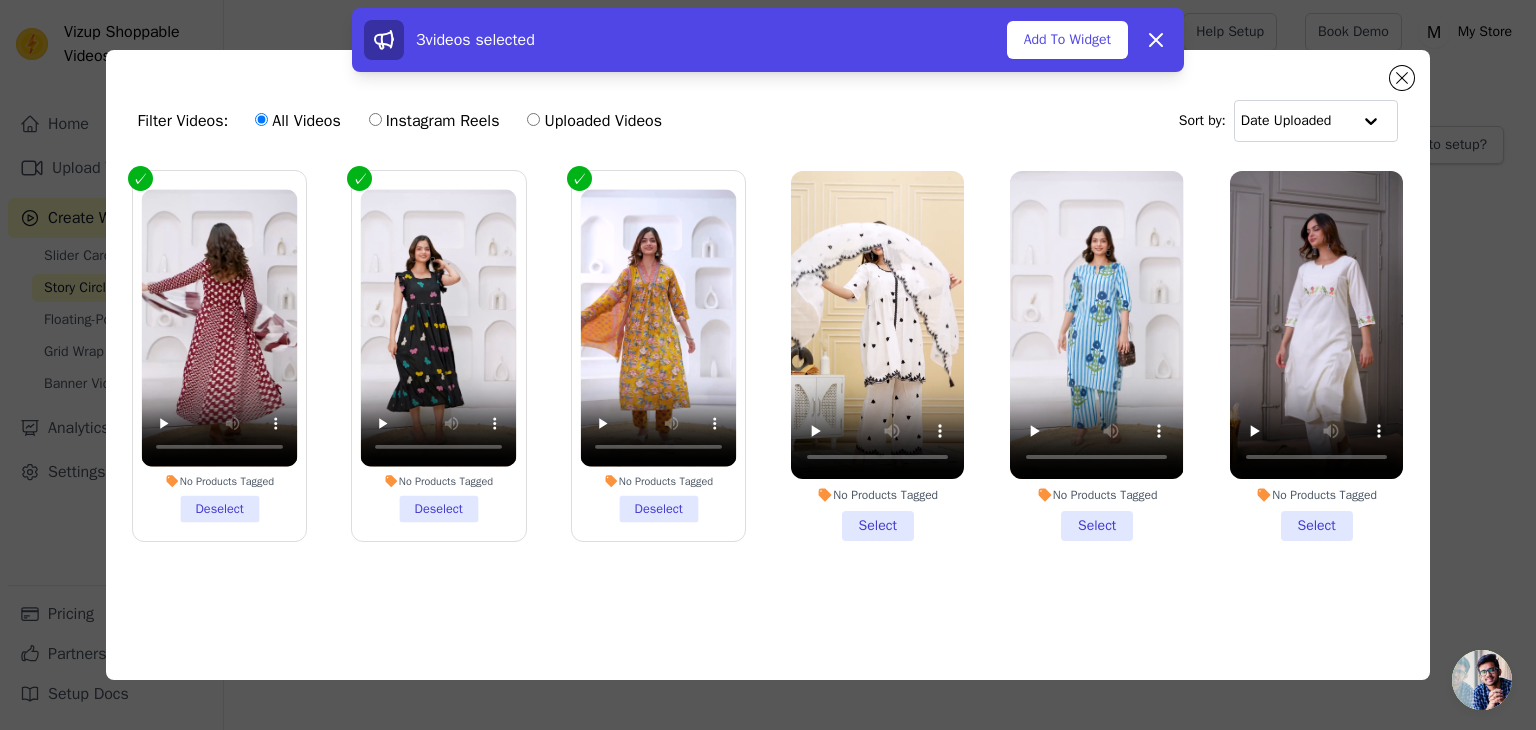 click on "No Products Tagged     Select" at bounding box center [877, 356] 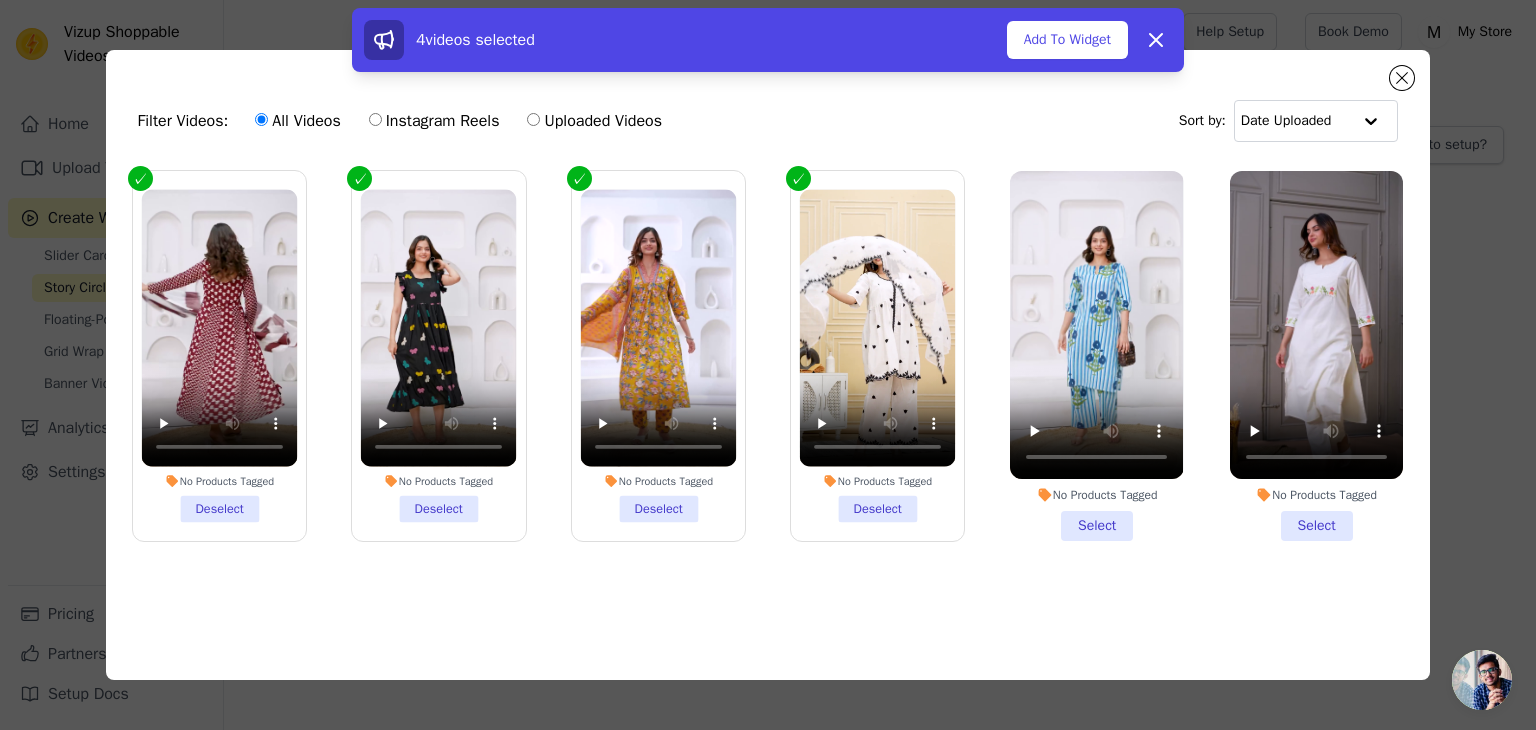 click on "No Products Tagged     Select" at bounding box center [1096, 356] 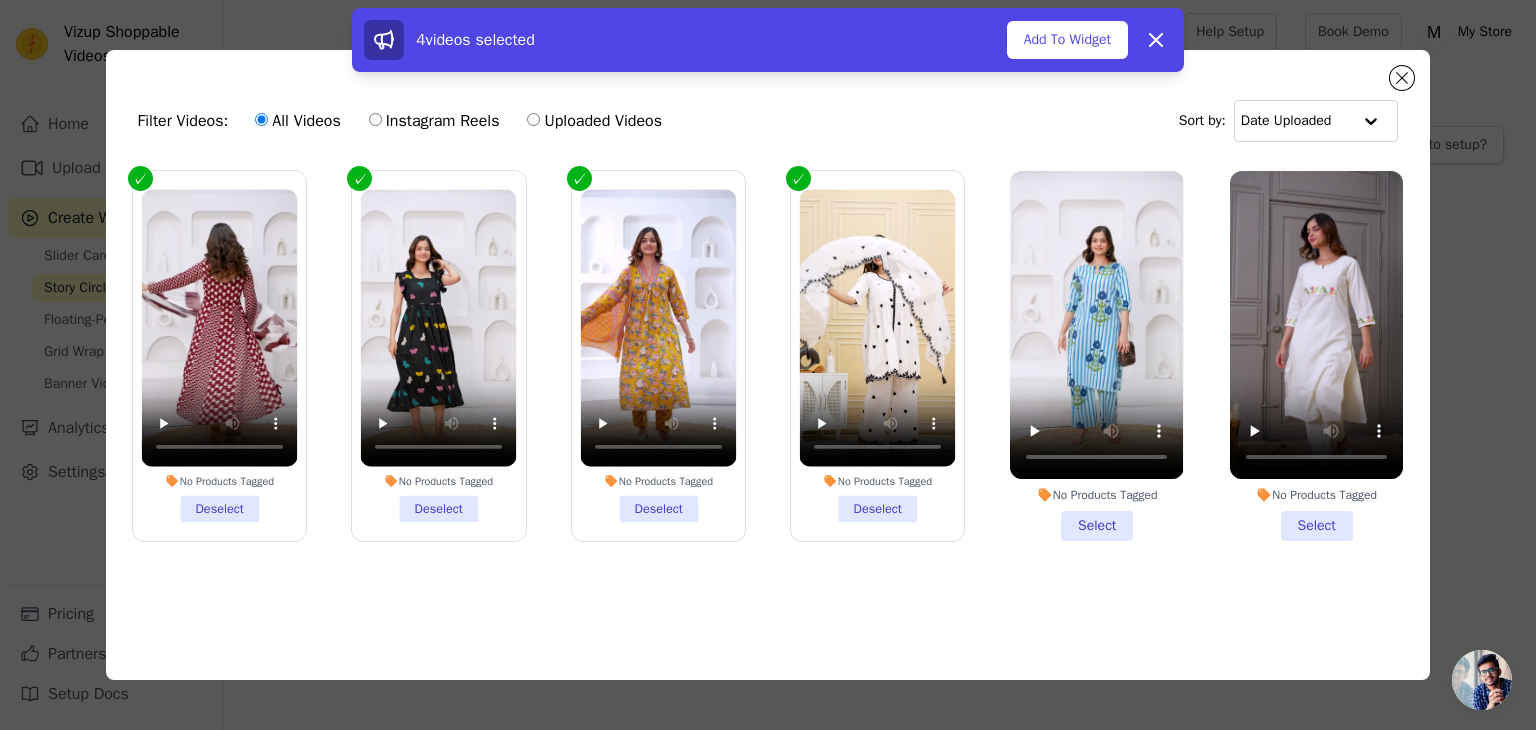 click on "No Products Tagged     Select" at bounding box center (0, 0) 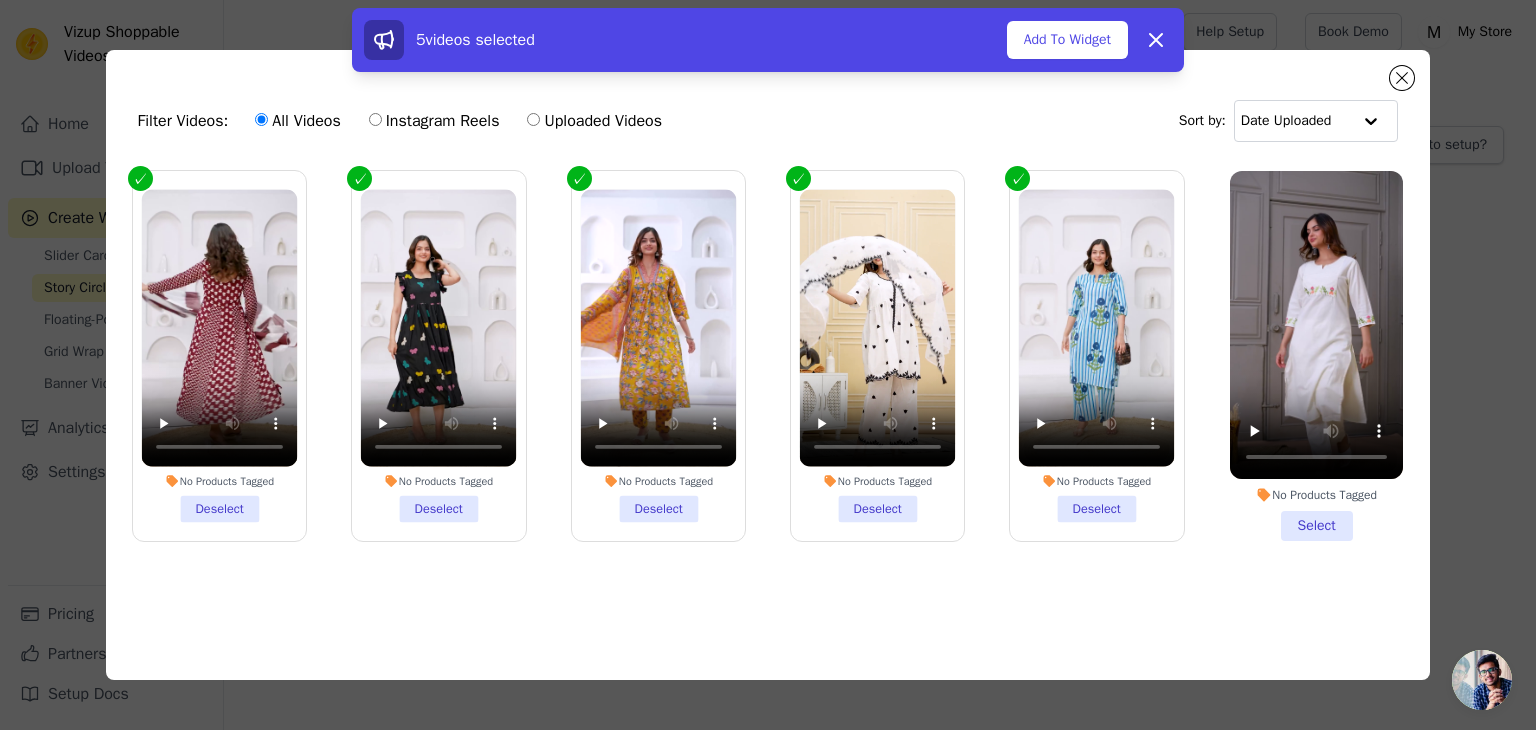 click on "No Products Tagged     Select" at bounding box center [1316, 356] 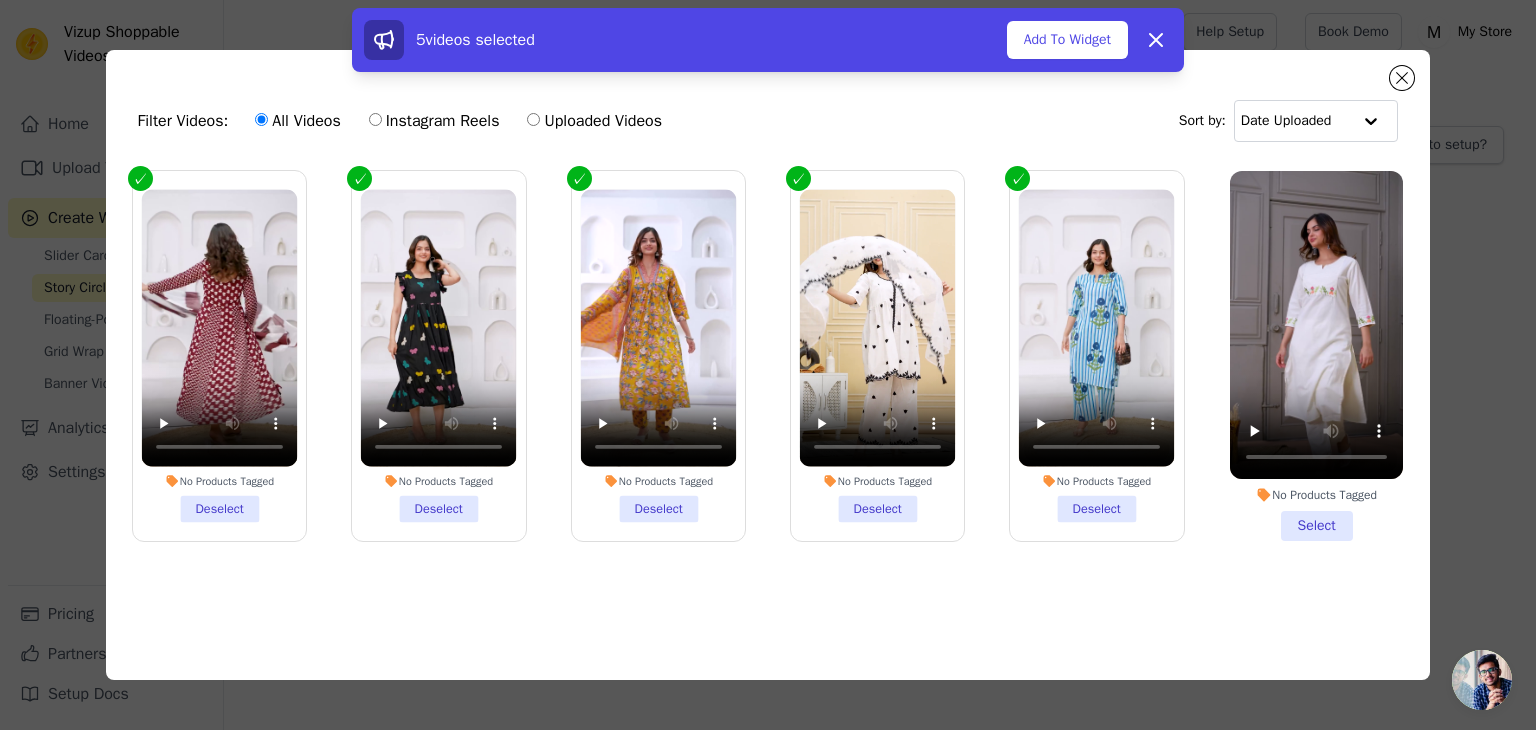 click on "No Products Tagged     Select" at bounding box center (0, 0) 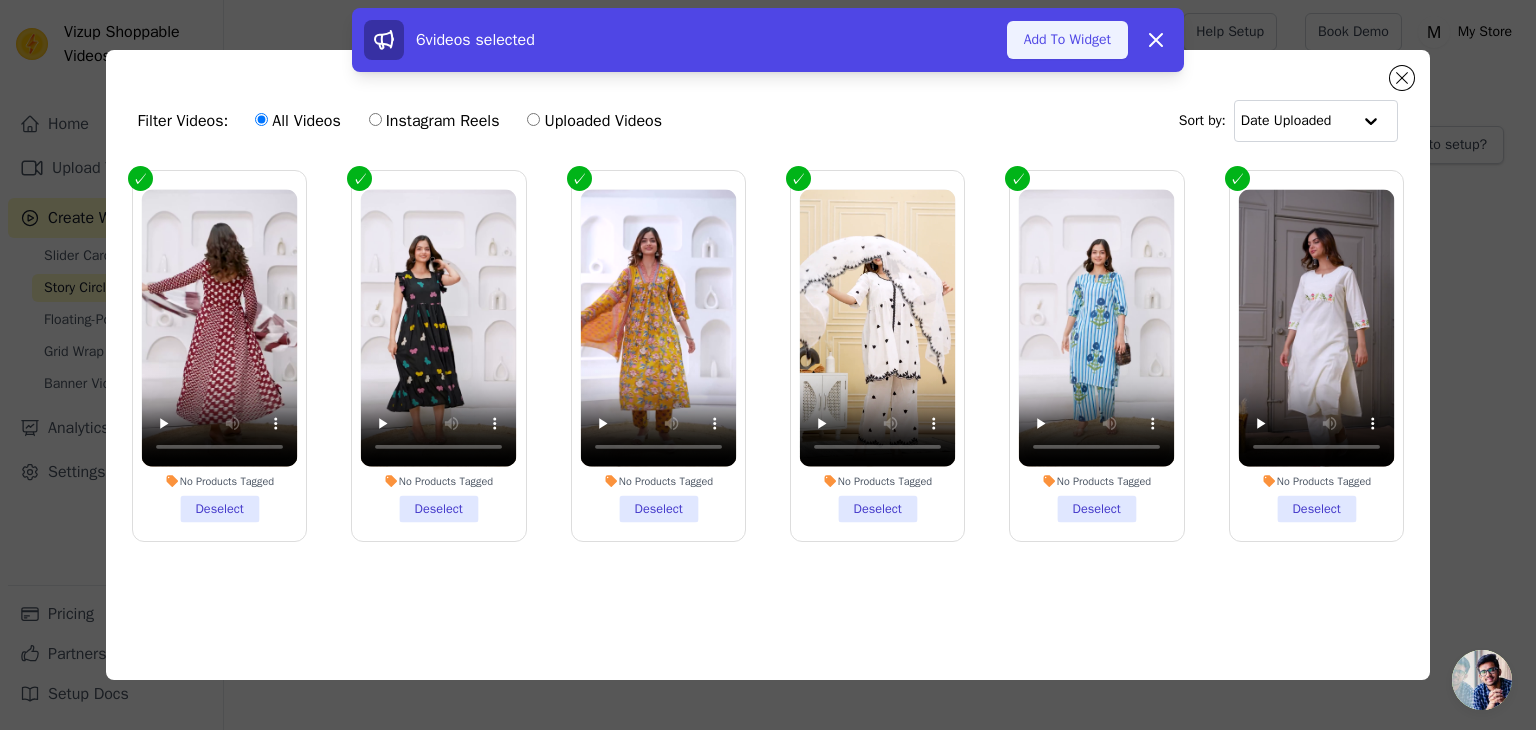 click on "Add To Widget" at bounding box center (1067, 40) 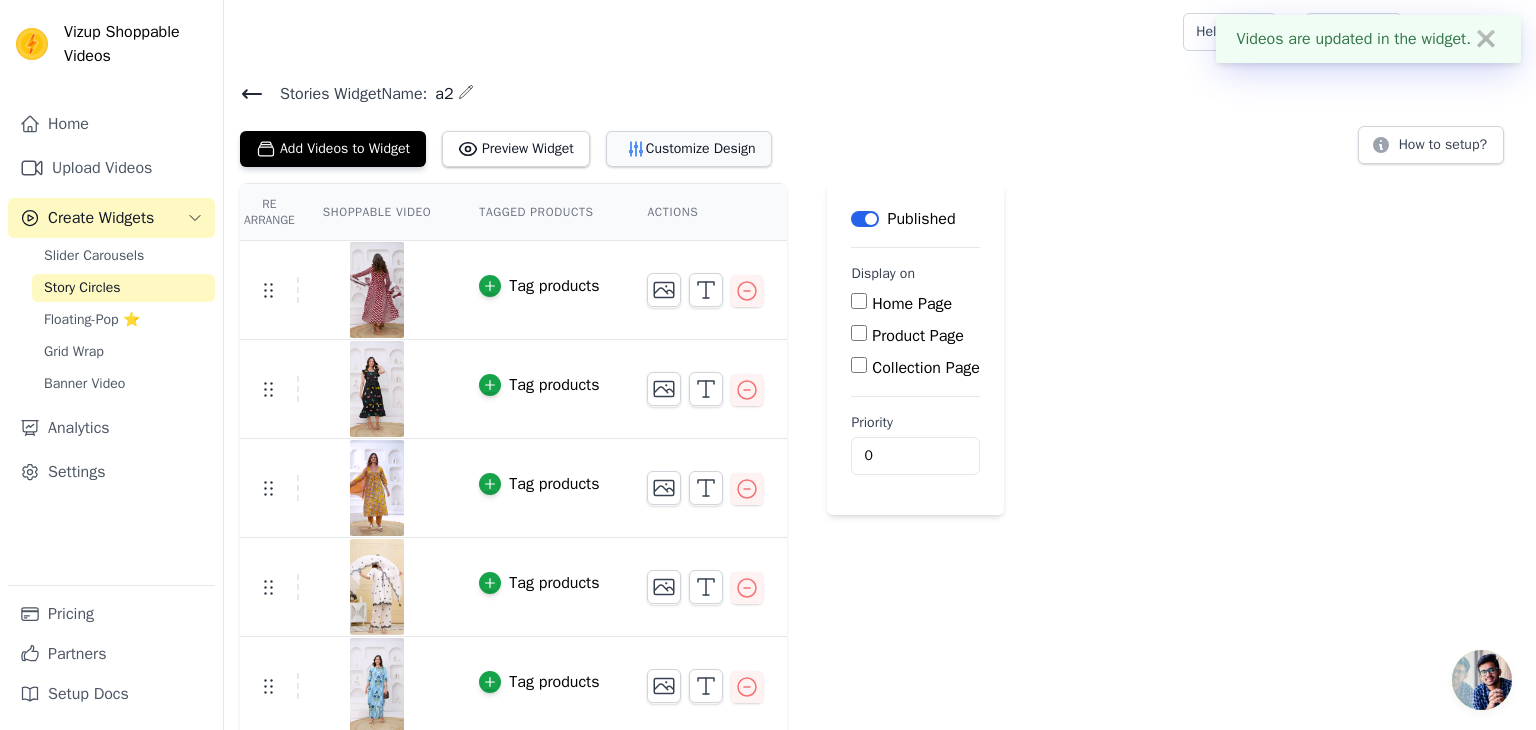click on "Customize Design" at bounding box center (689, 149) 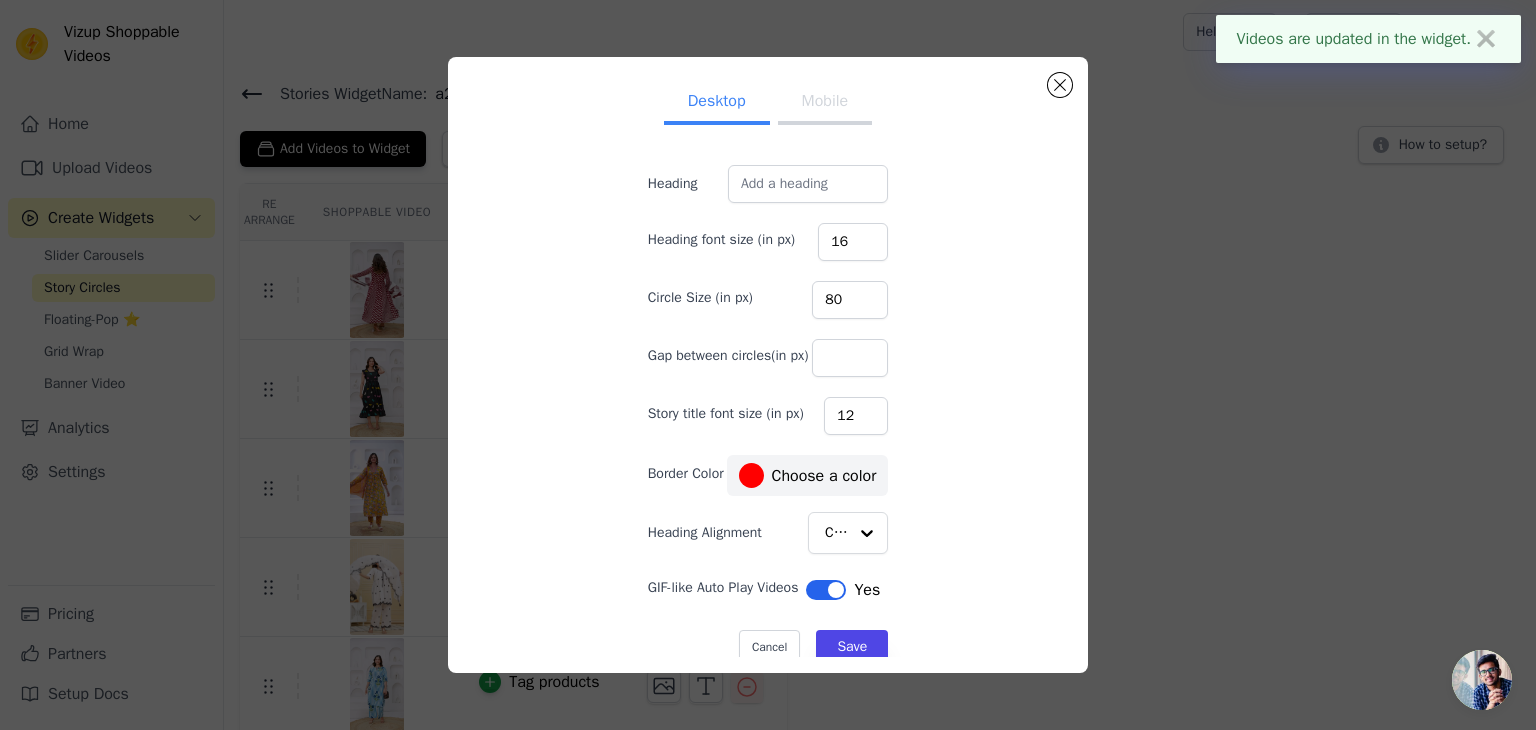 type 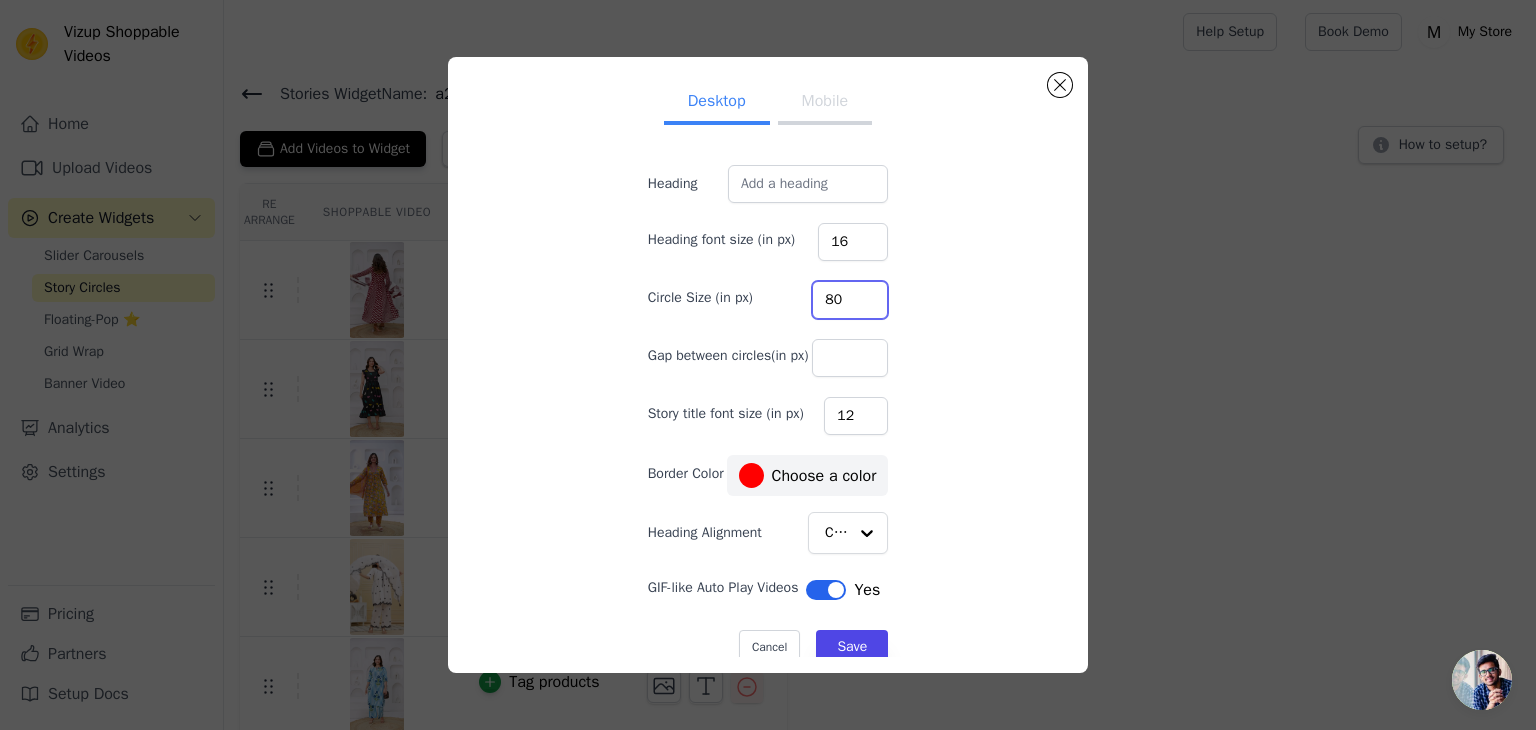 click on "80" at bounding box center (850, 300) 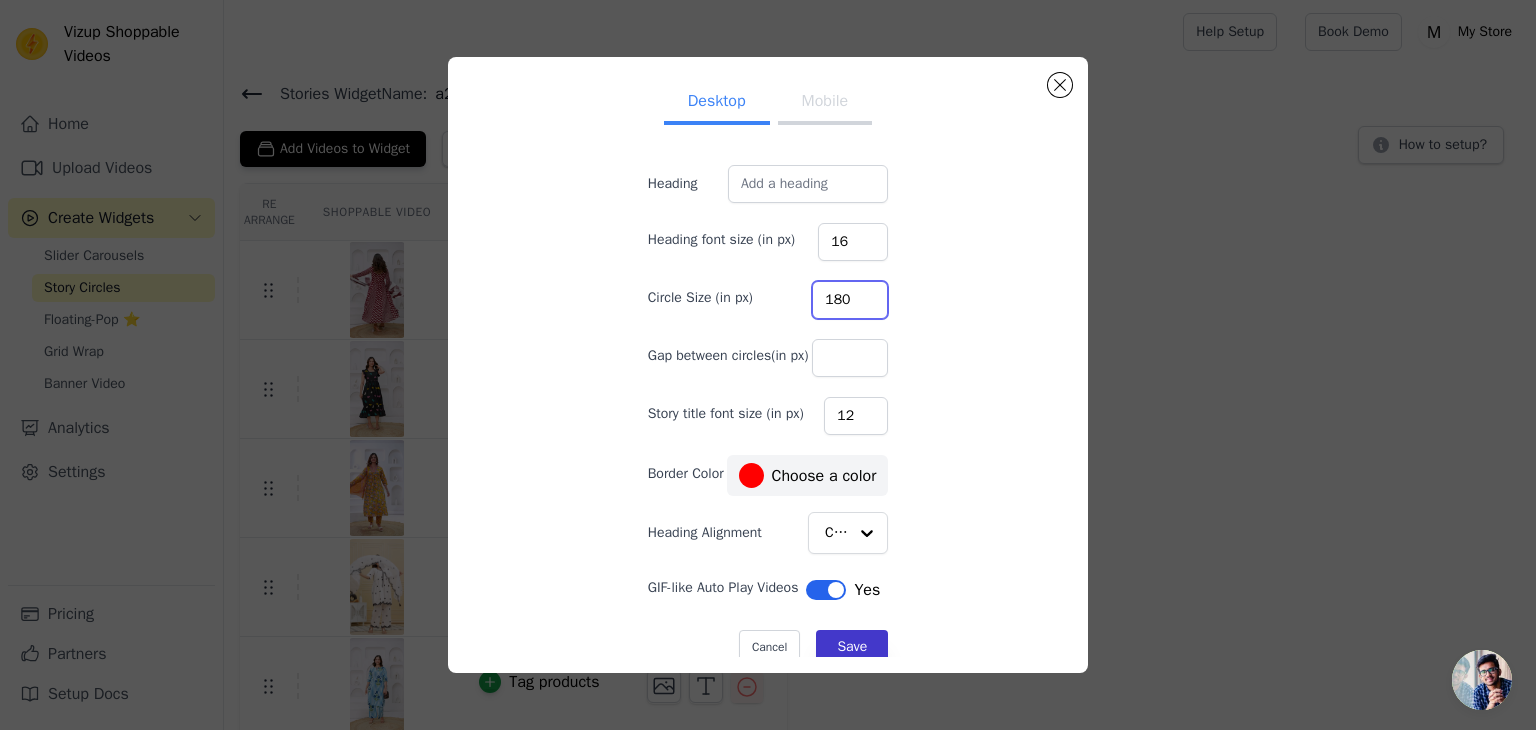 type on "180" 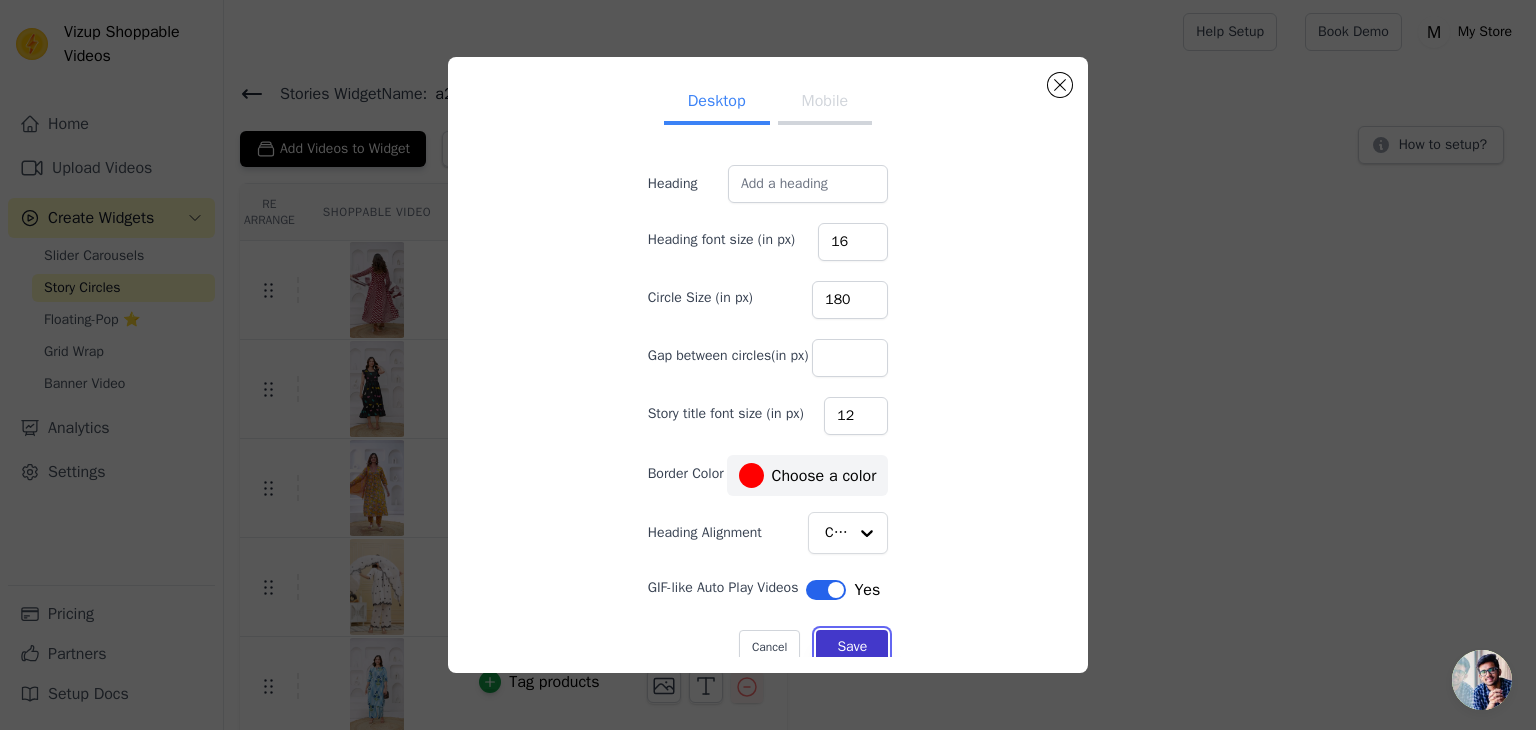 click on "Save" at bounding box center [852, 647] 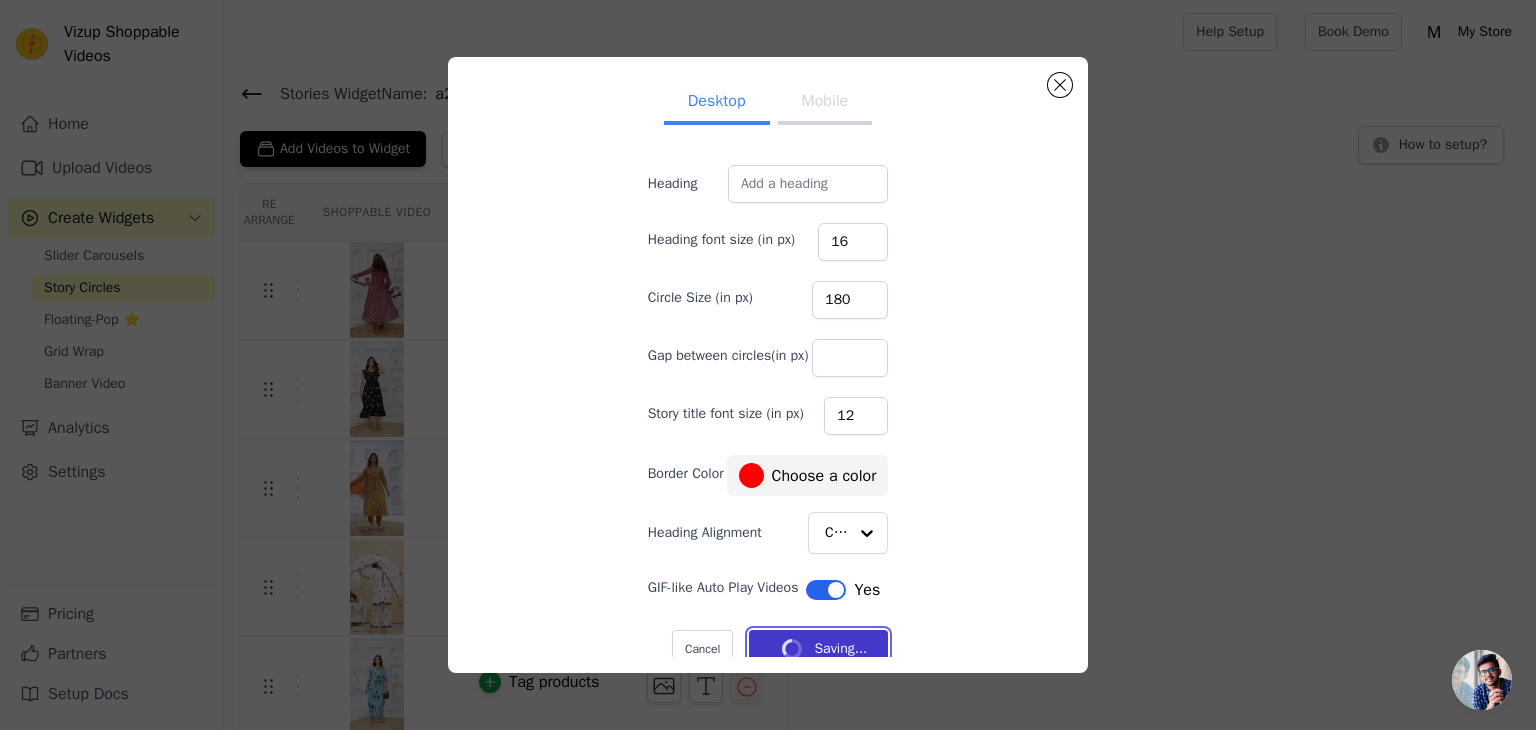 type 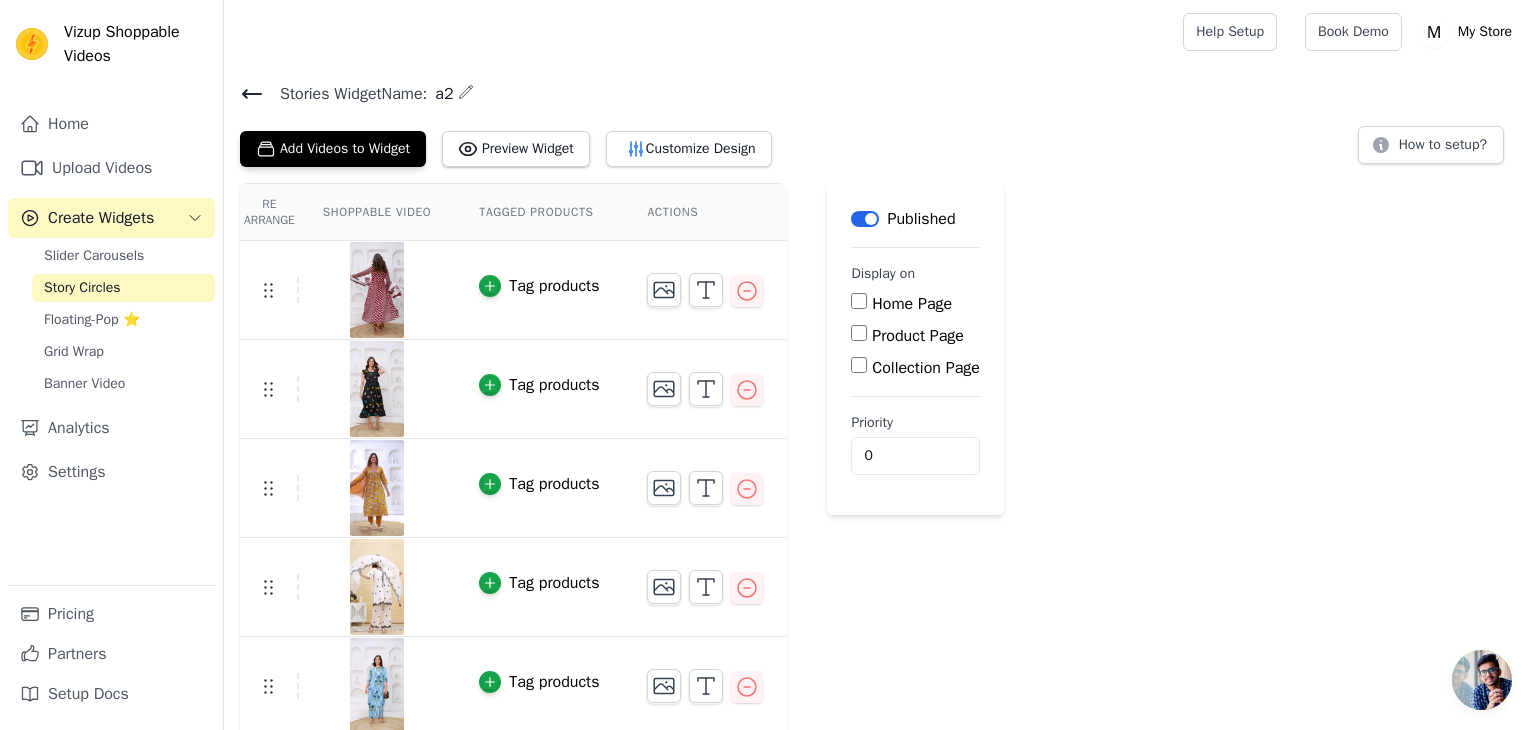 click on "Home Page" at bounding box center [859, 301] 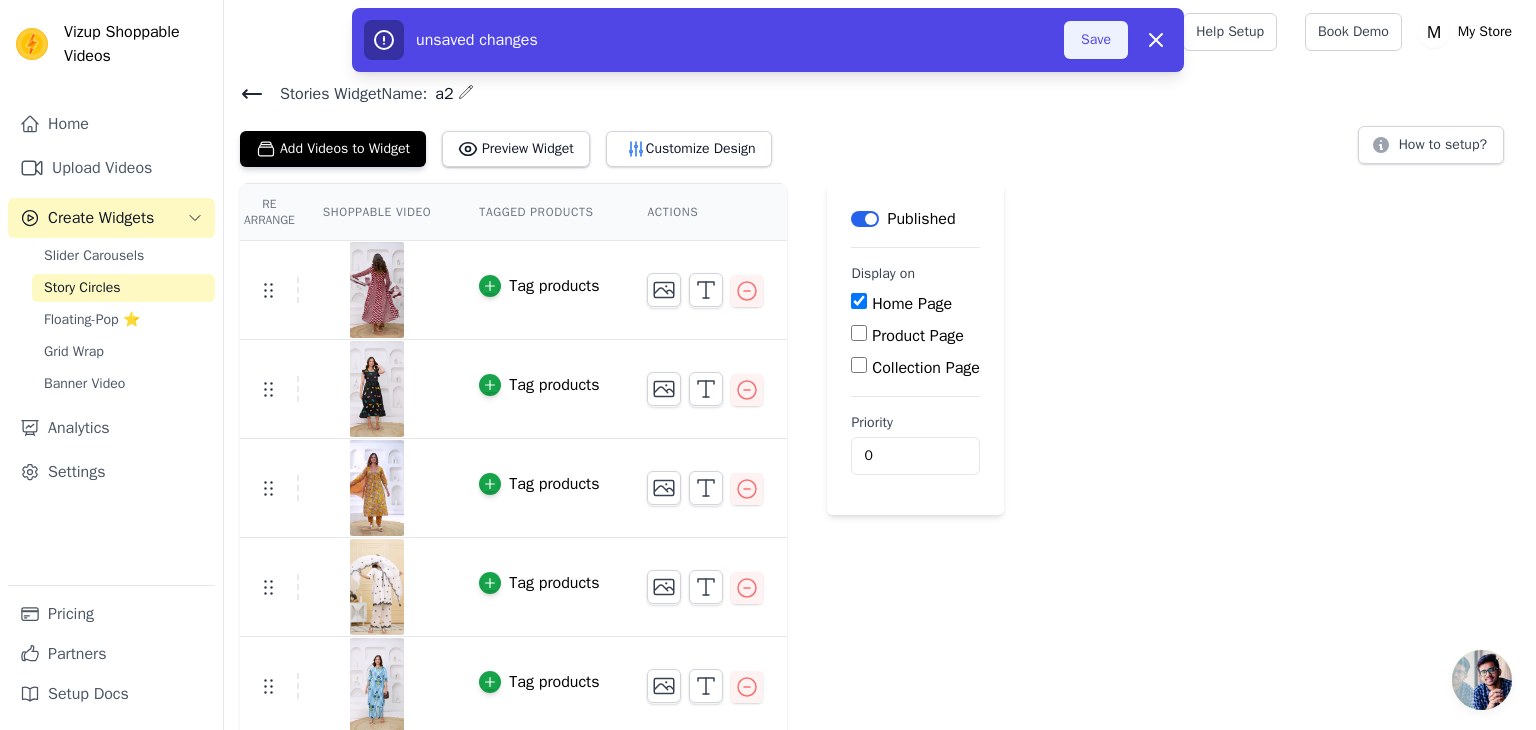 click on "Save" at bounding box center (1096, 40) 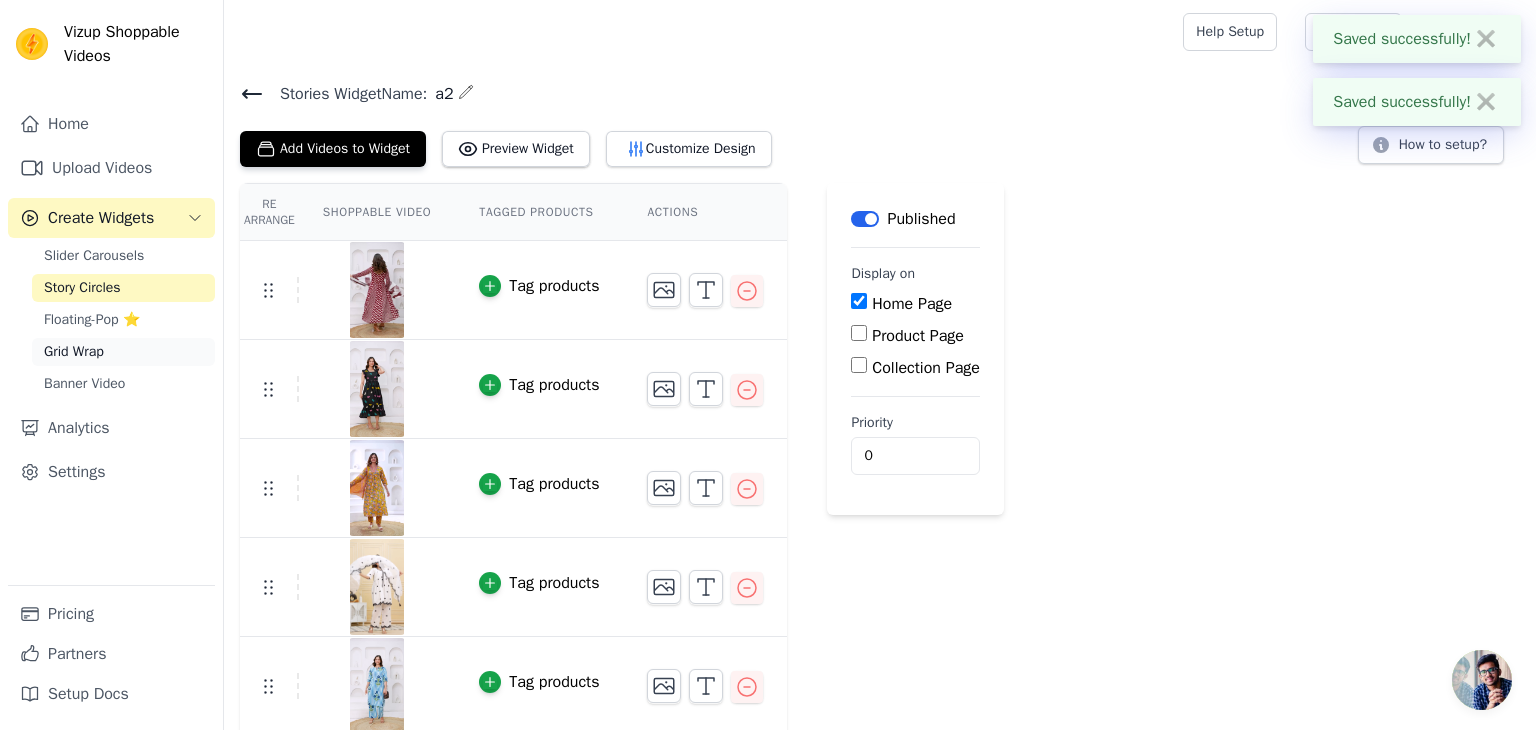 click on "Grid Wrap" at bounding box center (74, 352) 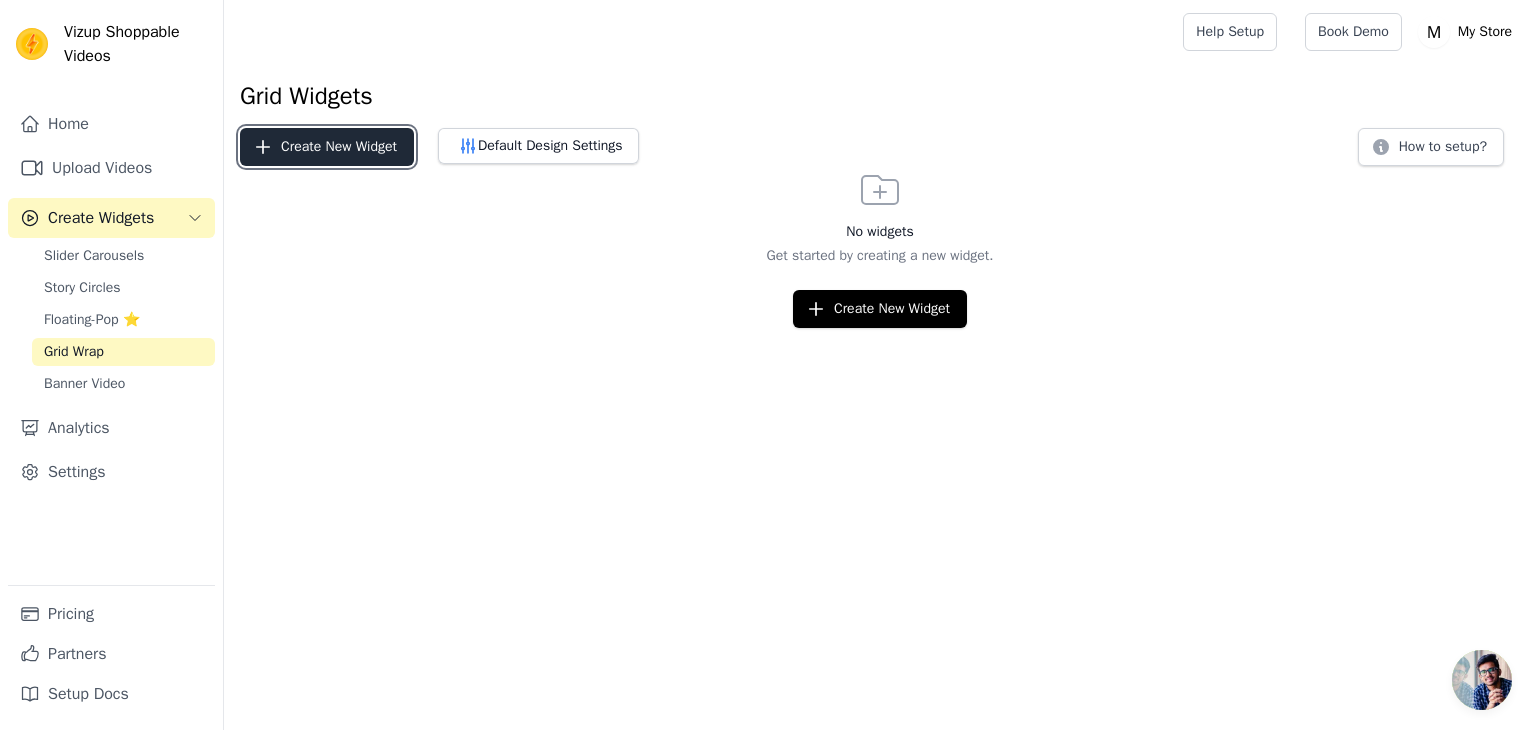 click on "Create New Widget" at bounding box center [327, 147] 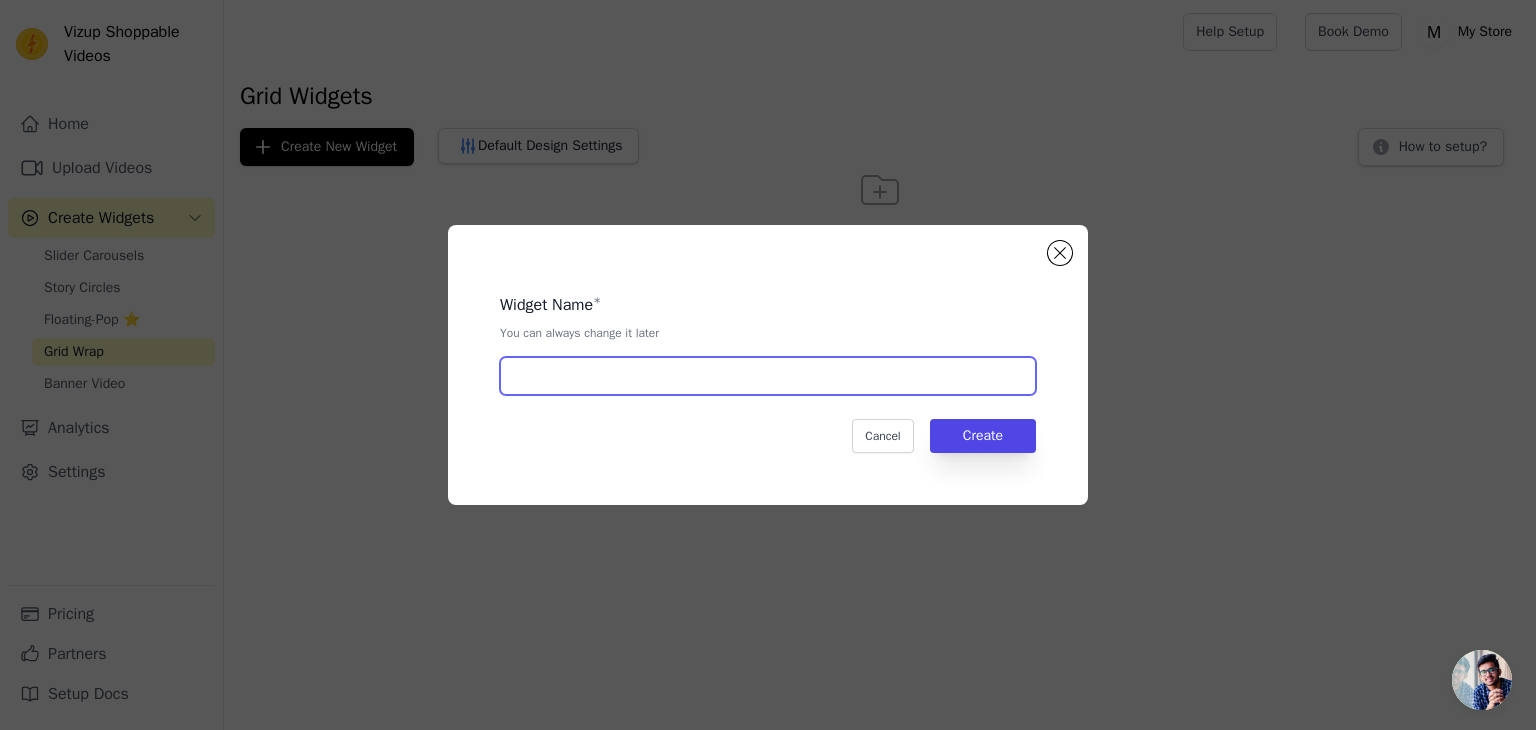 click at bounding box center (768, 376) 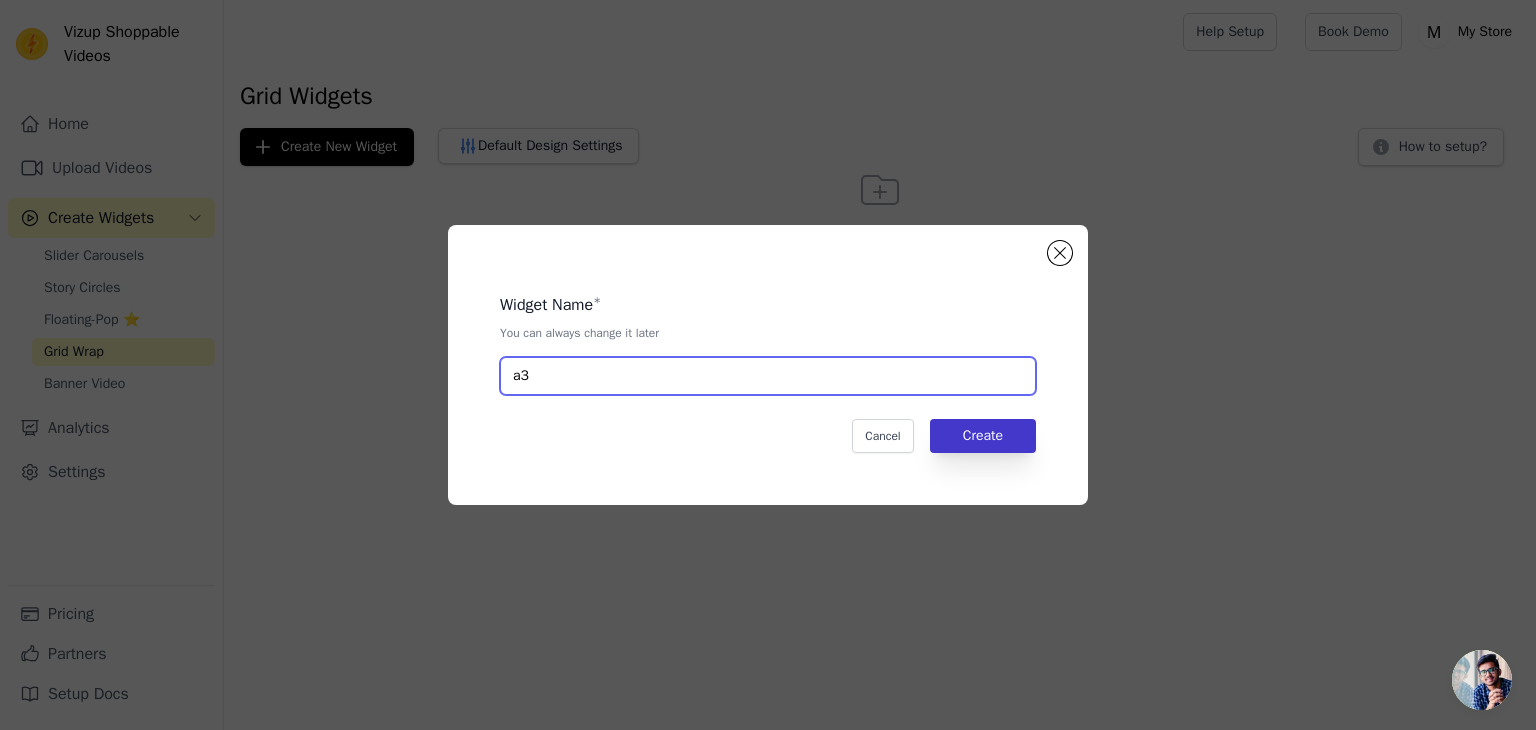 type on "a3" 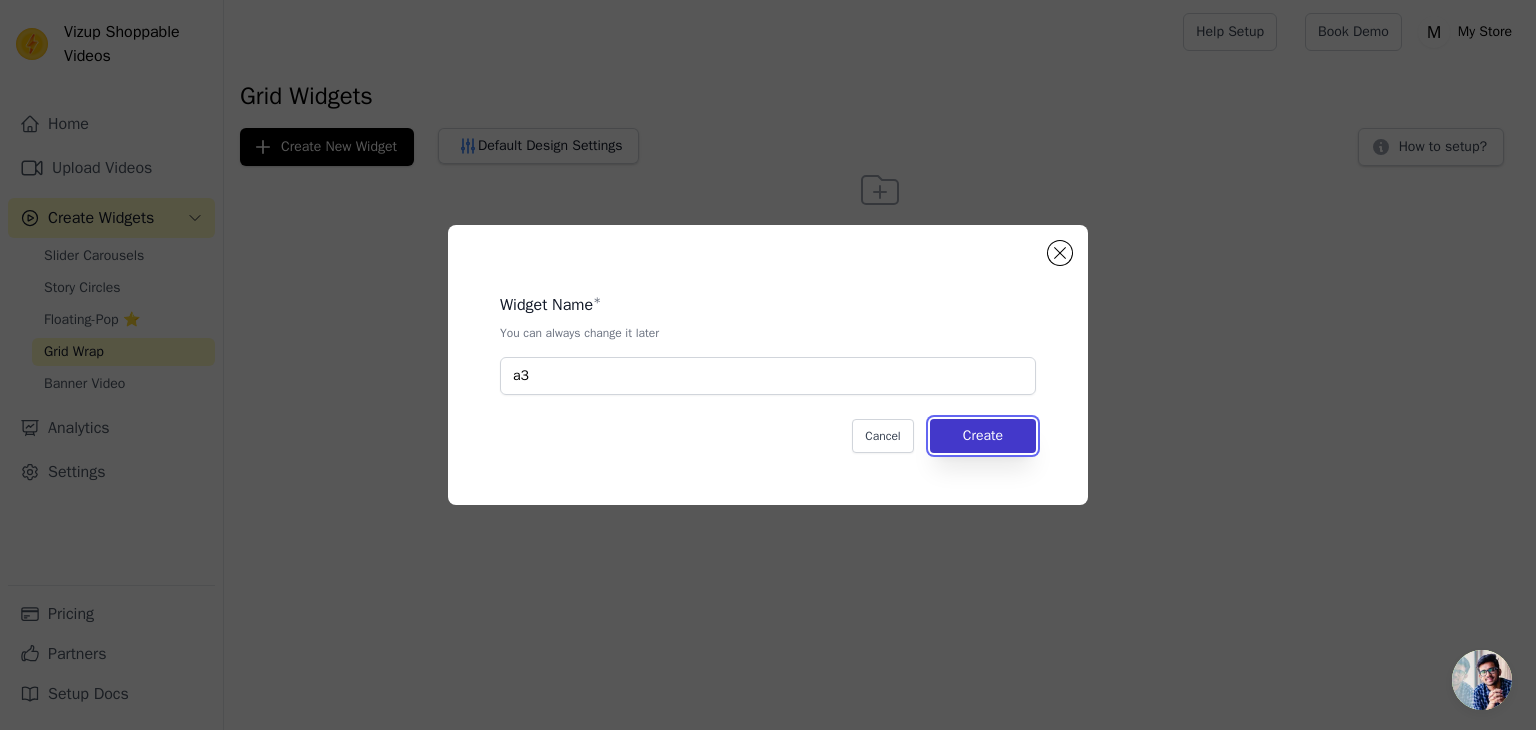click on "Create" at bounding box center (983, 436) 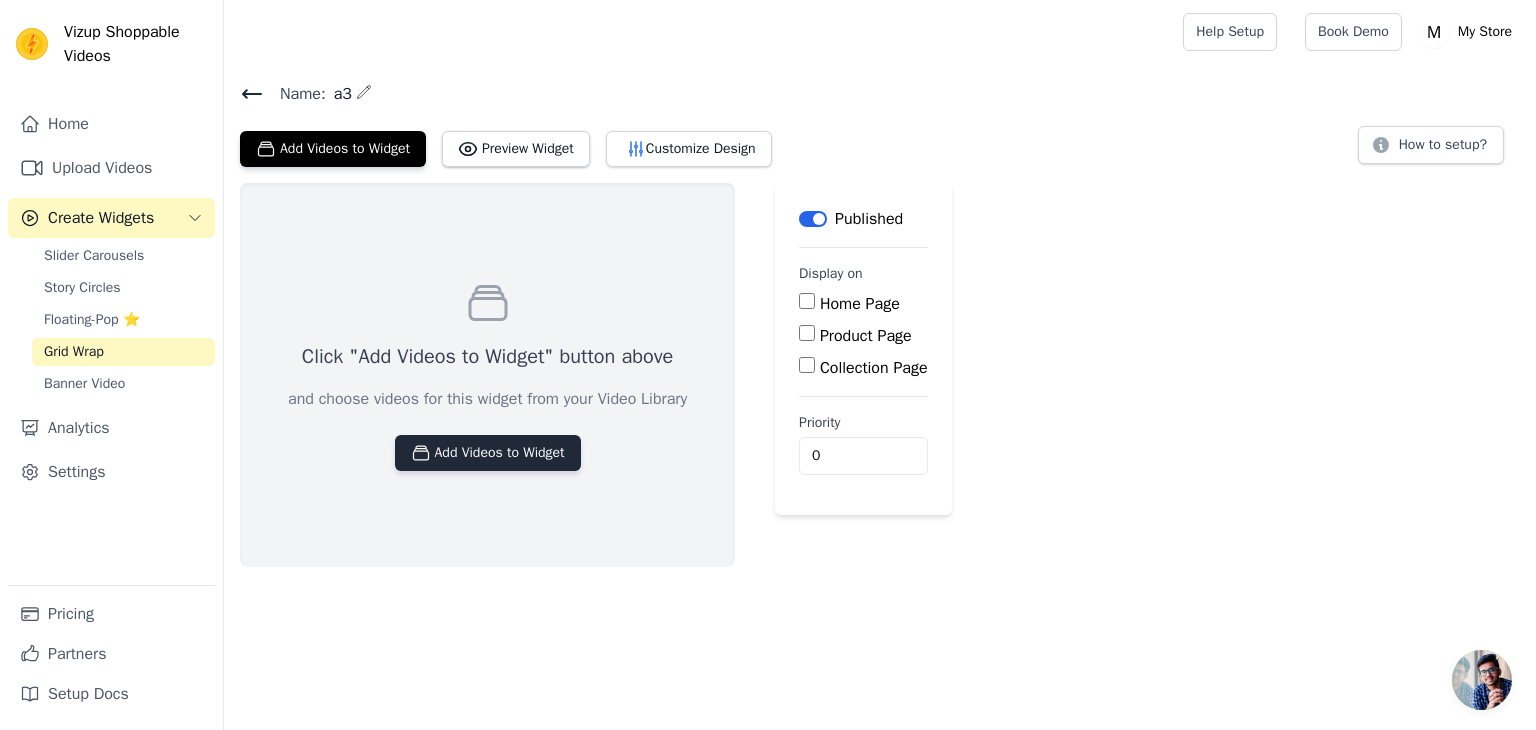 click on "Add Videos to Widget" at bounding box center [488, 453] 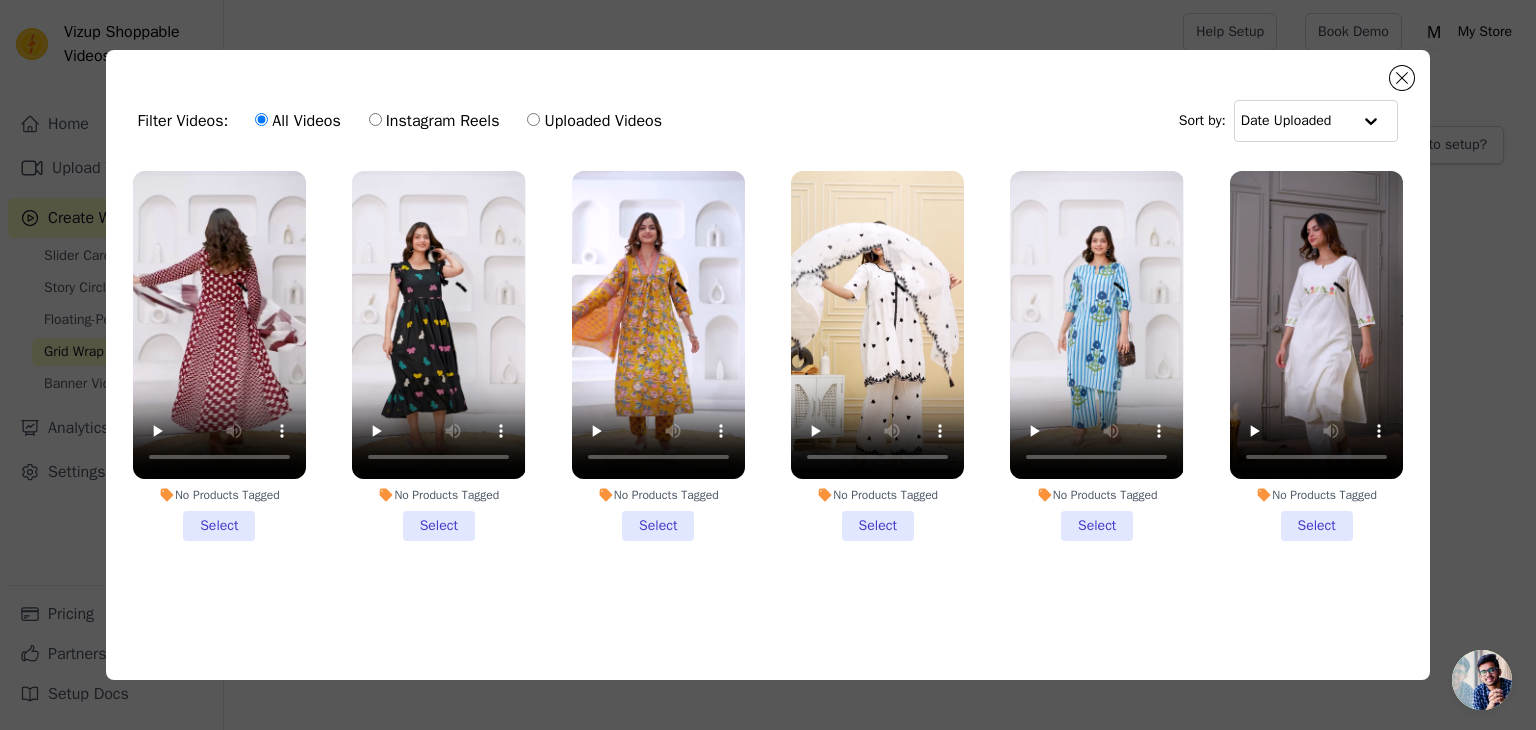 click on "No Products Tagged     Select" at bounding box center (219, 356) 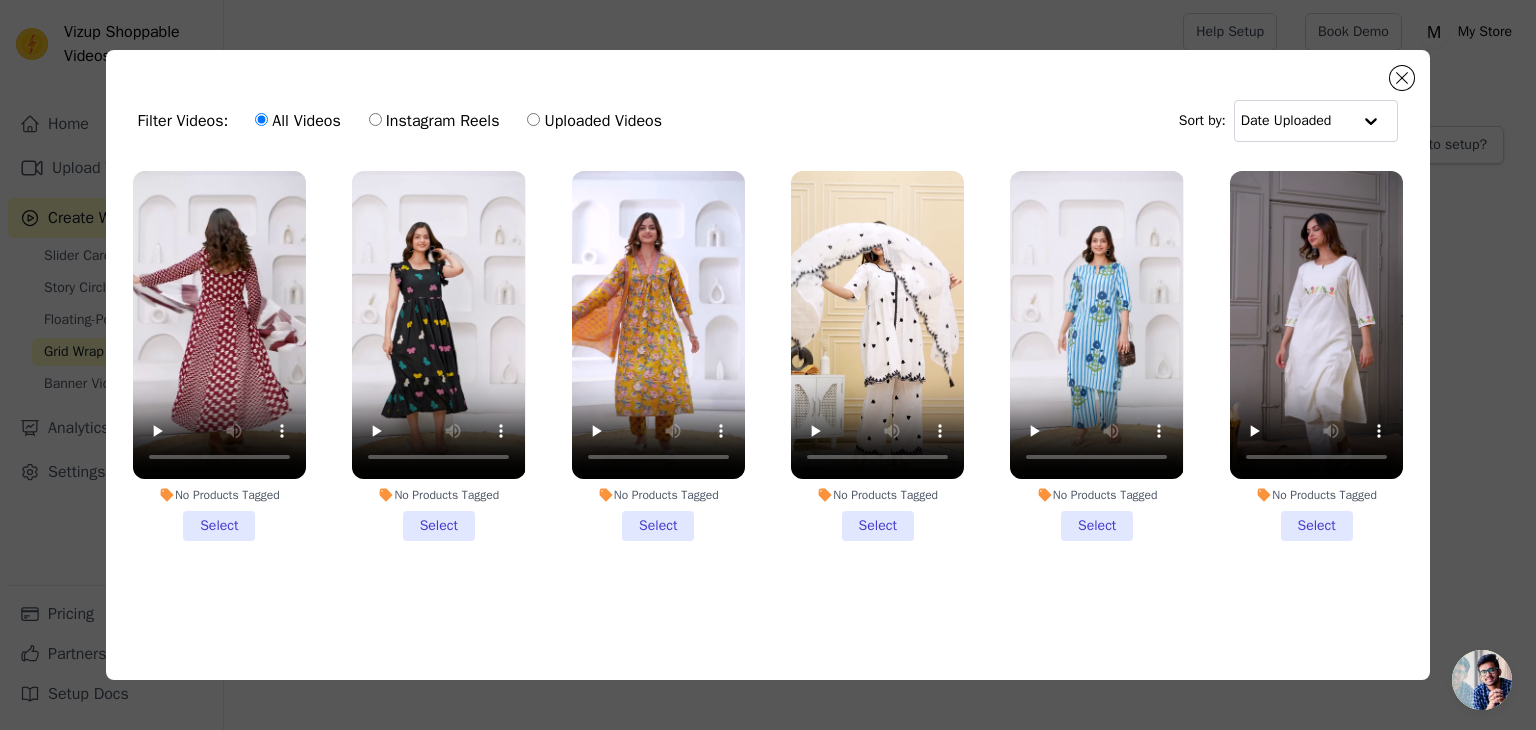 click on "No Products Tagged     Select" at bounding box center [0, 0] 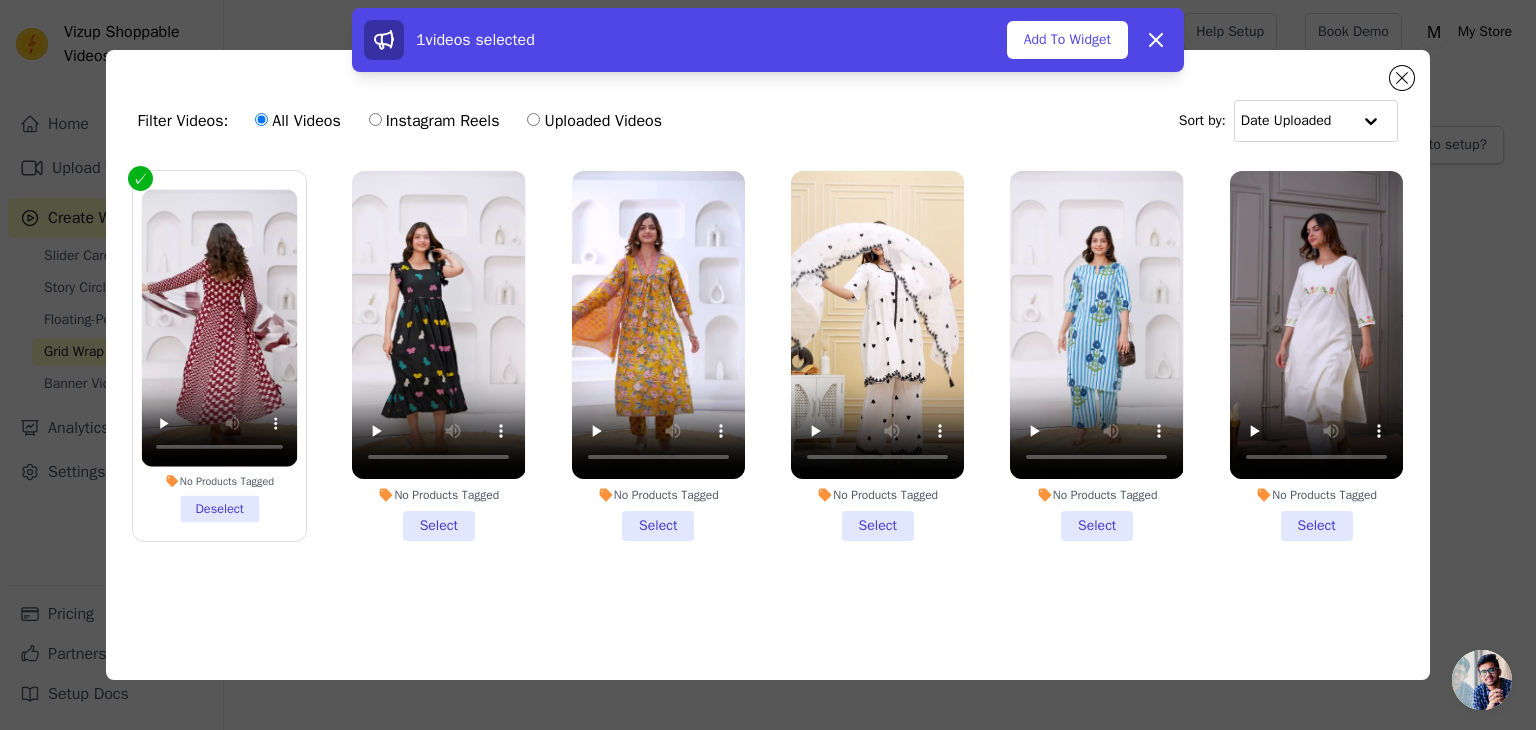 click on "No Products Tagged     Select" at bounding box center [438, 356] 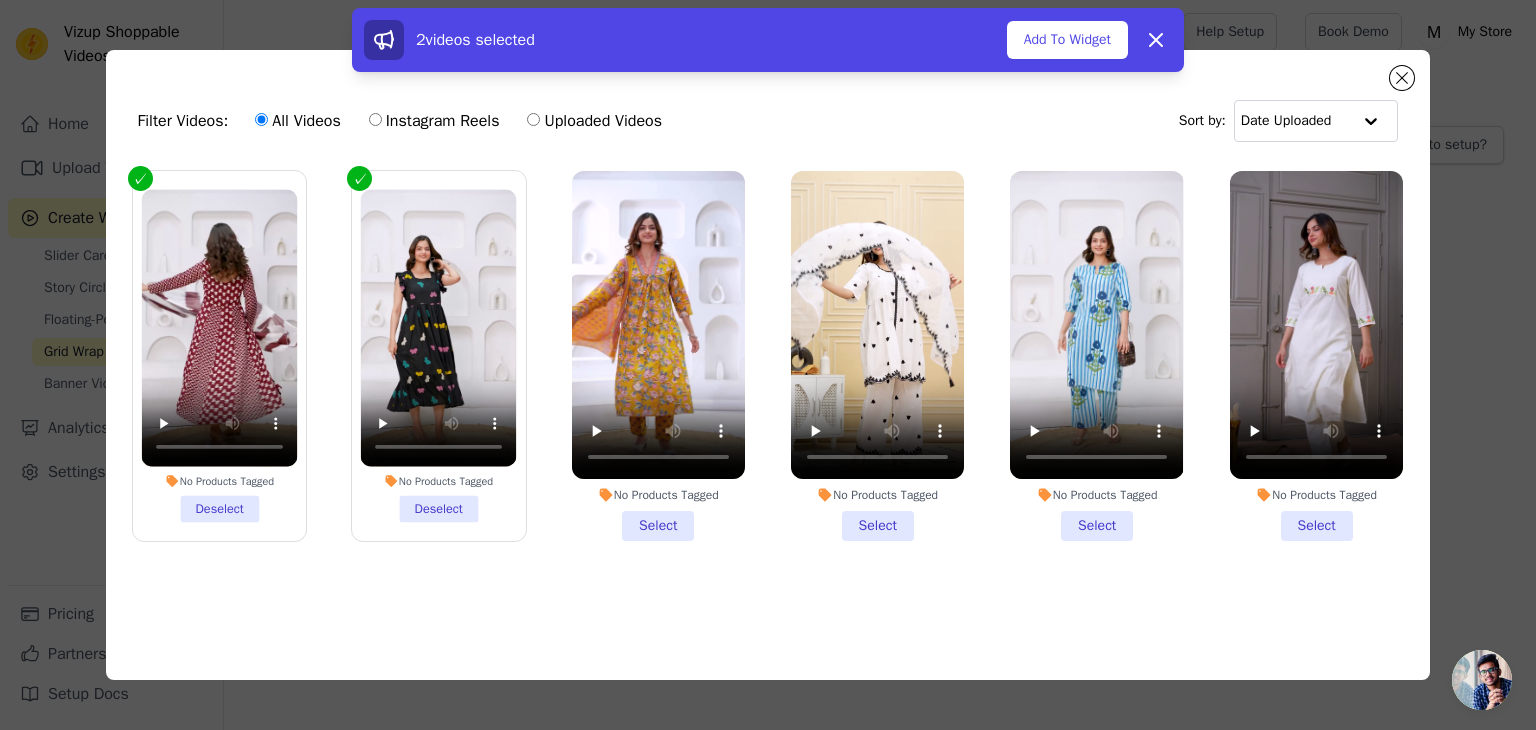 click on "No Products Tagged     Select" at bounding box center [658, 356] 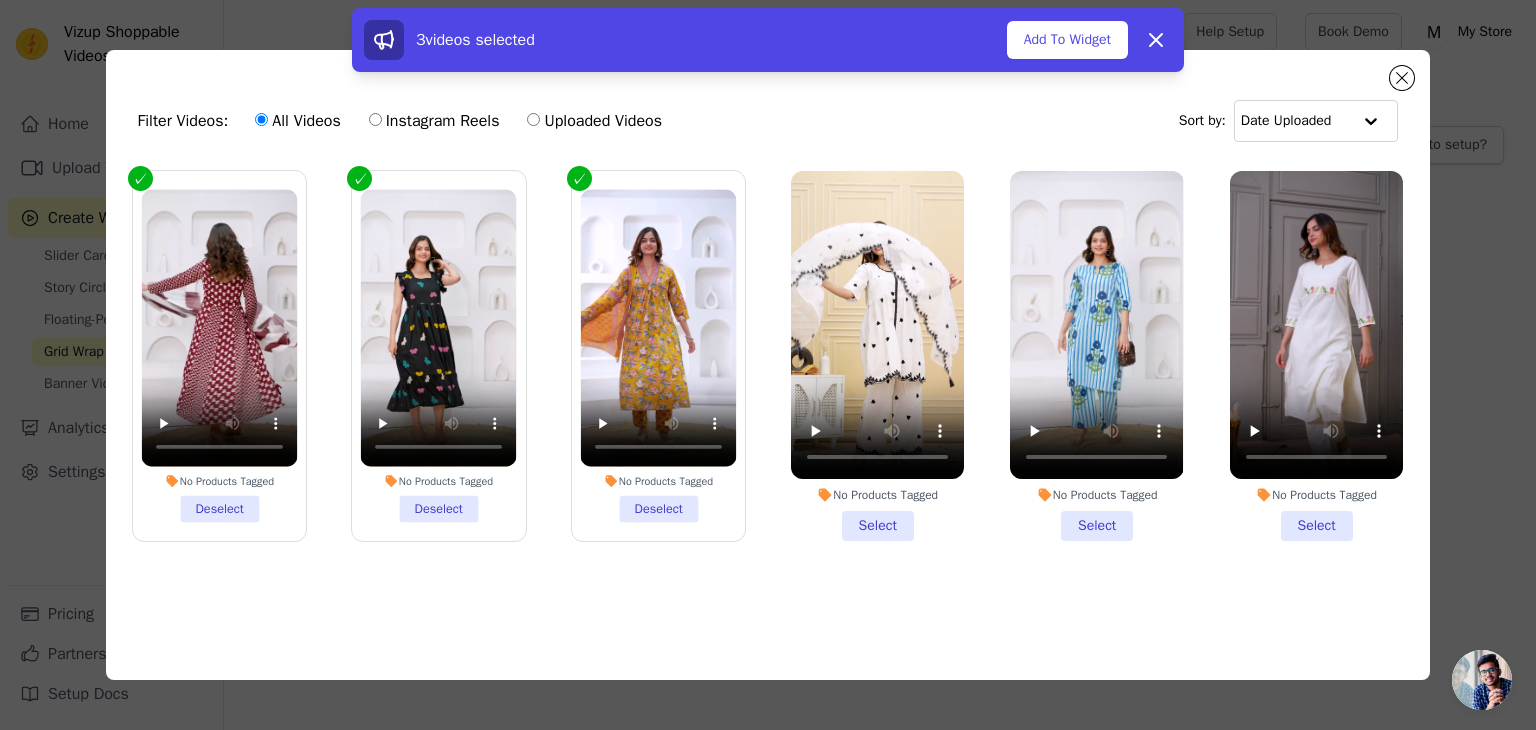 click on "No Products Tagged     Select" at bounding box center (877, 356) 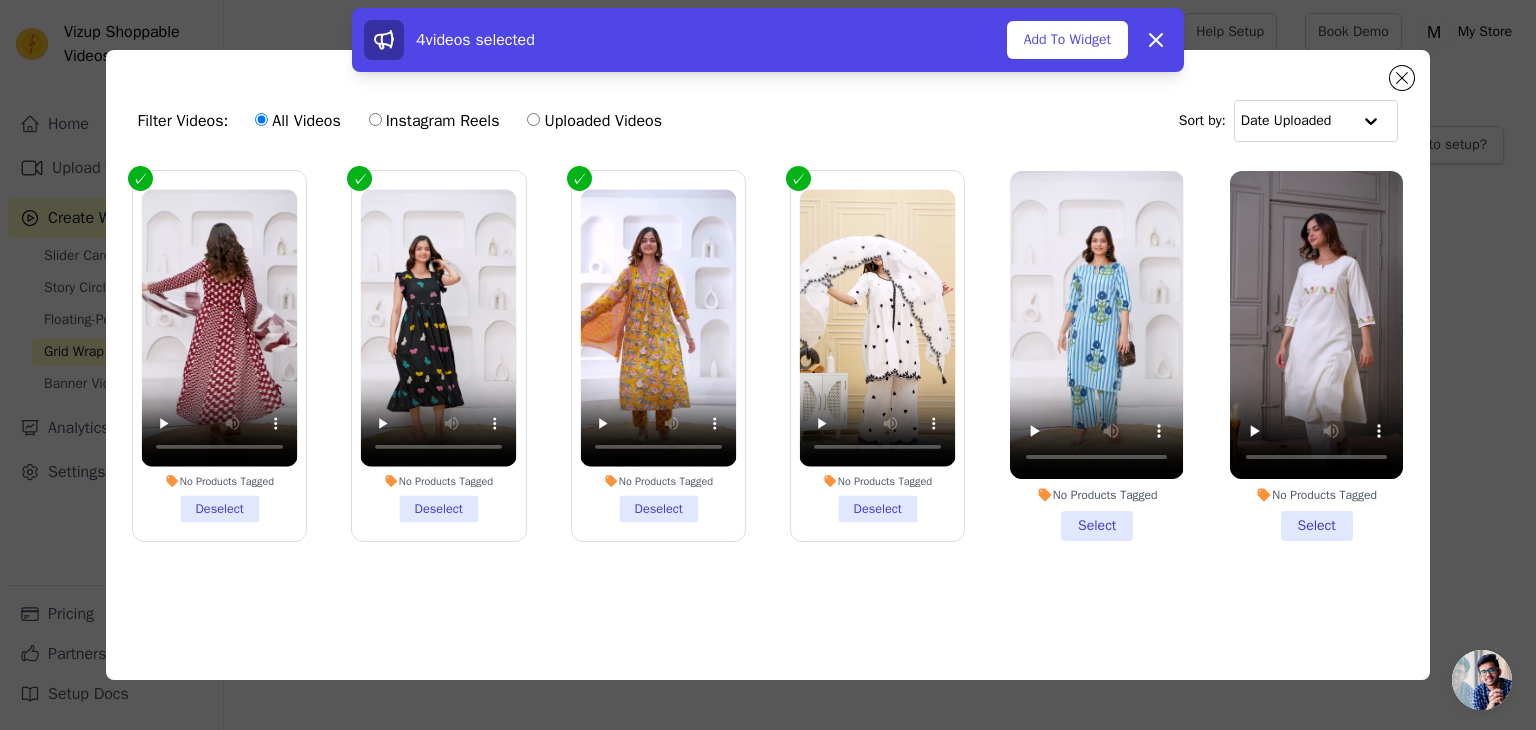 click on "No Products Tagged     Select" at bounding box center (1096, 356) 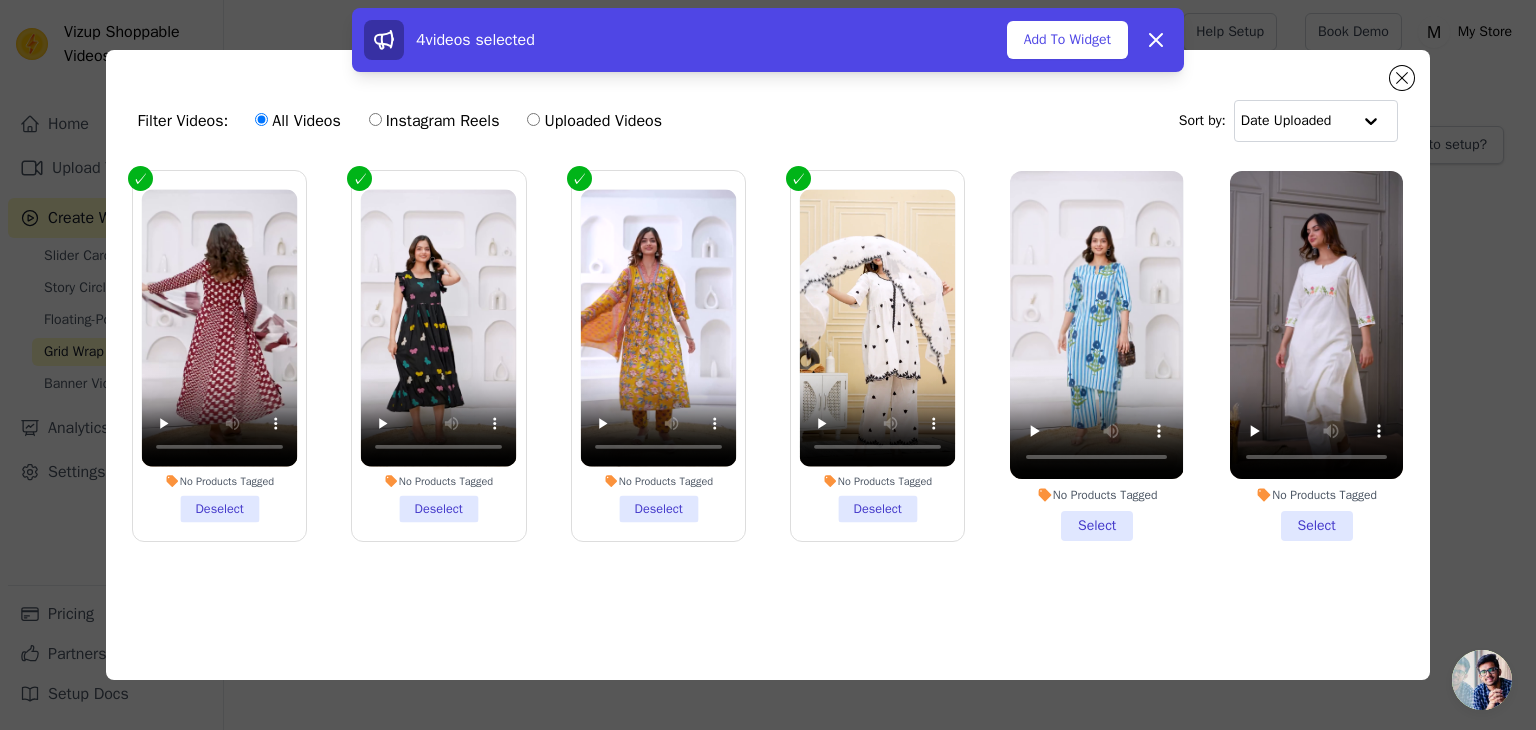 click on "No Products Tagged     Select" at bounding box center [0, 0] 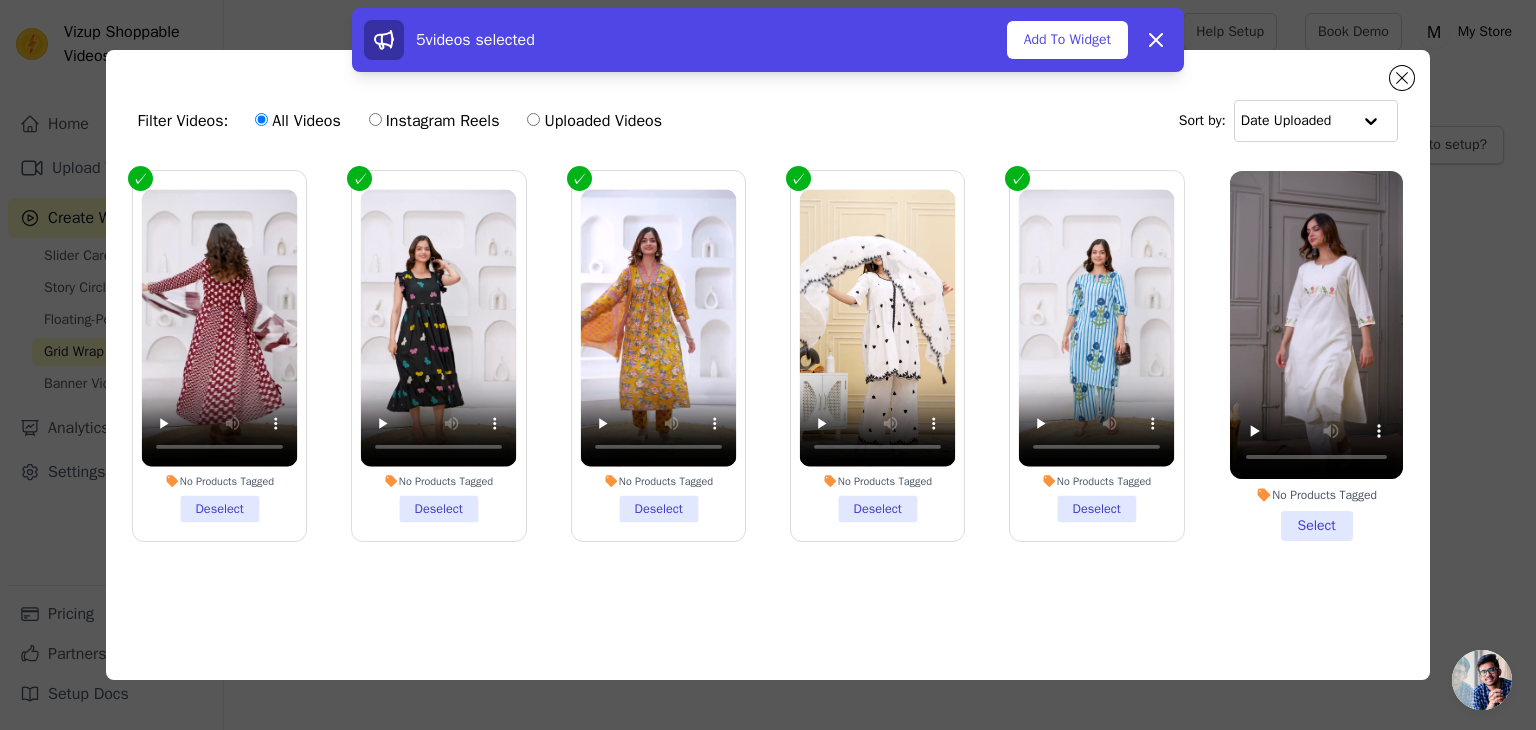 click on "No Products Tagged     Select" at bounding box center [1316, 356] 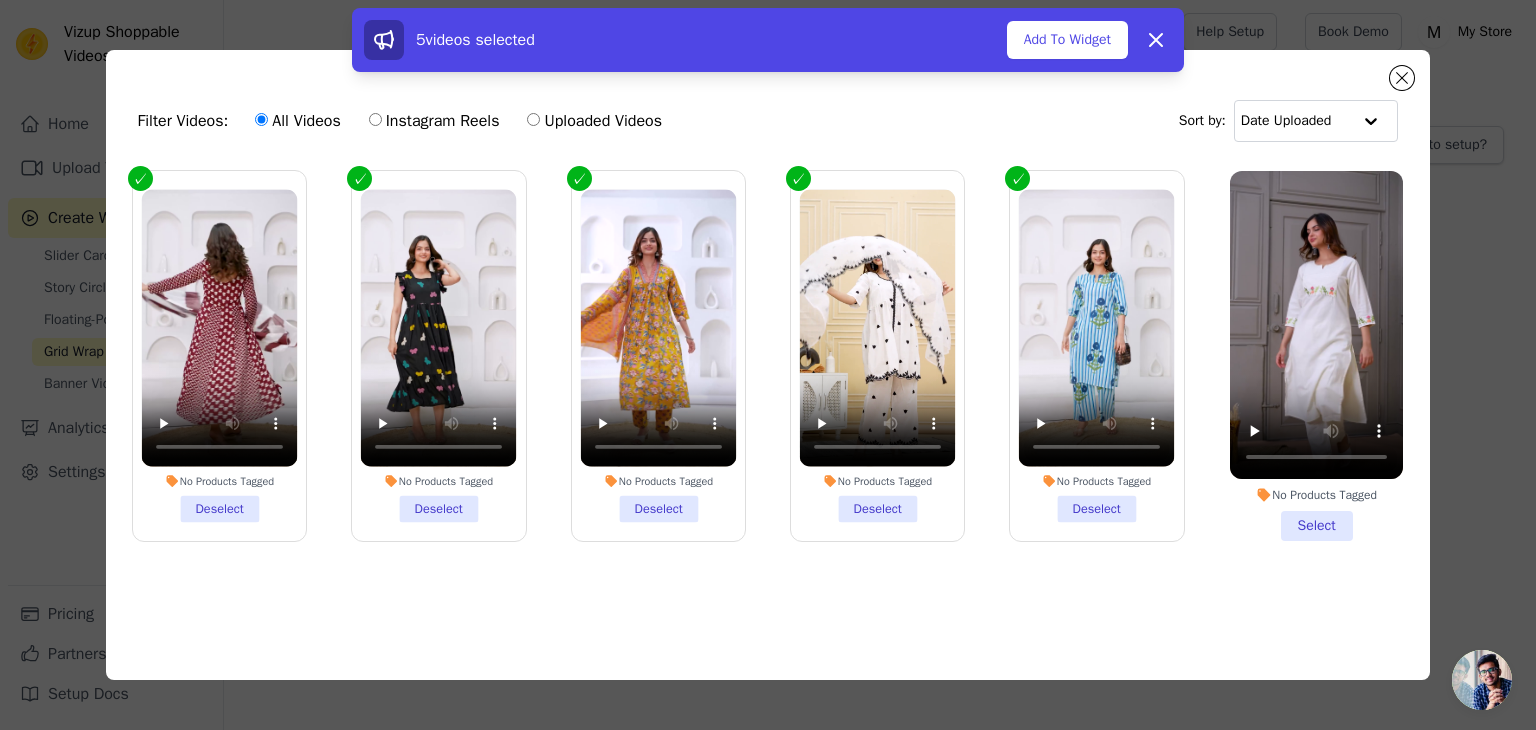 click on "No Products Tagged     Select" at bounding box center (0, 0) 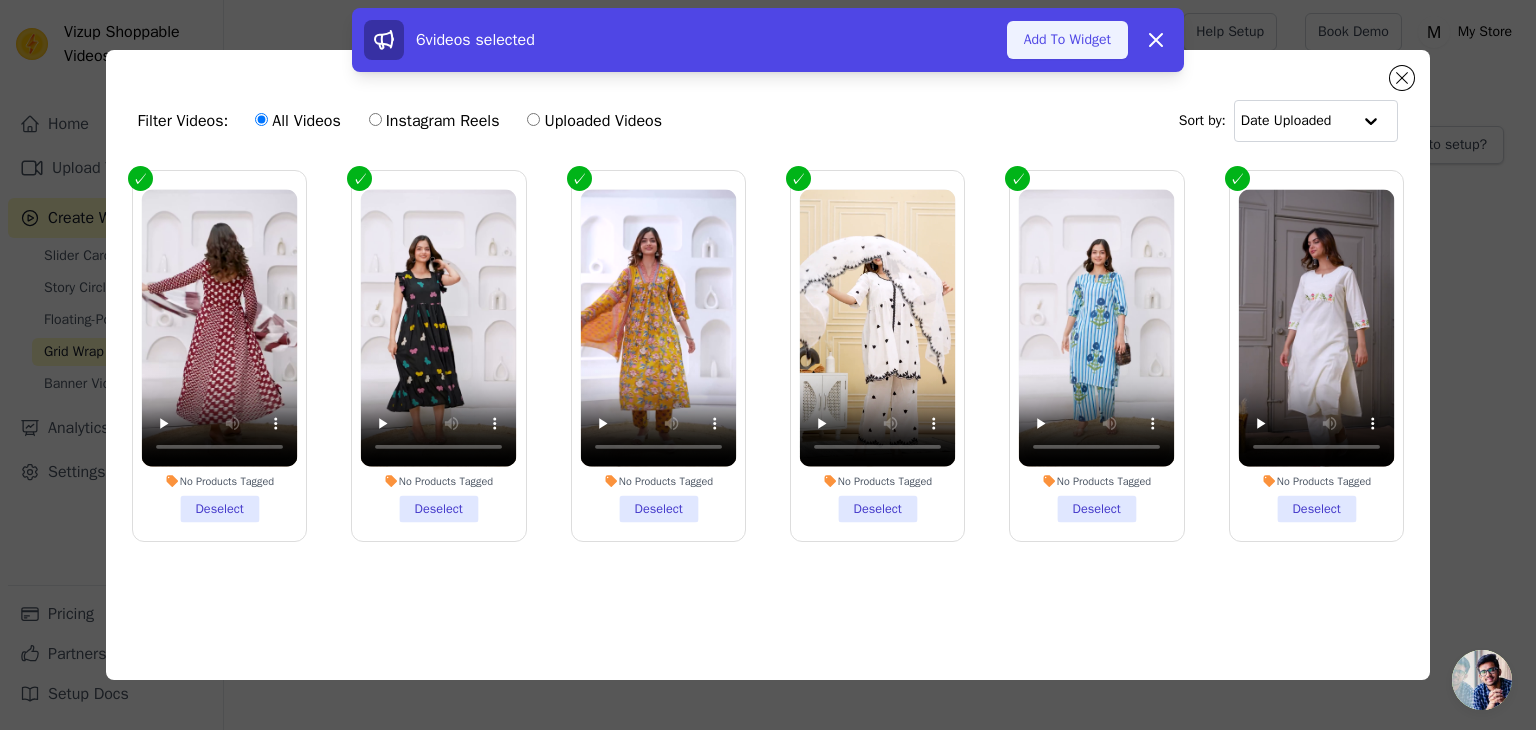 click on "Add To Widget" at bounding box center [1067, 40] 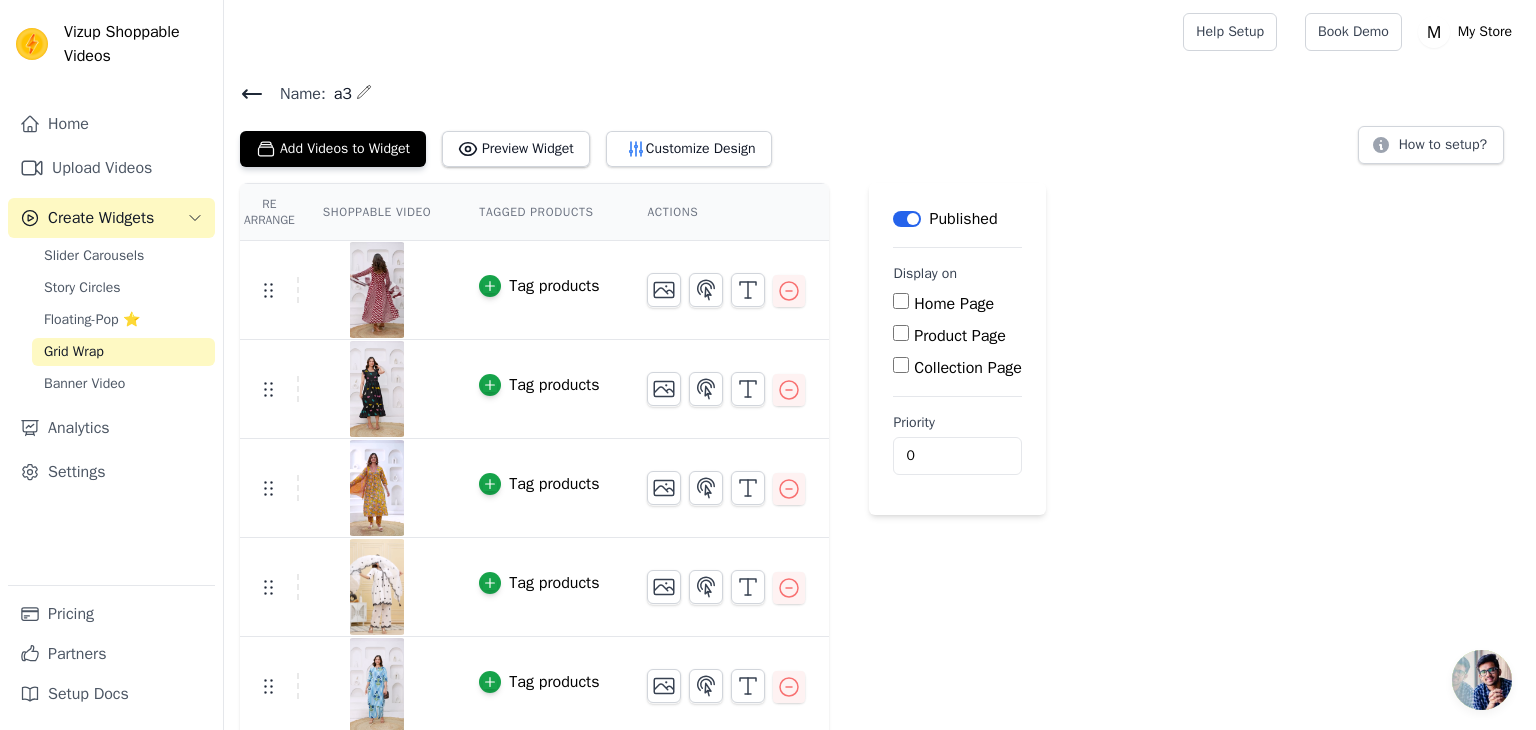 click on "Home Page" at bounding box center (901, 301) 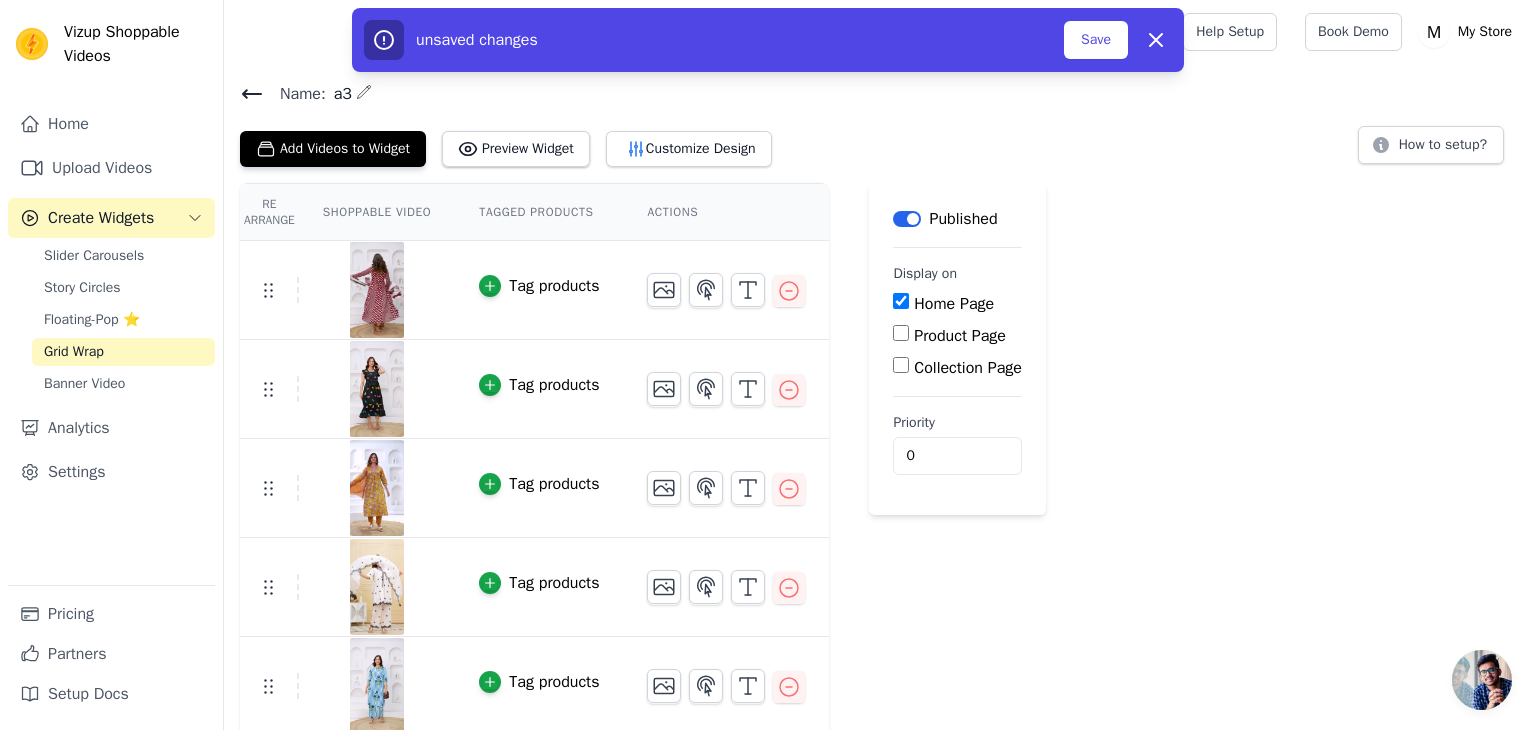 click on "Product Page" at bounding box center (901, 333) 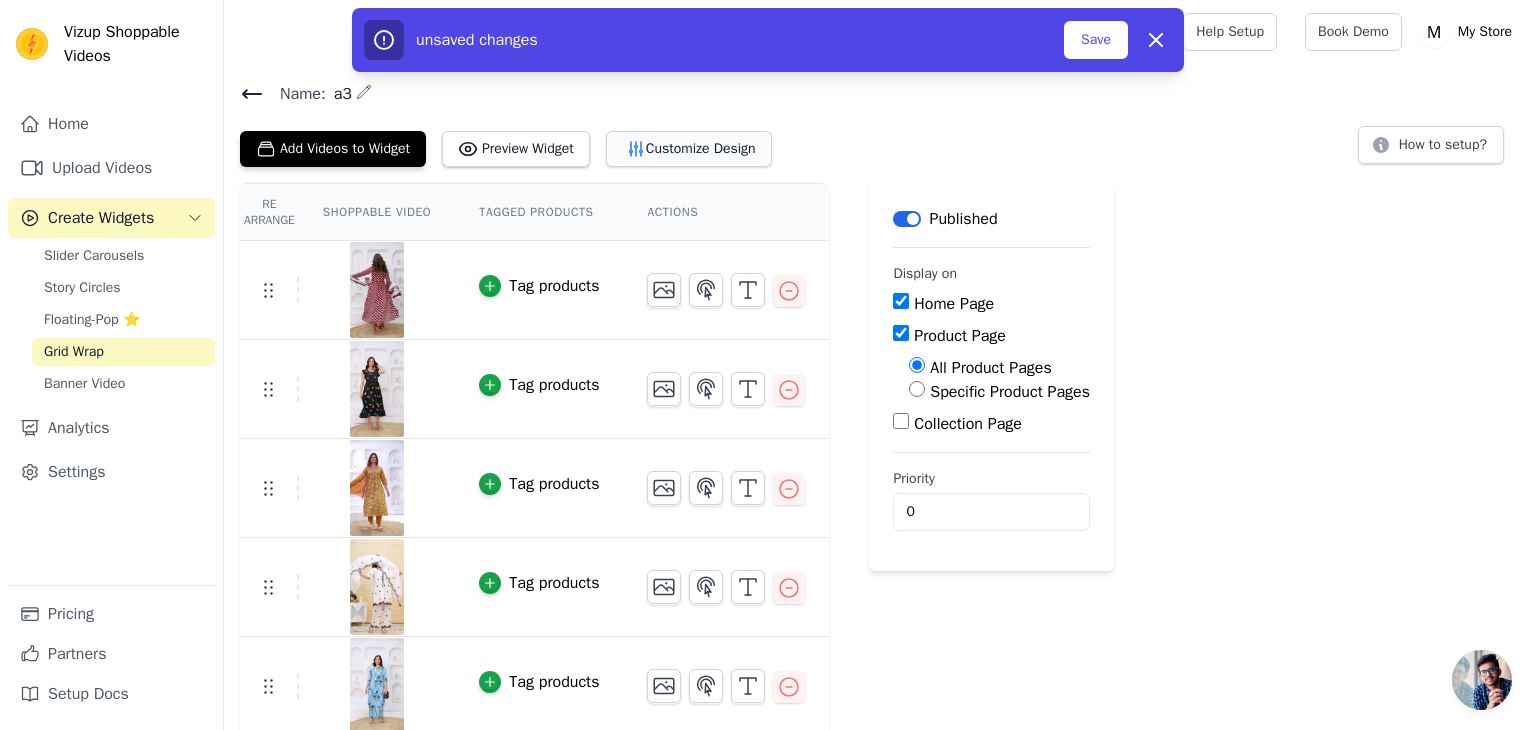 click on "Customize Design" at bounding box center [689, 149] 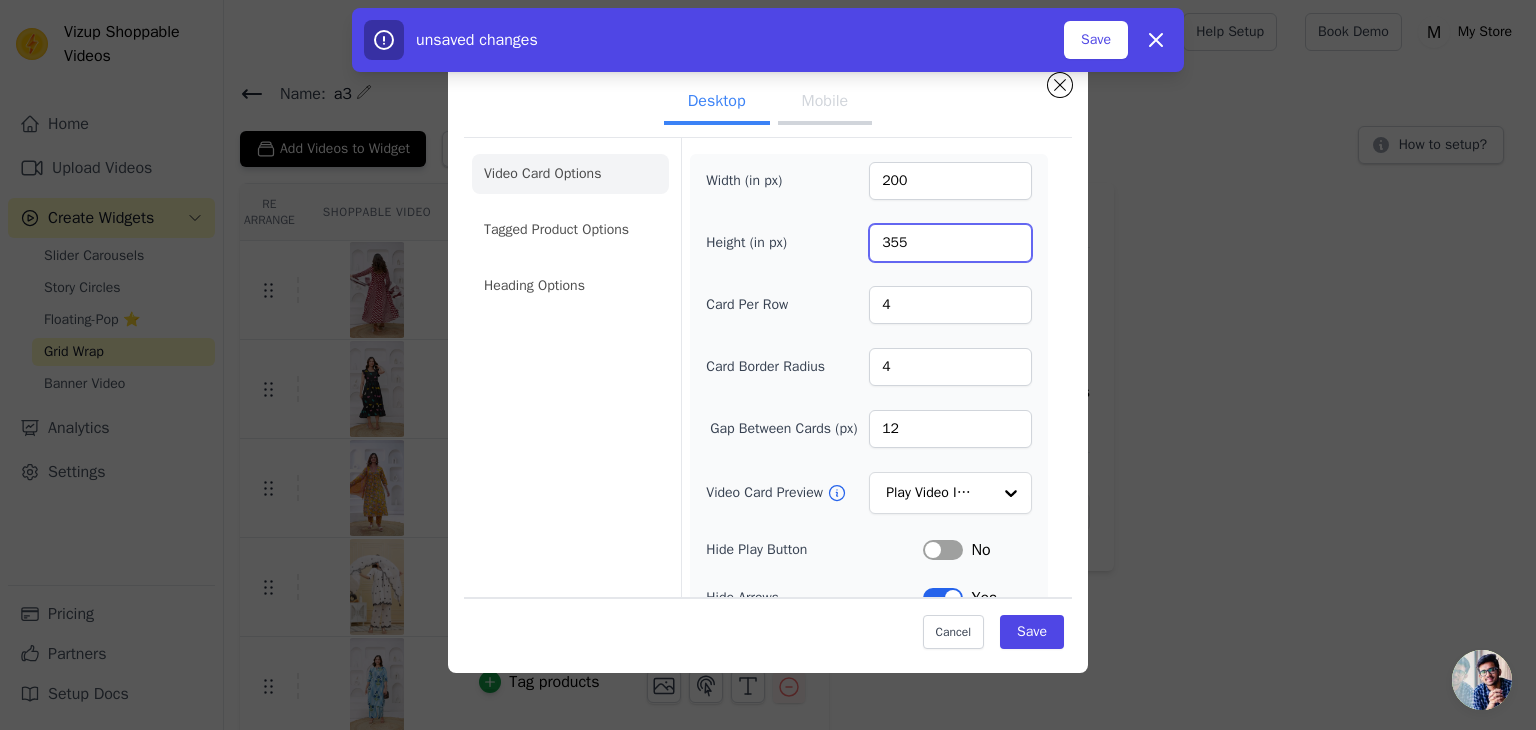 drag, startPoint x: 917, startPoint y: 246, endPoint x: 796, endPoint y: 241, distance: 121.103264 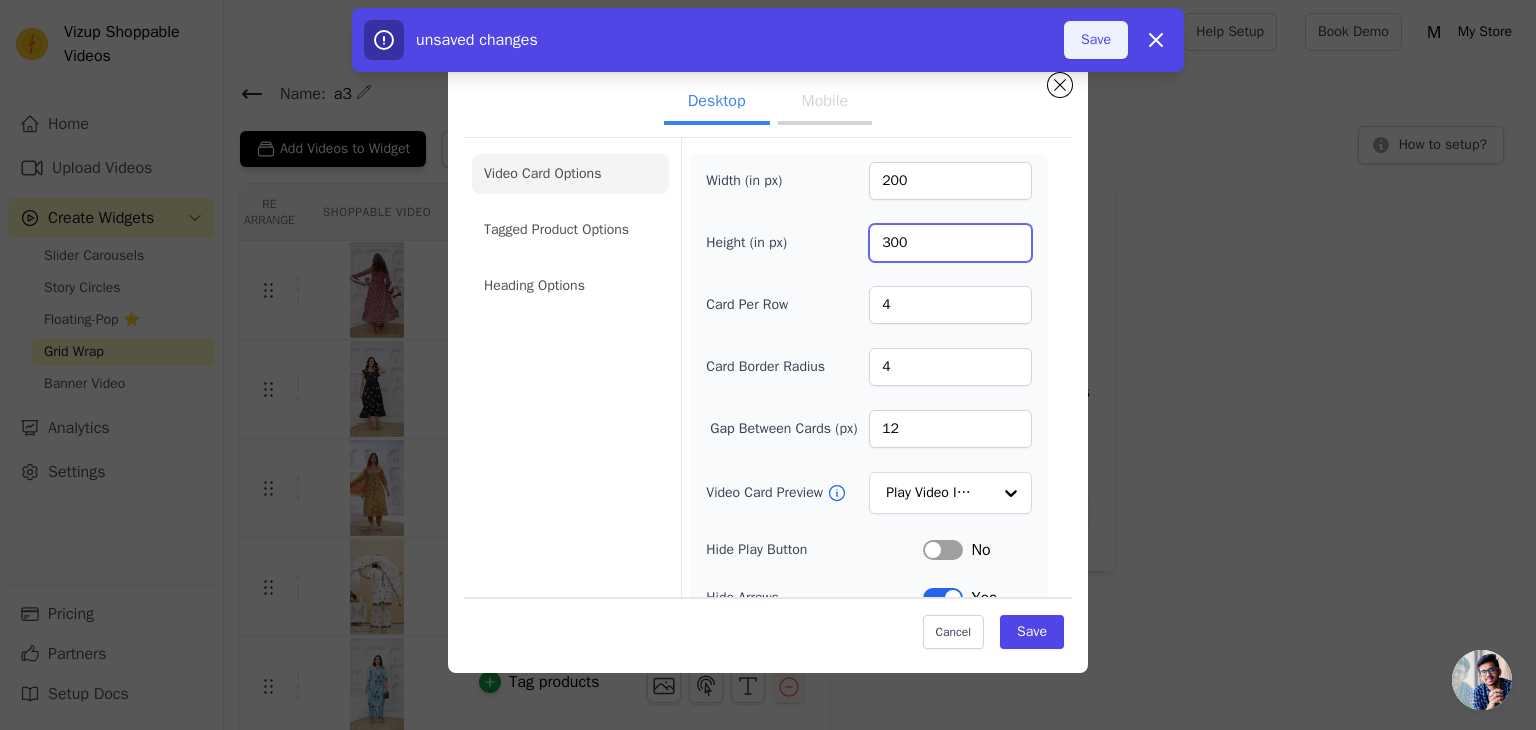 type on "300" 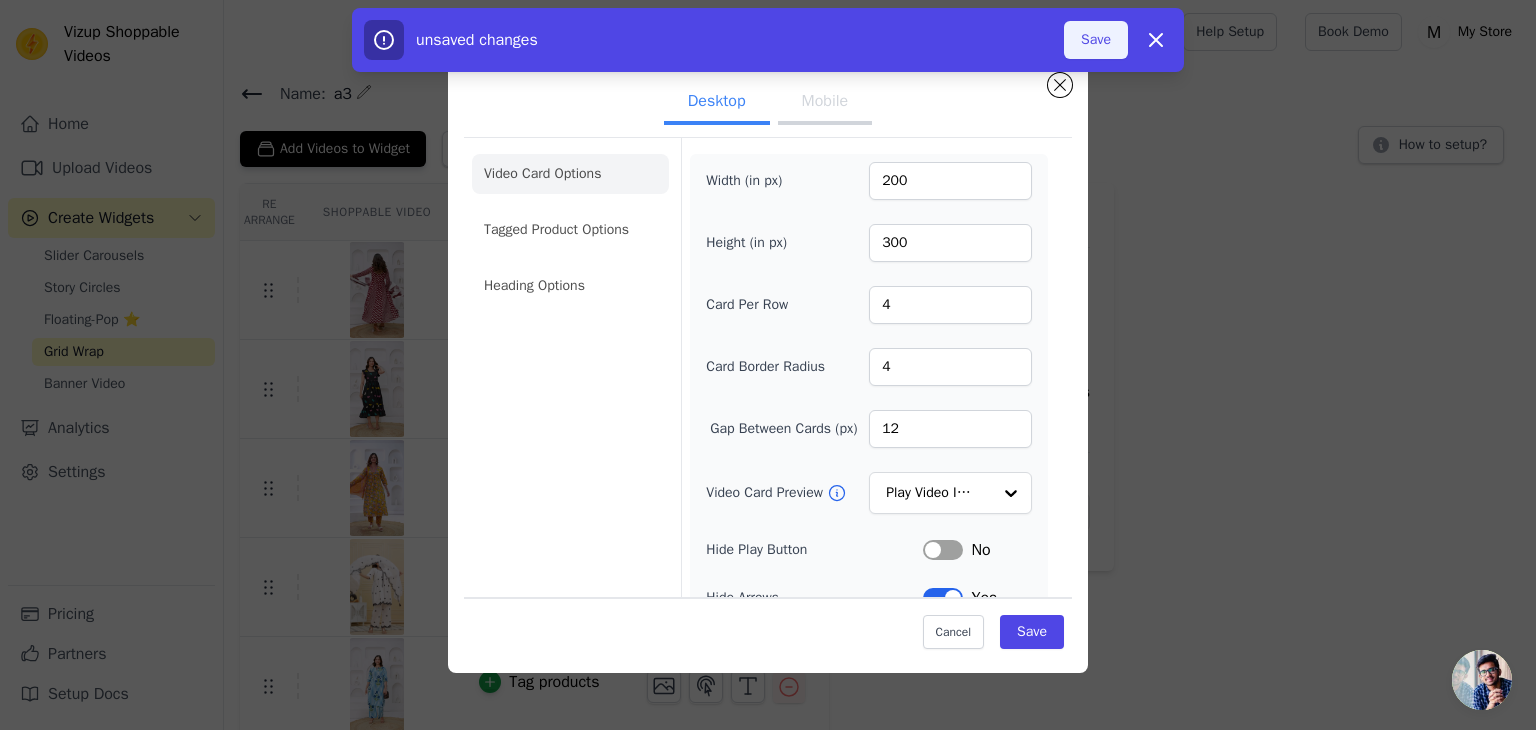 click on "Save" at bounding box center [1096, 40] 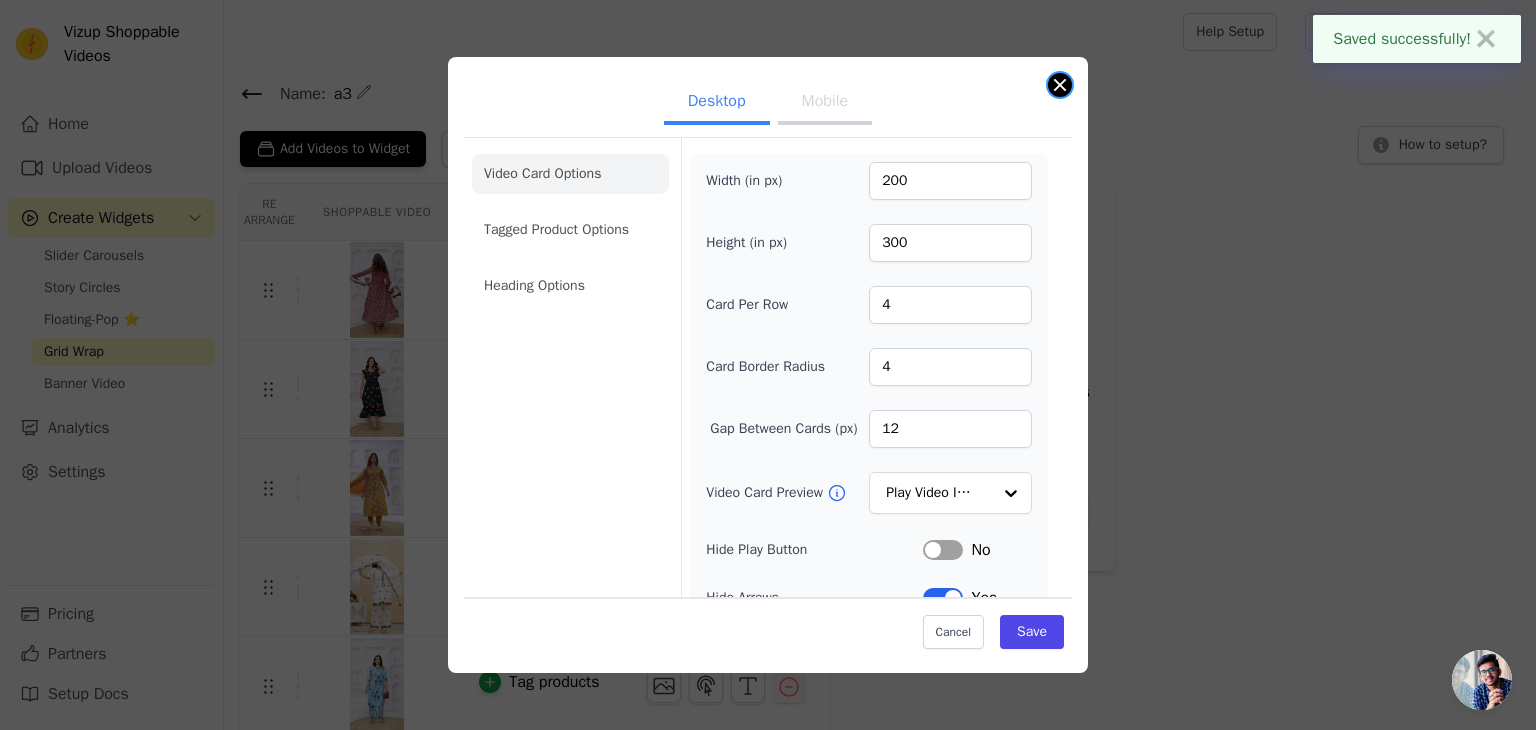 click at bounding box center [1060, 85] 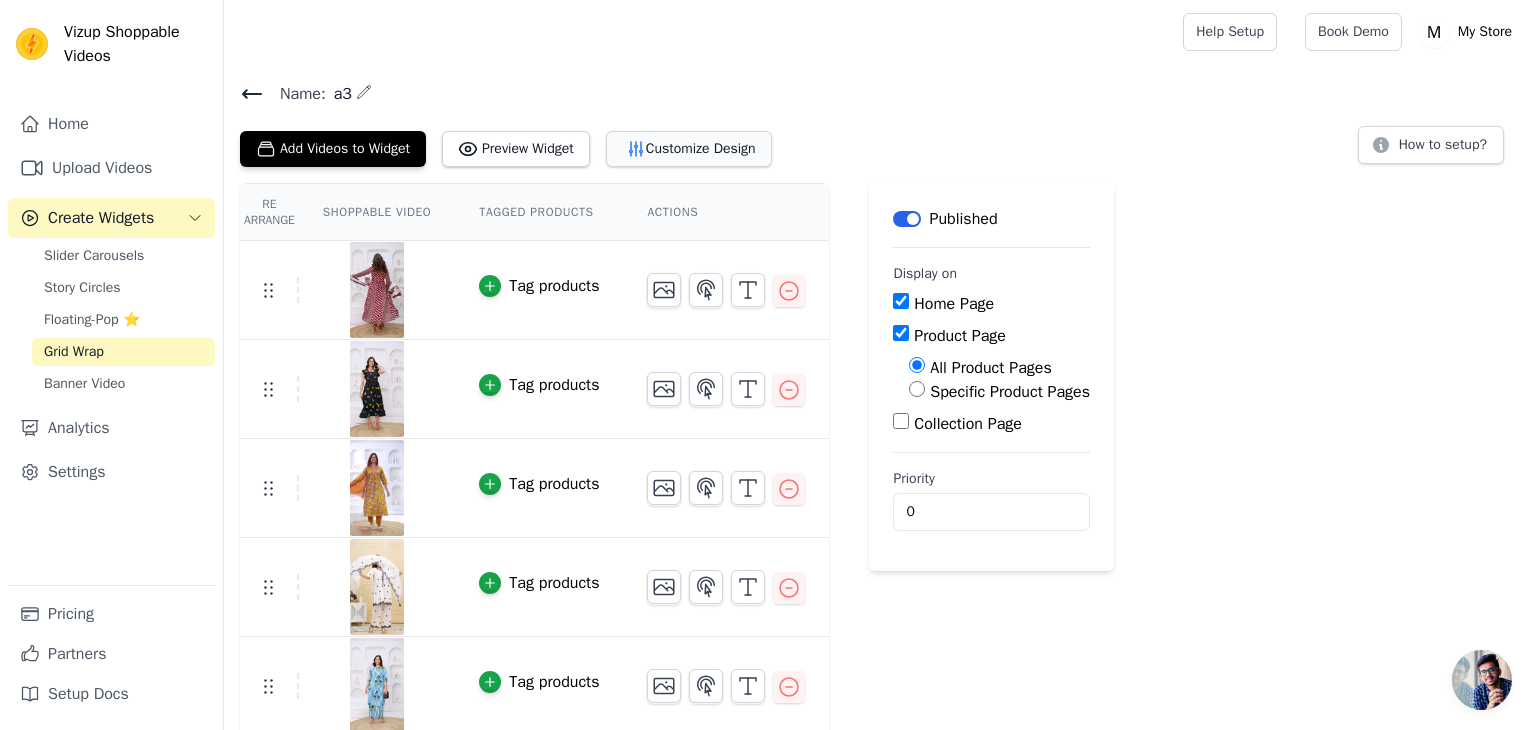 click on "Customize Design" at bounding box center [689, 149] 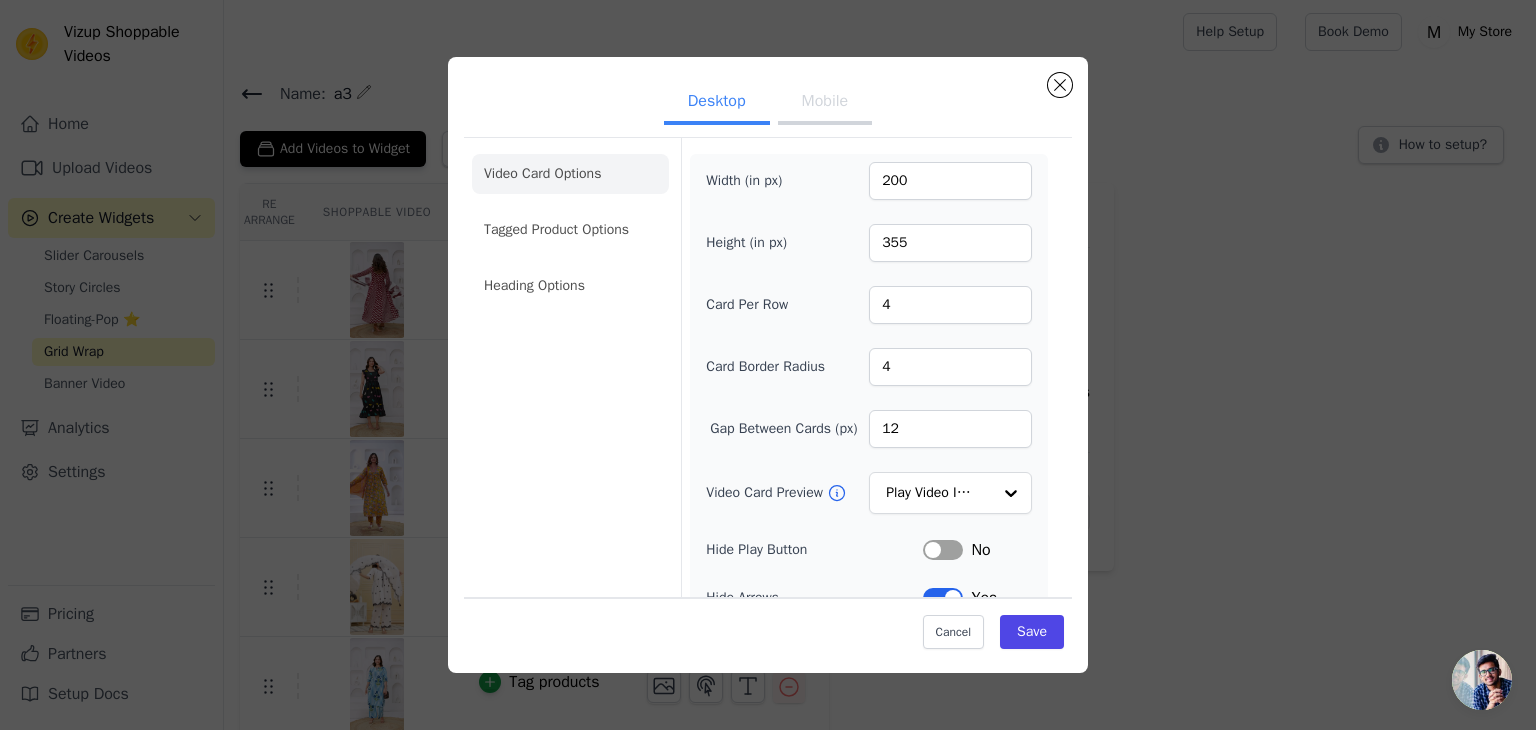 click on "Desktop Mobile" at bounding box center [768, 103] 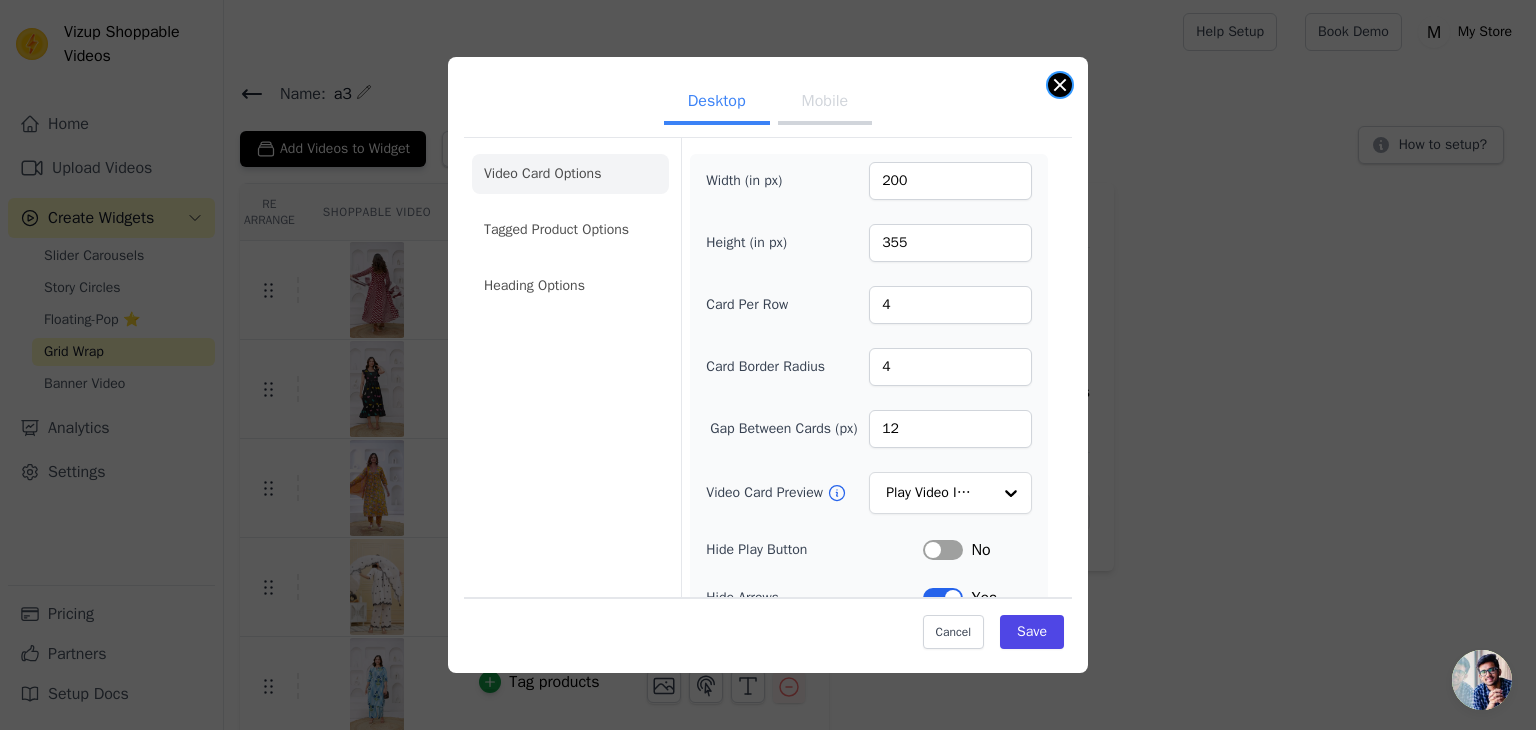 click at bounding box center [1060, 85] 